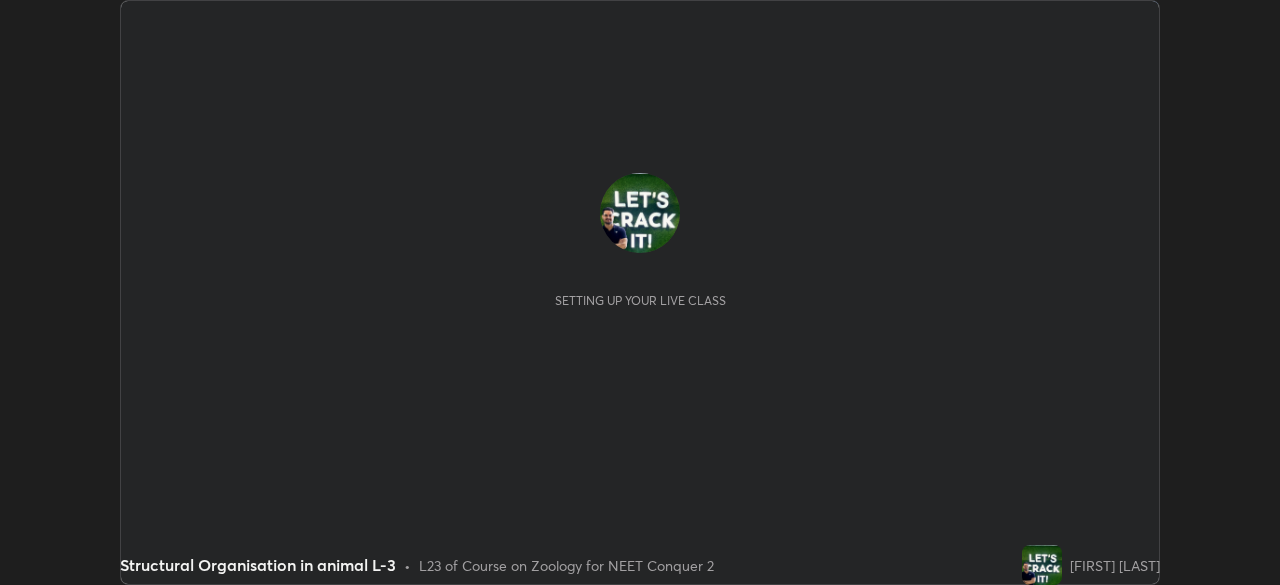 scroll, scrollTop: 0, scrollLeft: 0, axis: both 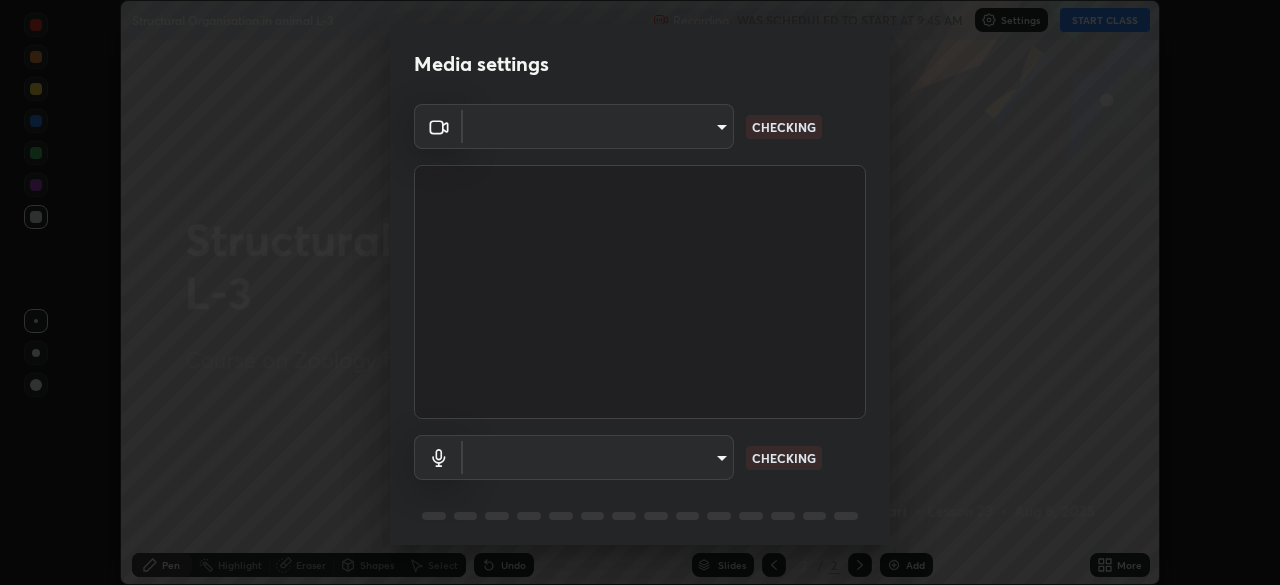 type on "e68af464f7f9ec2662c8dd58f0462b2d9bd4a3adfc91c634b4d9ed550f7d79d6" 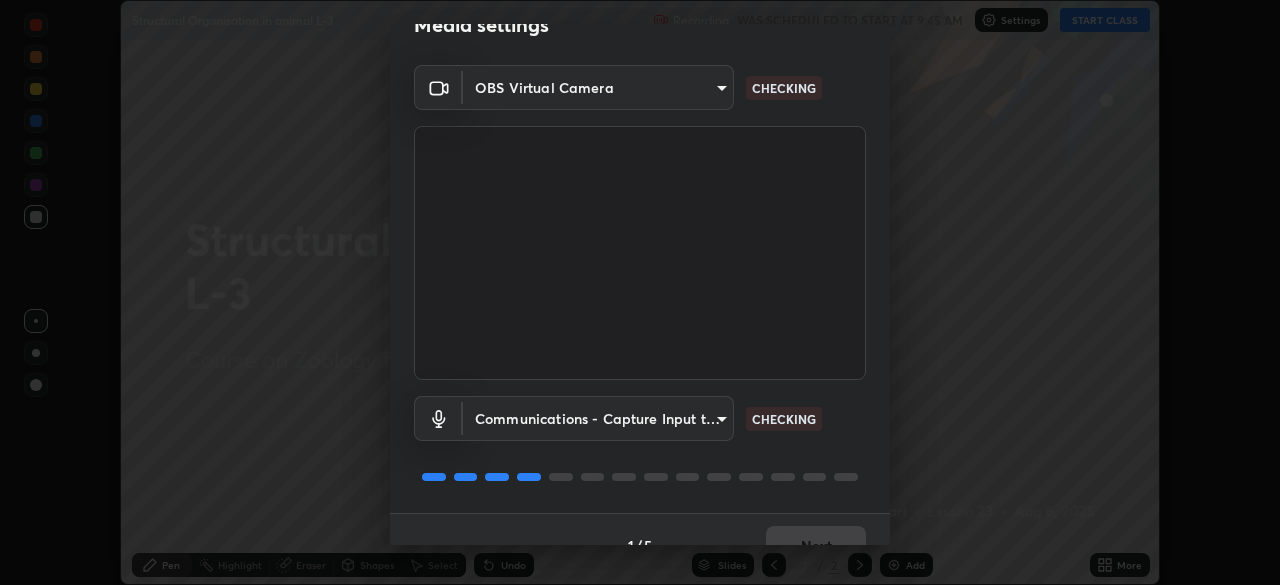 scroll, scrollTop: 71, scrollLeft: 0, axis: vertical 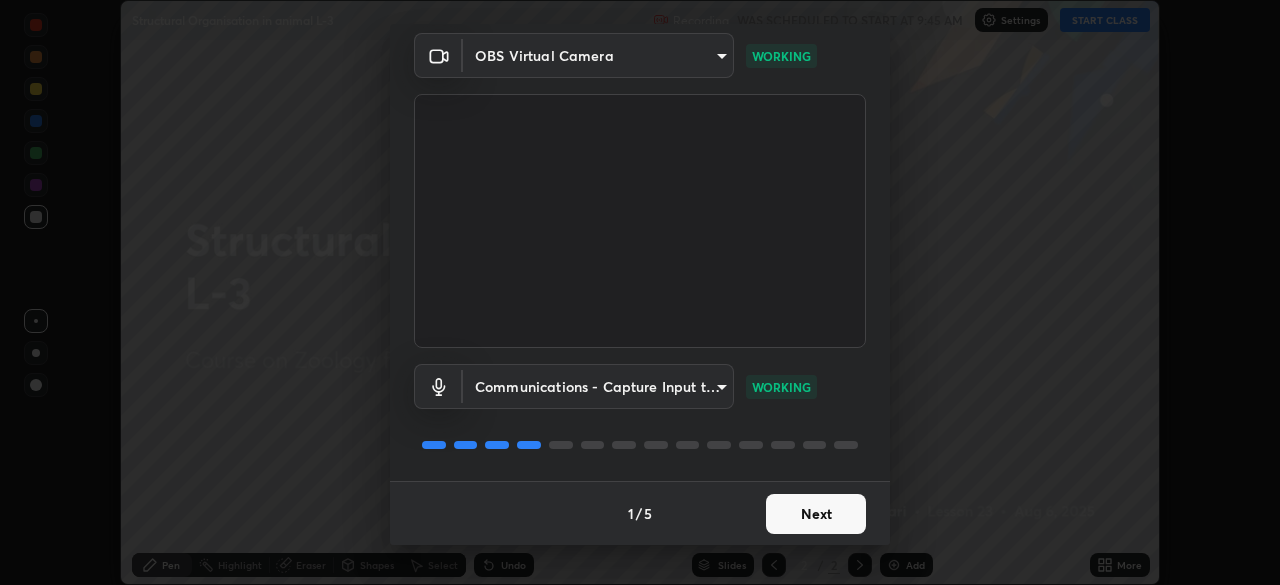 click on "Next" at bounding box center [816, 514] 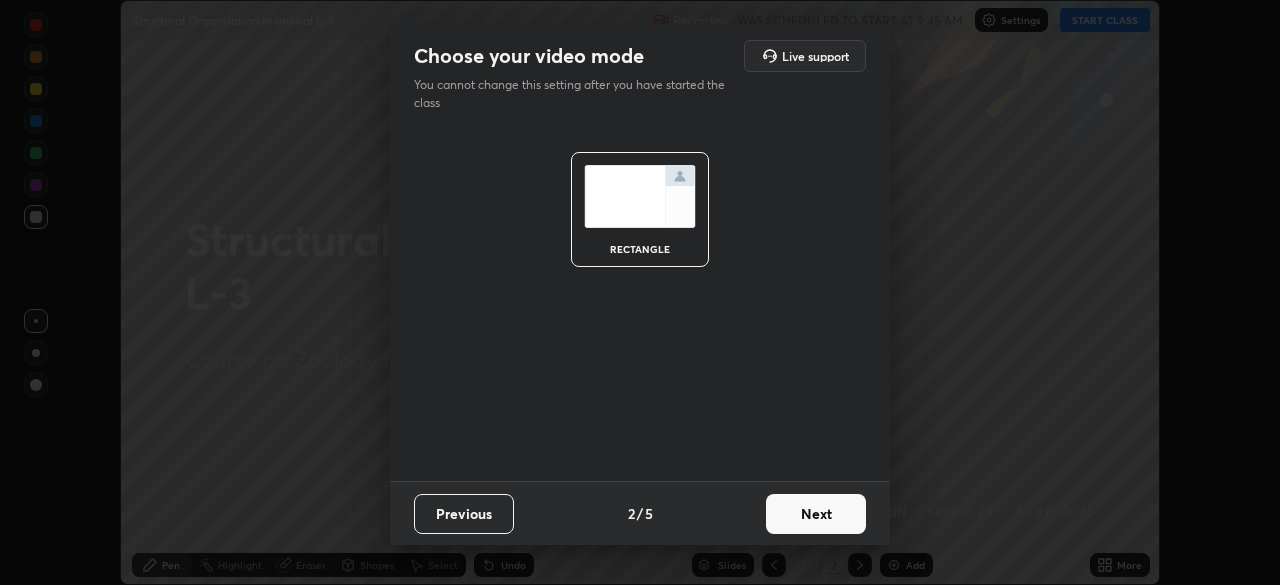 click on "Next" at bounding box center [816, 514] 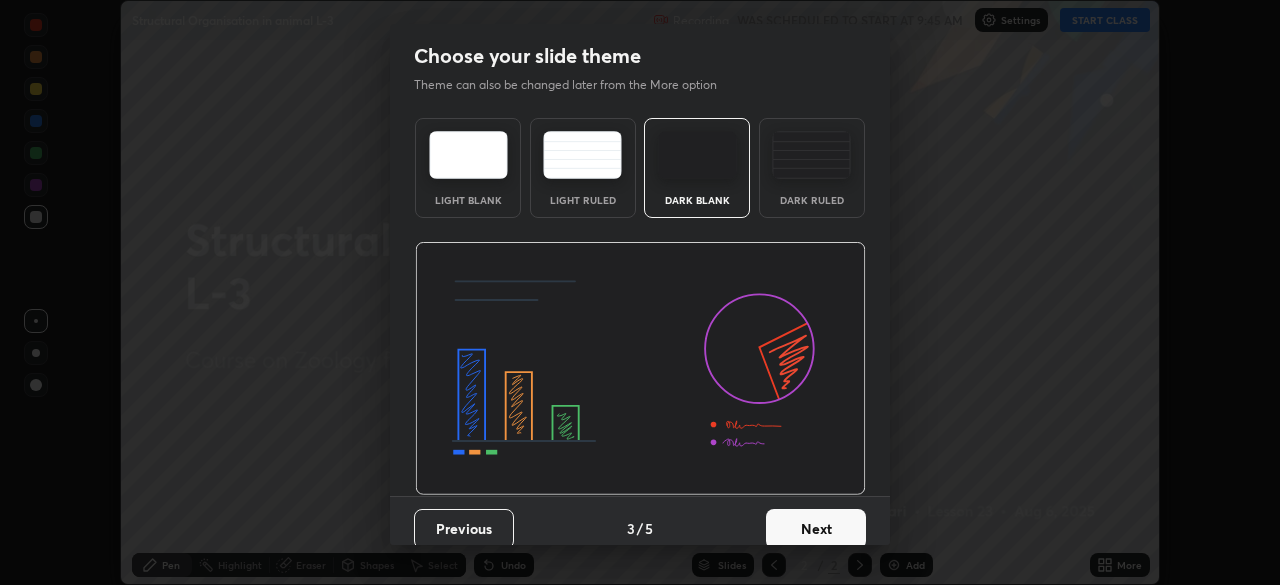 click on "Next" at bounding box center [816, 529] 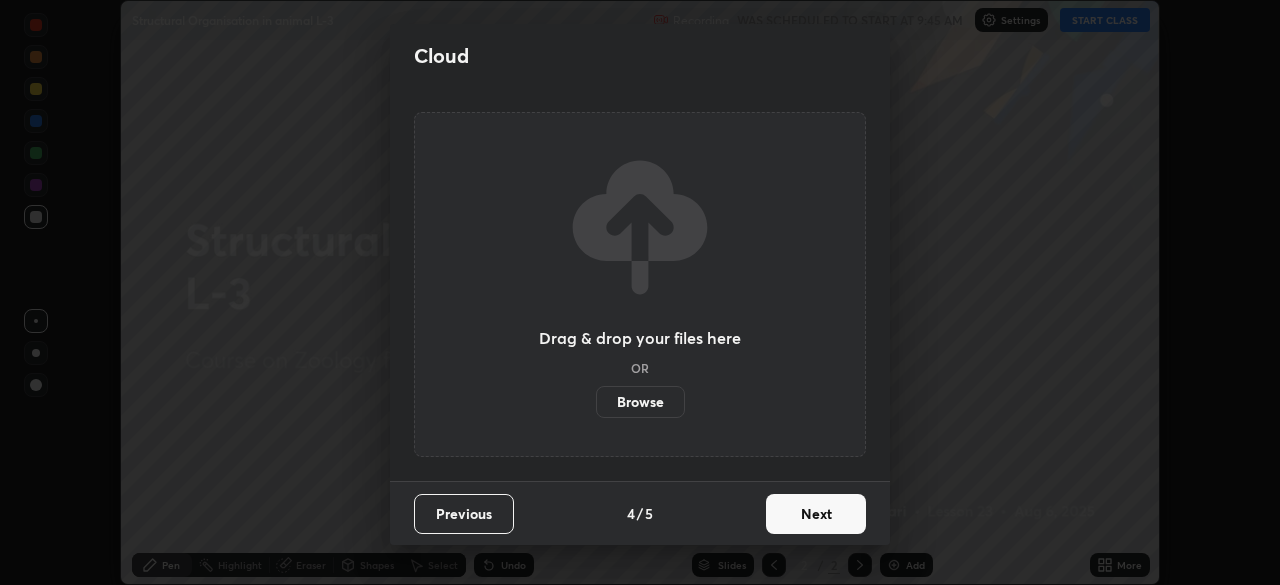 click on "Next" at bounding box center (816, 514) 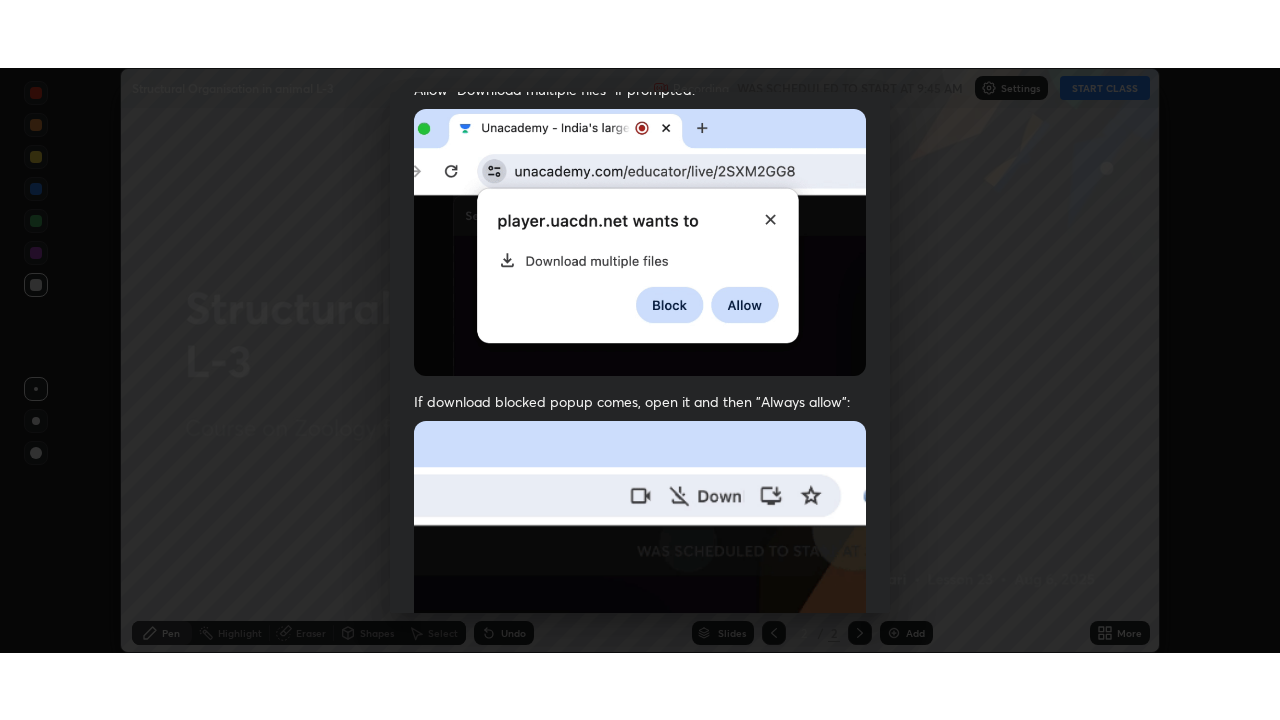 scroll, scrollTop: 479, scrollLeft: 0, axis: vertical 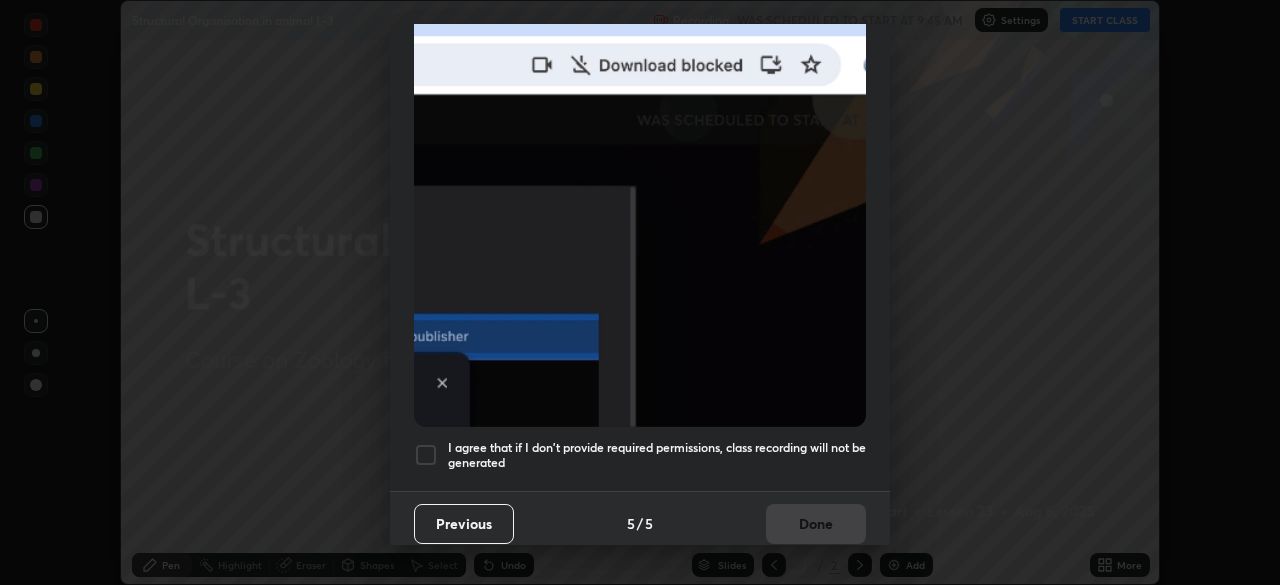 click at bounding box center [426, 455] 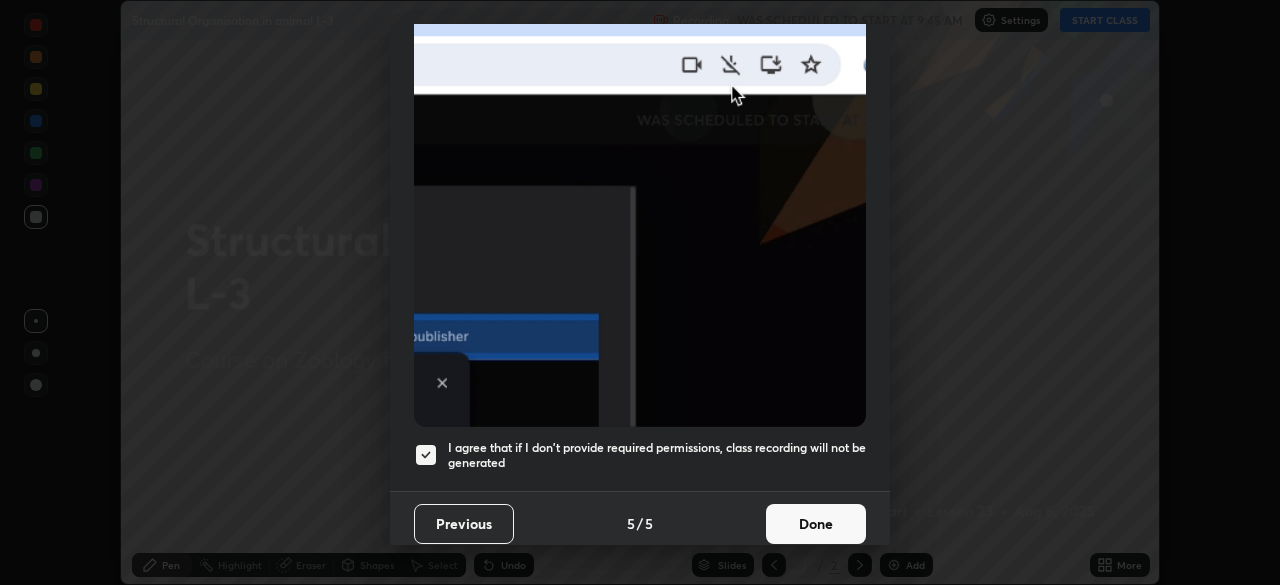click on "Done" at bounding box center [816, 524] 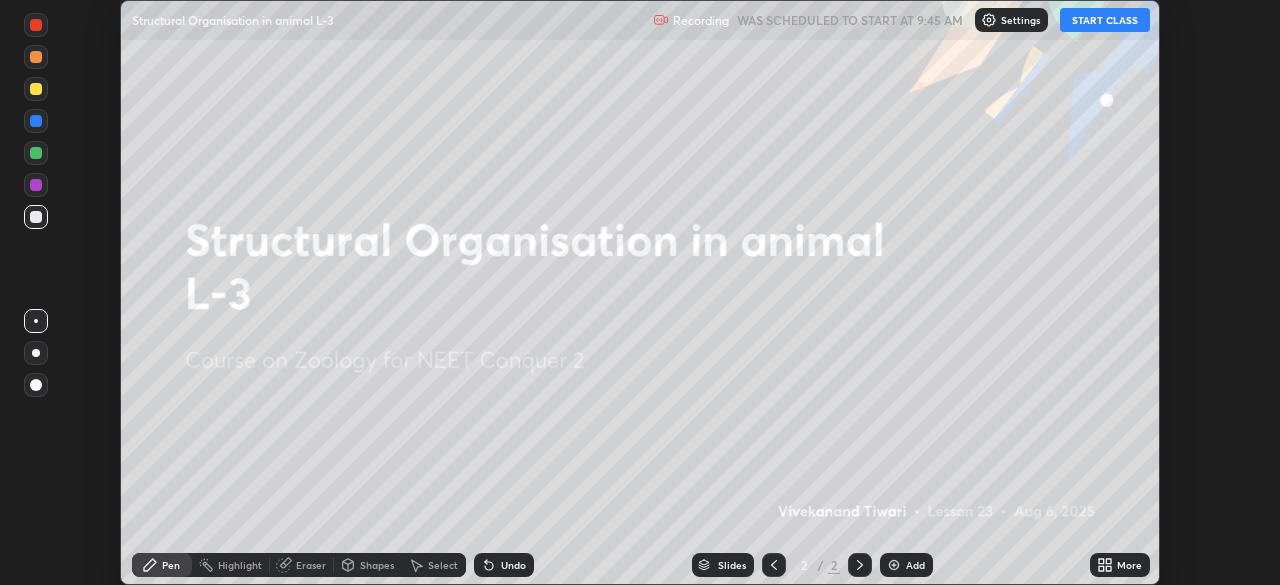 click on "START CLASS" at bounding box center [1105, 20] 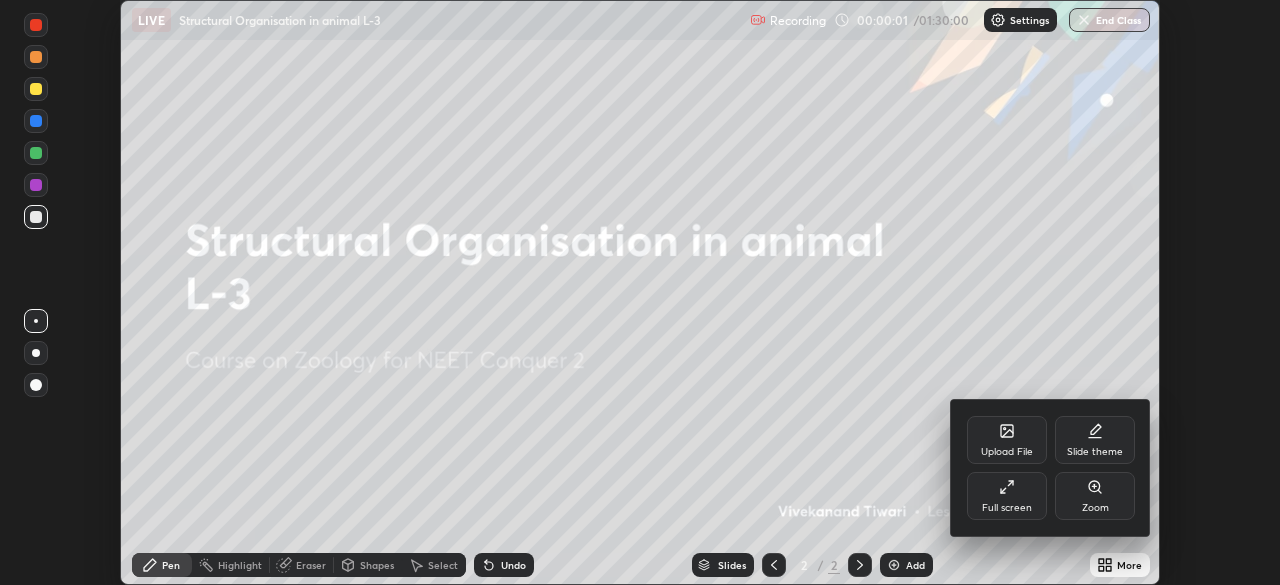 click on "Full screen" at bounding box center (1007, 496) 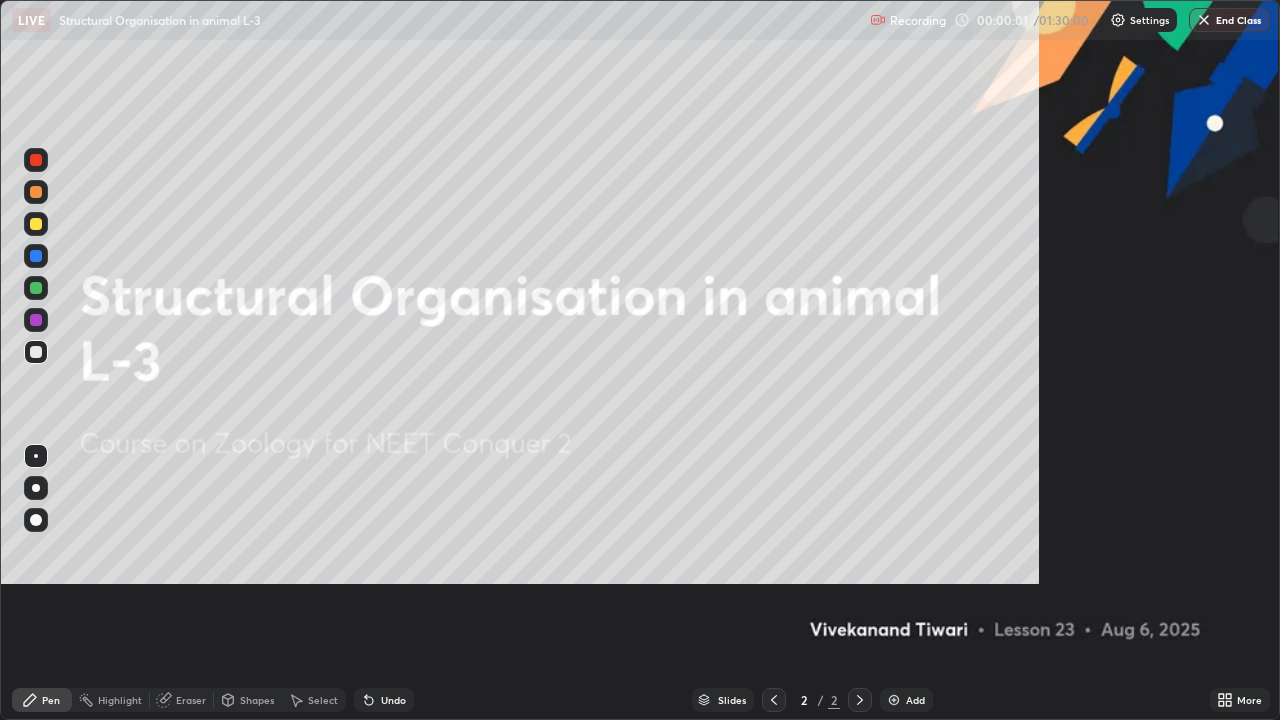 scroll, scrollTop: 99280, scrollLeft: 98720, axis: both 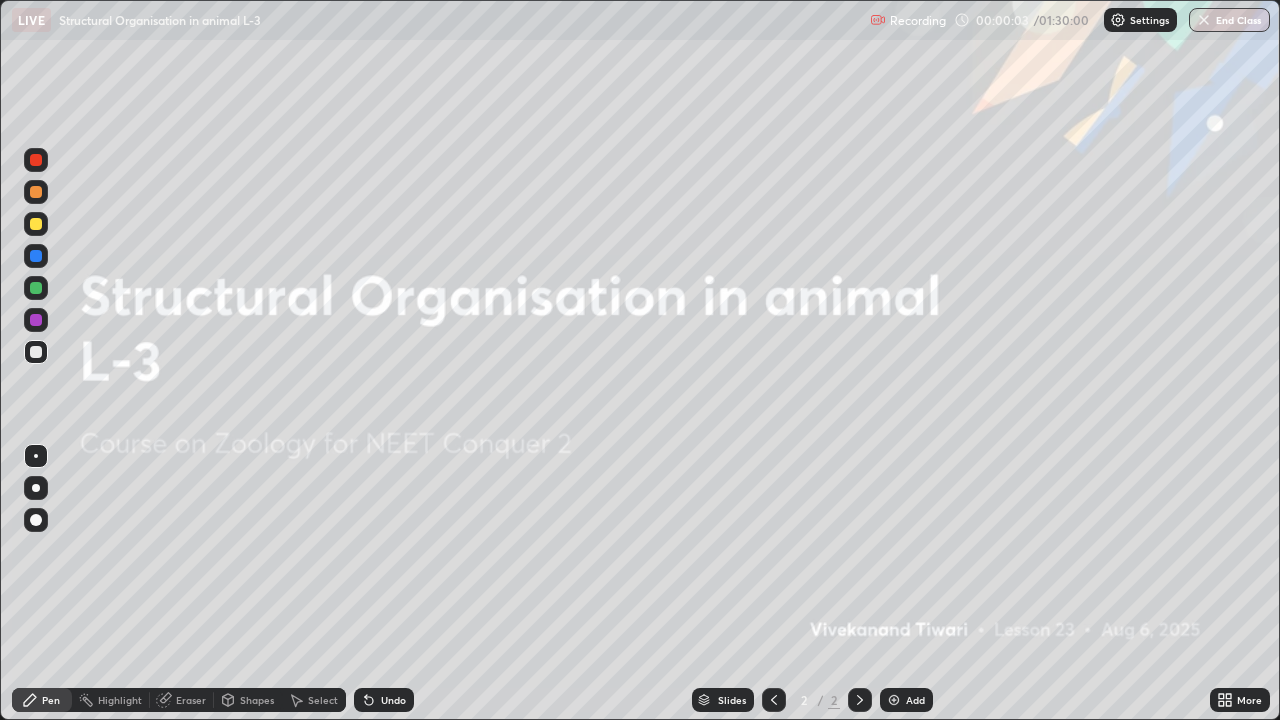 click on "Add" at bounding box center [906, 700] 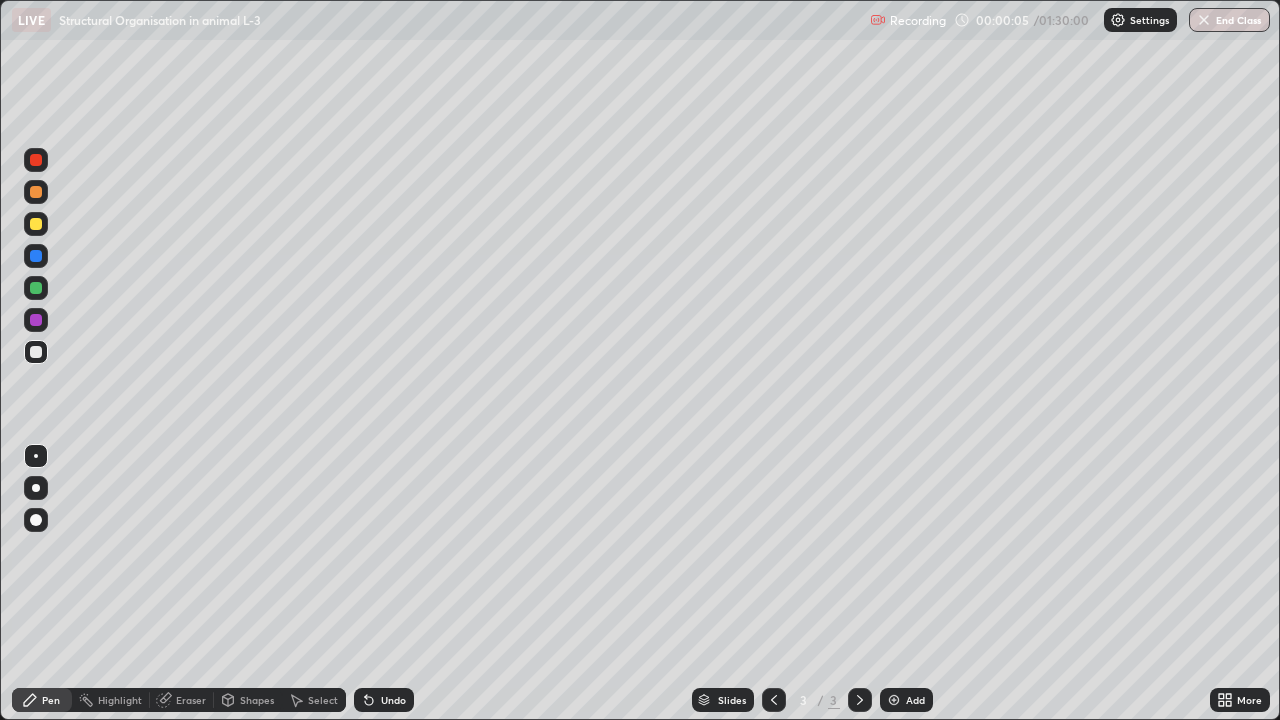 click at bounding box center (36, 224) 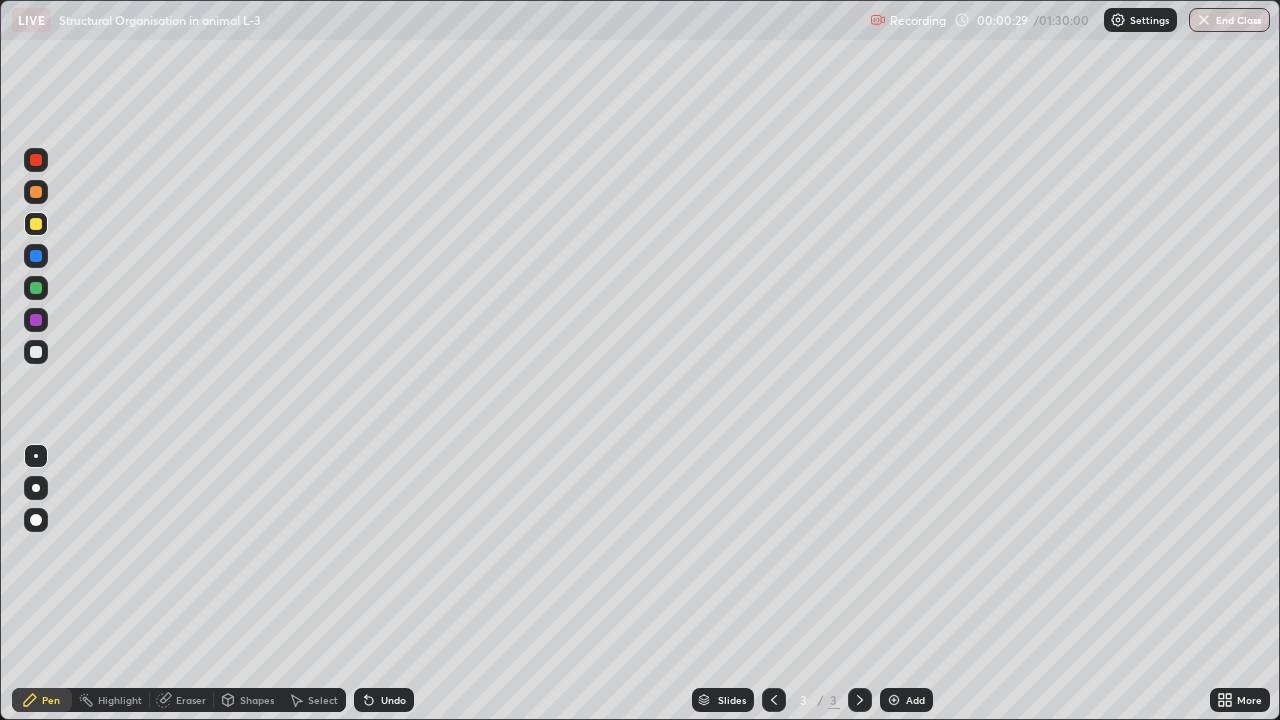 click at bounding box center (36, 224) 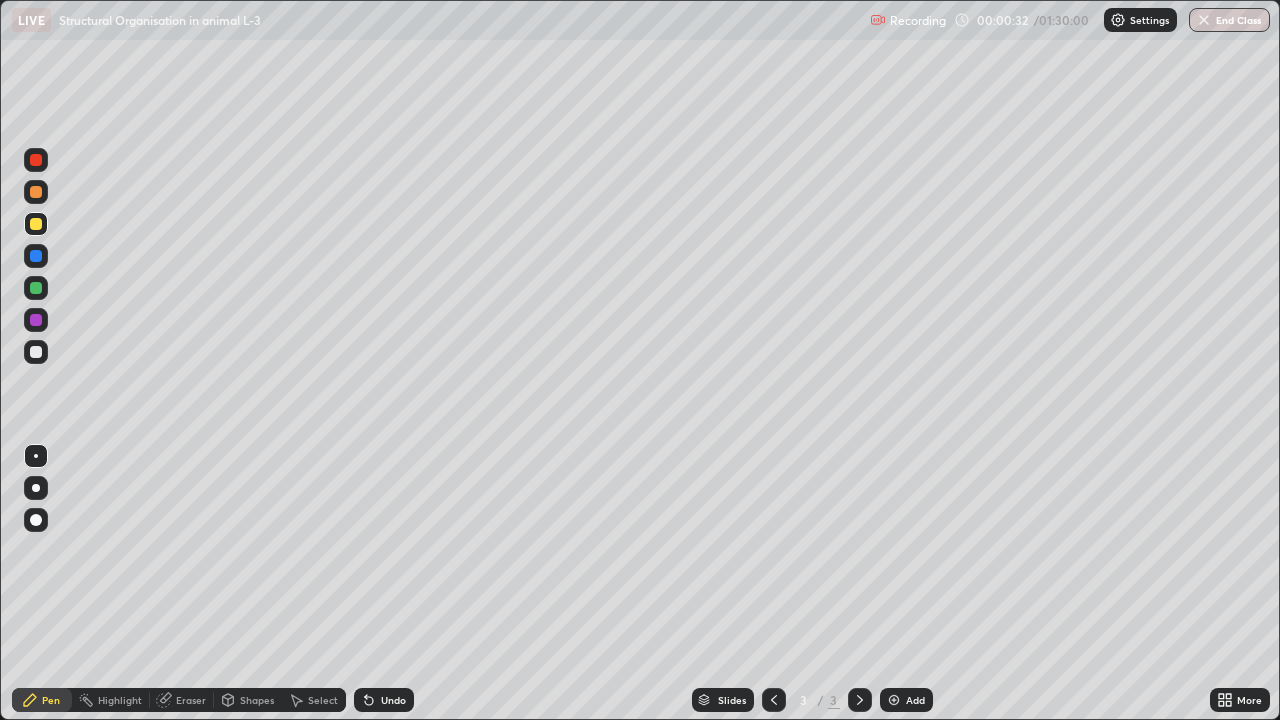 click at bounding box center [36, 192] 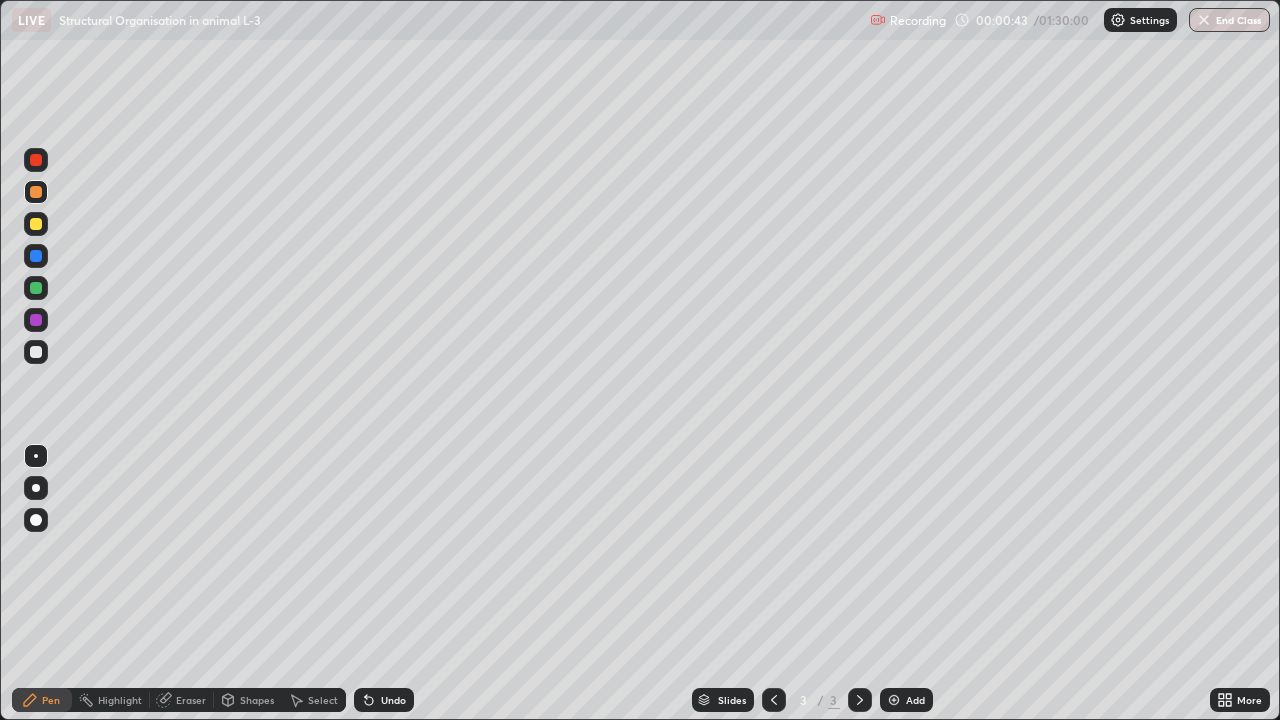 click 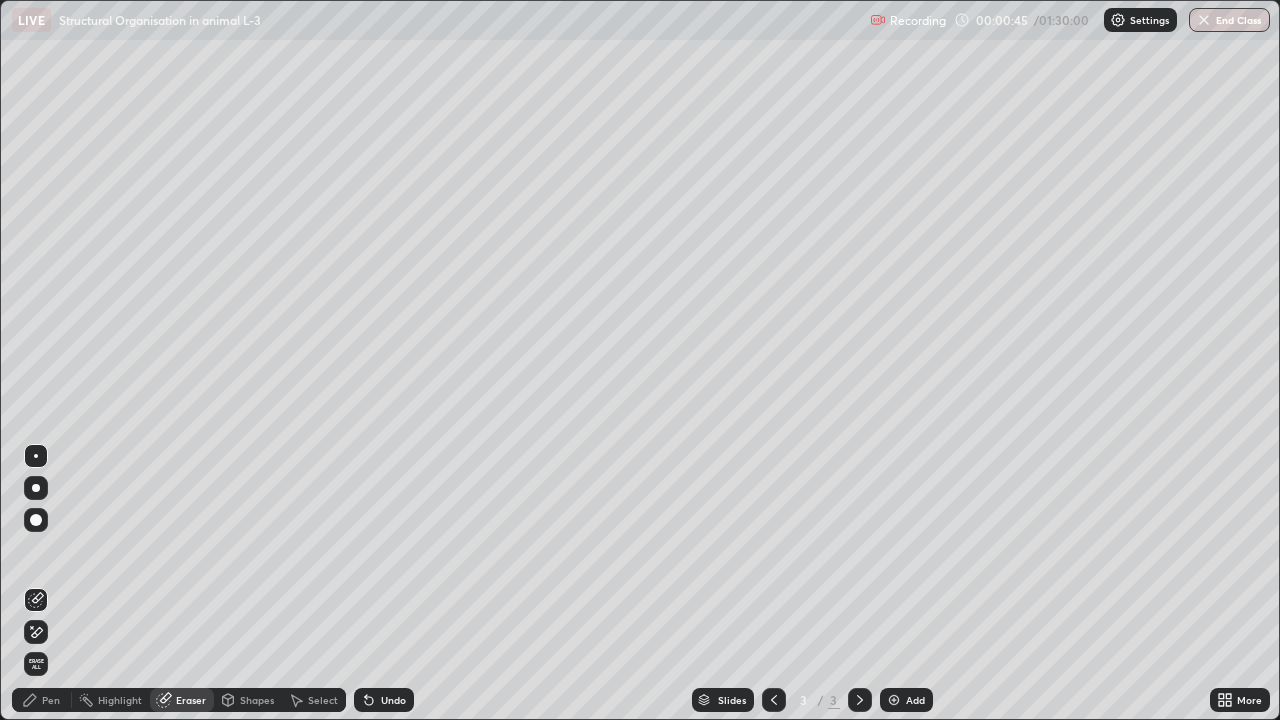 click on "Pen" at bounding box center (42, 700) 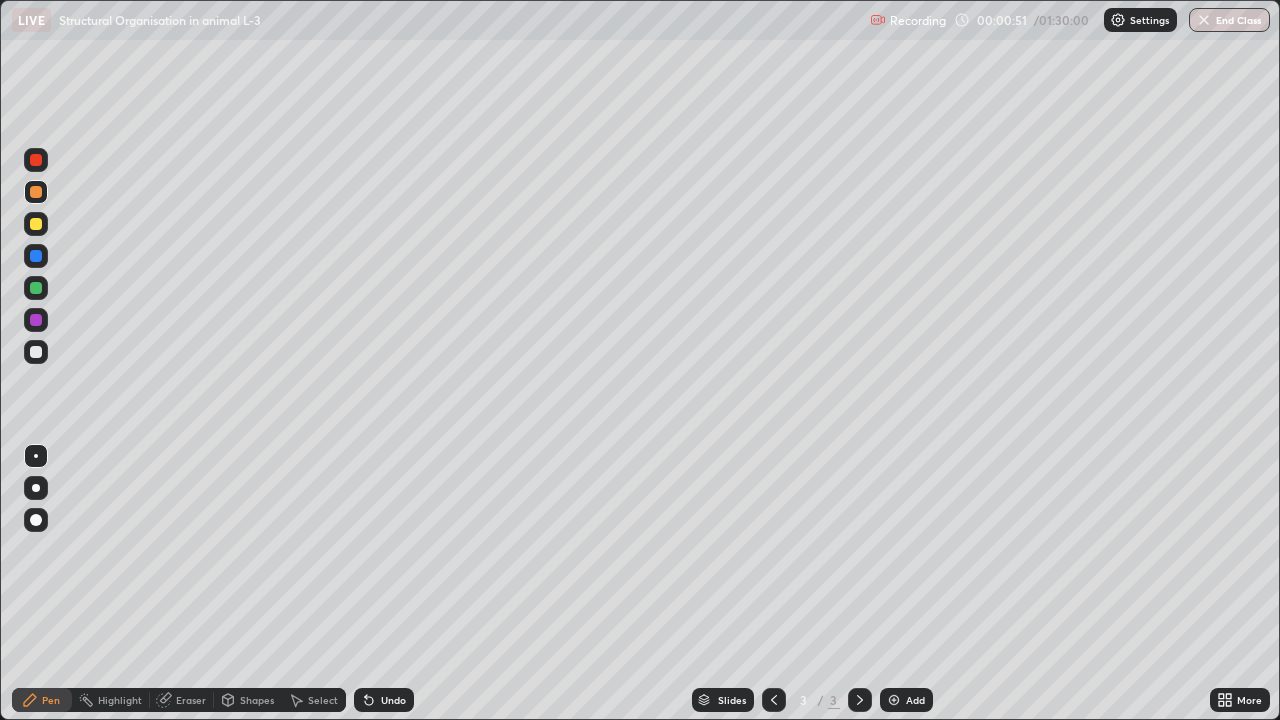 click at bounding box center [36, 224] 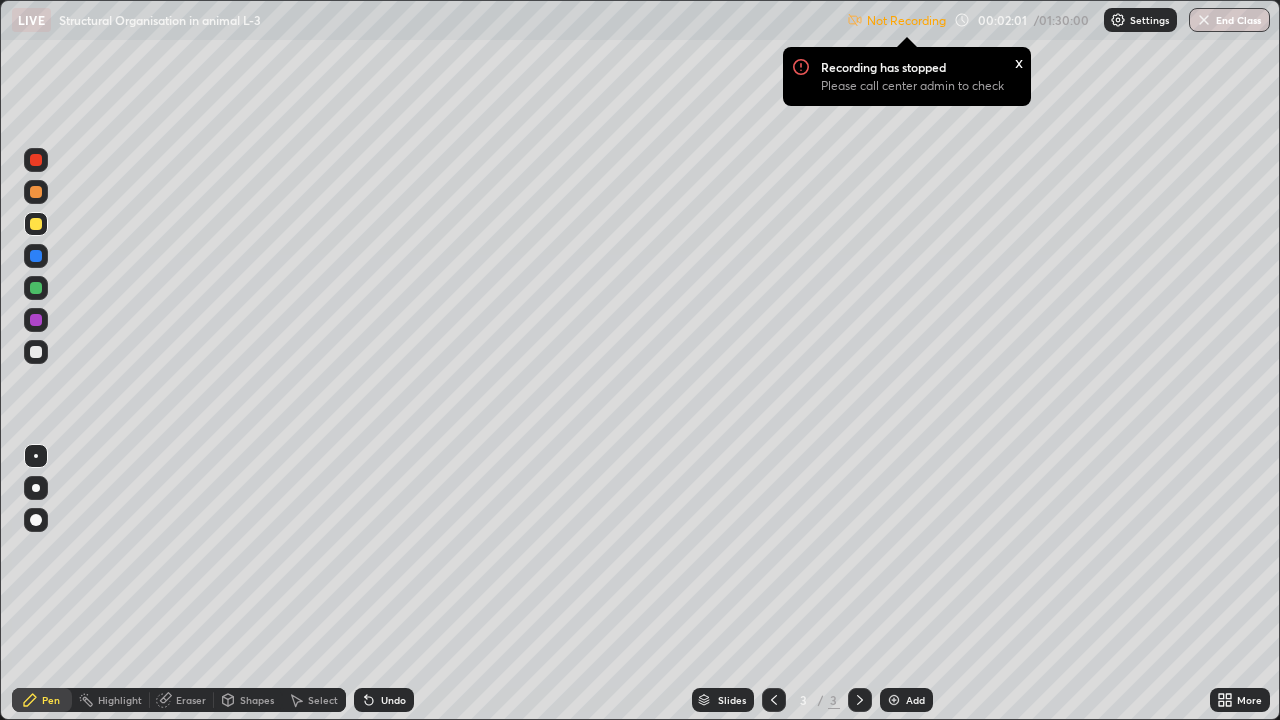 click at bounding box center [36, 352] 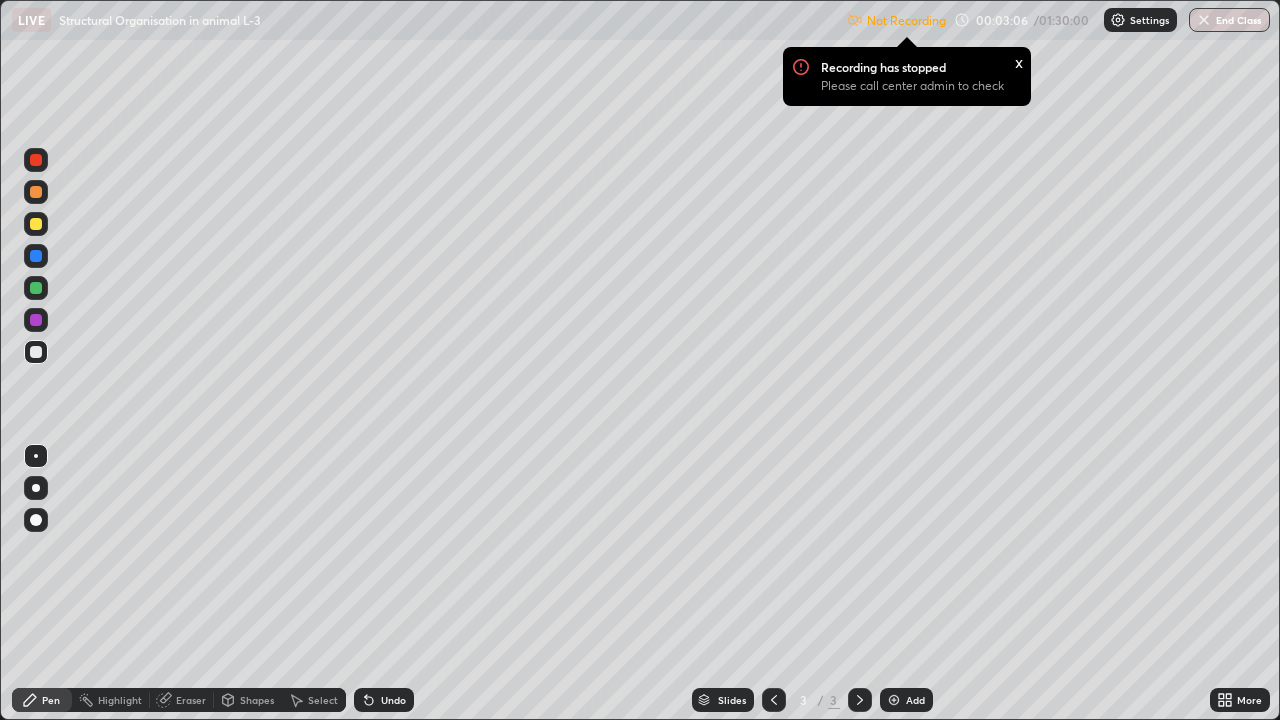 click at bounding box center (36, 224) 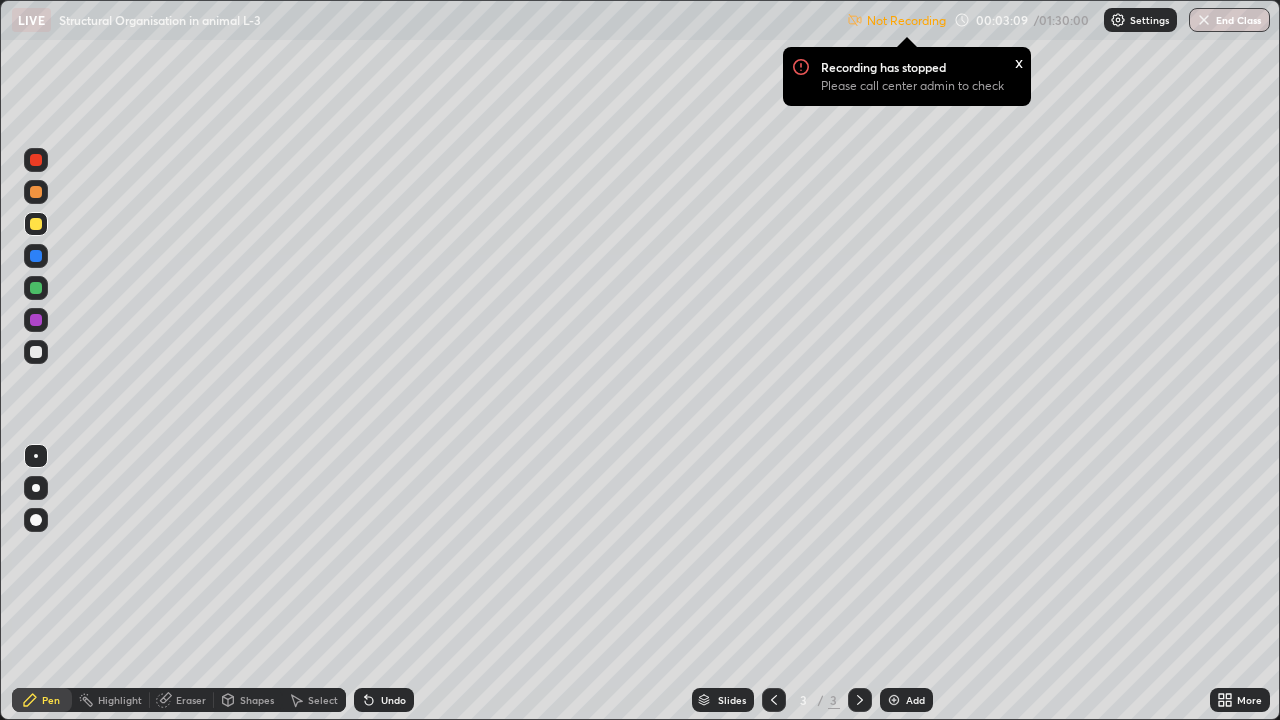click at bounding box center (36, 224) 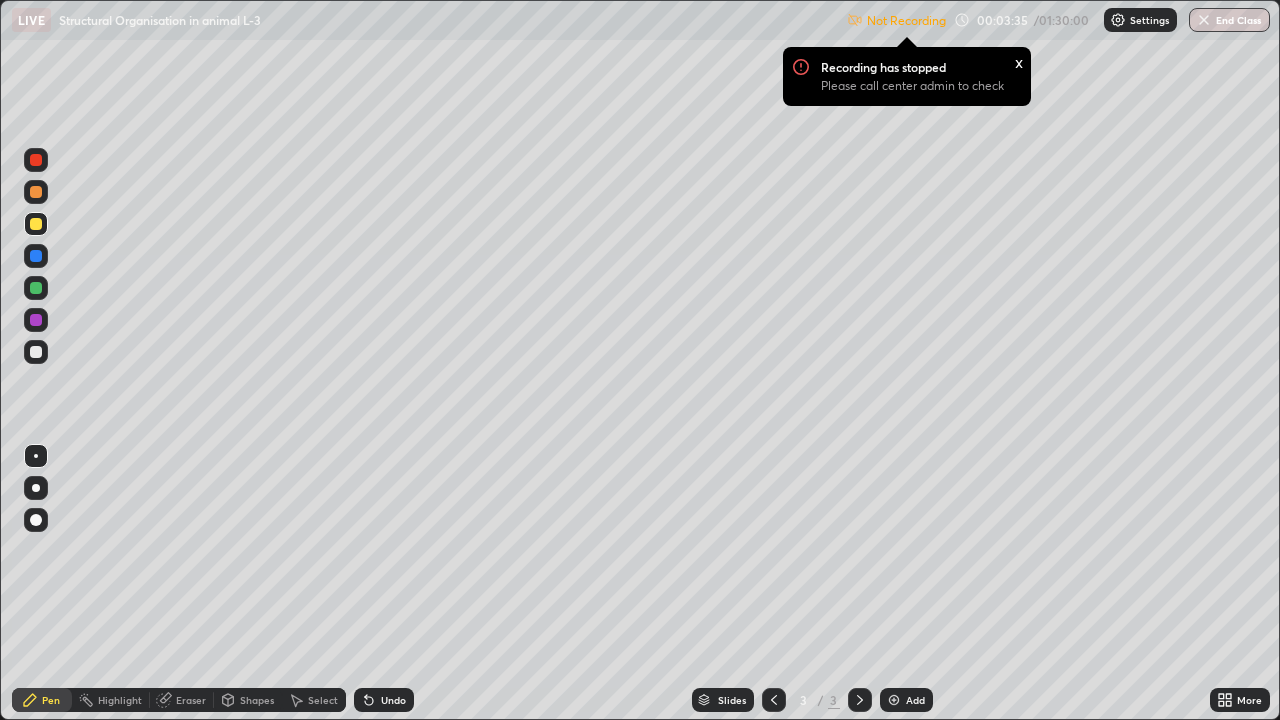 click on "Not Recording" at bounding box center (906, 20) 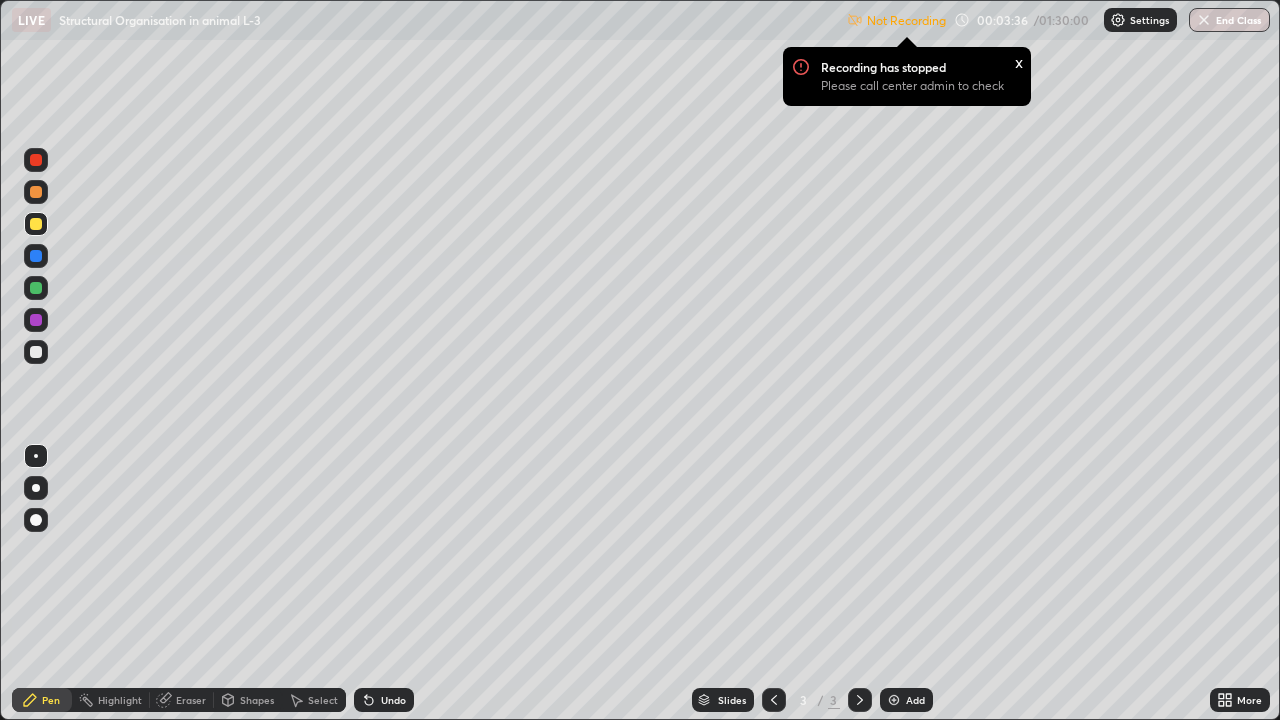 click at bounding box center [1118, 20] 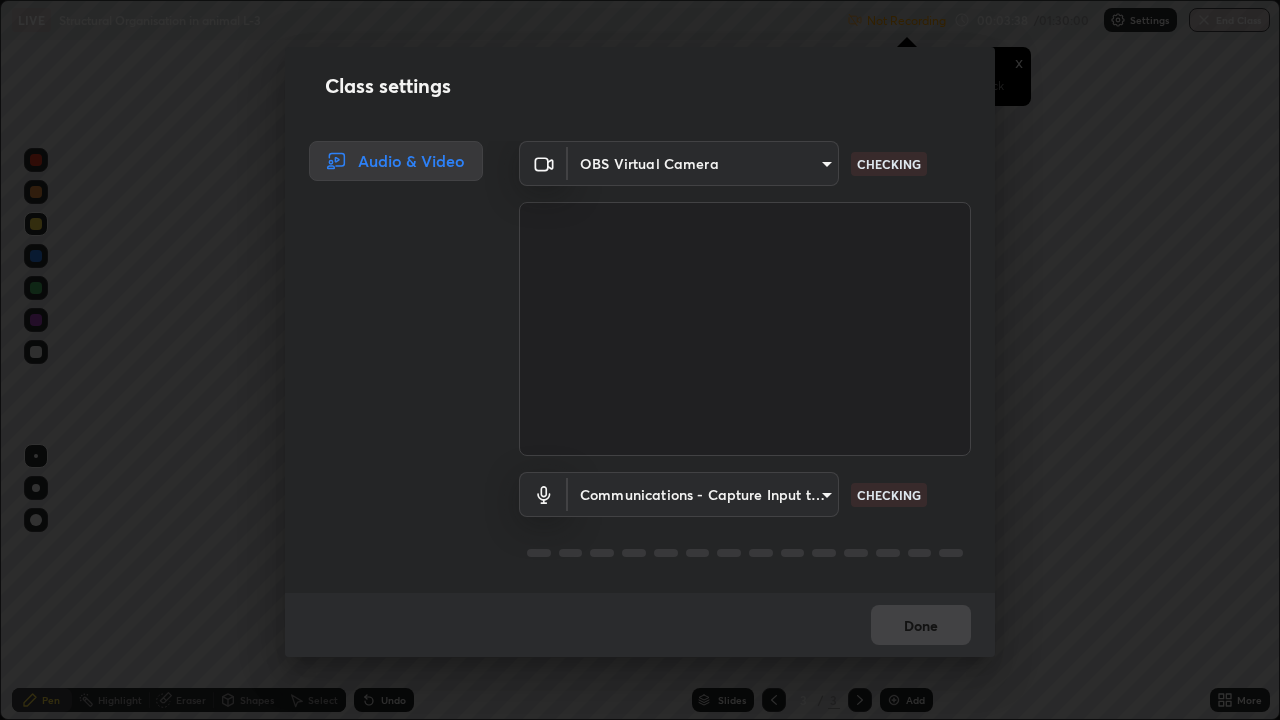 scroll, scrollTop: 2, scrollLeft: 0, axis: vertical 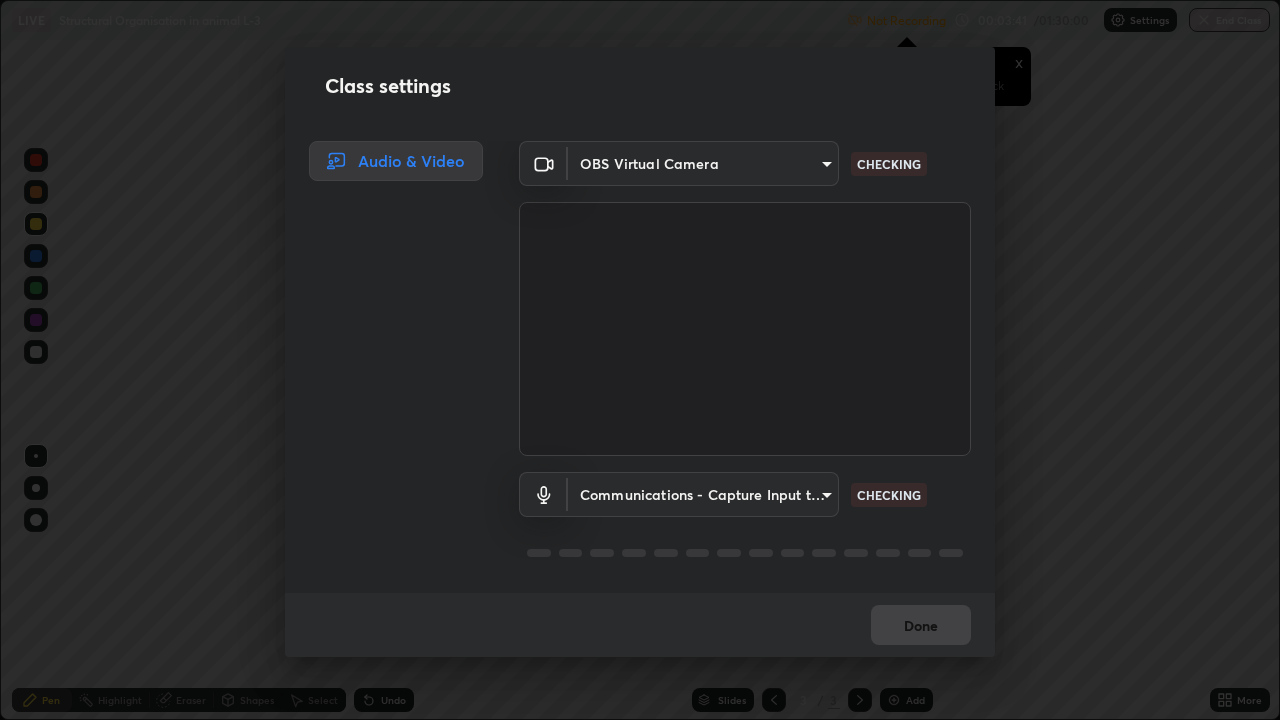 click on "Erase all LIVE Structural Organisation in animal L-3 Not Recording Recording has stopped Please call center admin to check x 00:03:41 /  01:30:00 Settings End Class Setting up your live class Structural Organisation in animal L-3 • L23 of Course on Zoology for NEET Conquer 2 [FIRST] [LAST] Pen Highlight Eraser Shapes Select Undo Slides 3 / 3 Add More No doubts shared Encourage your learners to ask a doubt for better clarity Report an issue Reason for reporting Buffering Chat not working Audio - Video sync issue Educator video quality low ​ Attach an image Report Class settings Audio & Video OBS Virtual Camera [HASH] CHECKING Communications - Capture Input terminal (Digital Array MIC) communications CHECKING Done" at bounding box center [640, 360] 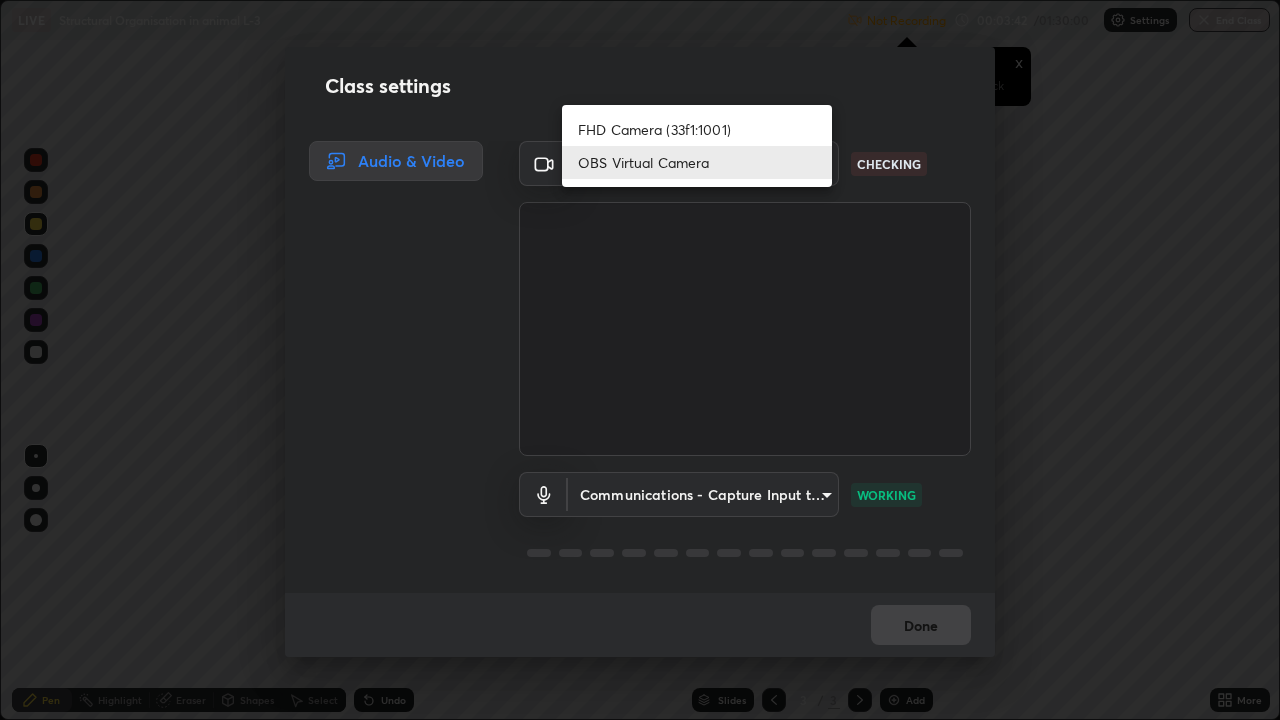 click on "FHD Camera (33f1:1001)" at bounding box center (697, 129) 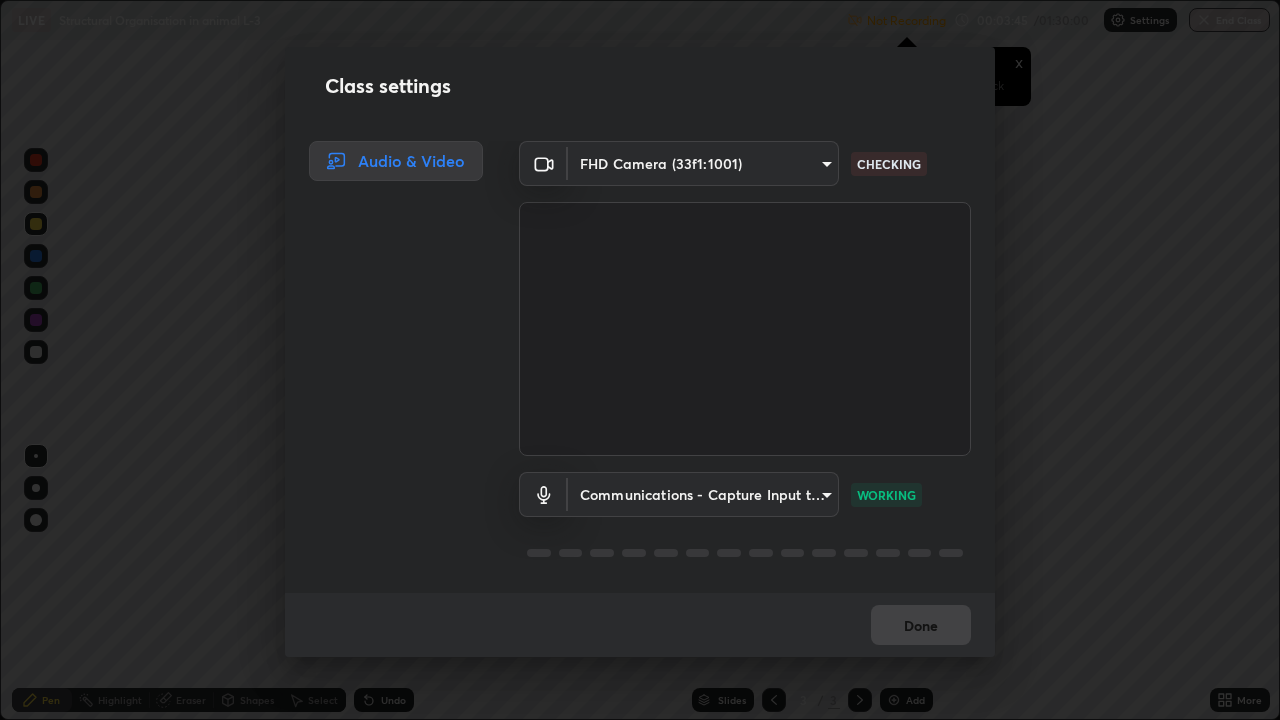 scroll, scrollTop: 2, scrollLeft: 0, axis: vertical 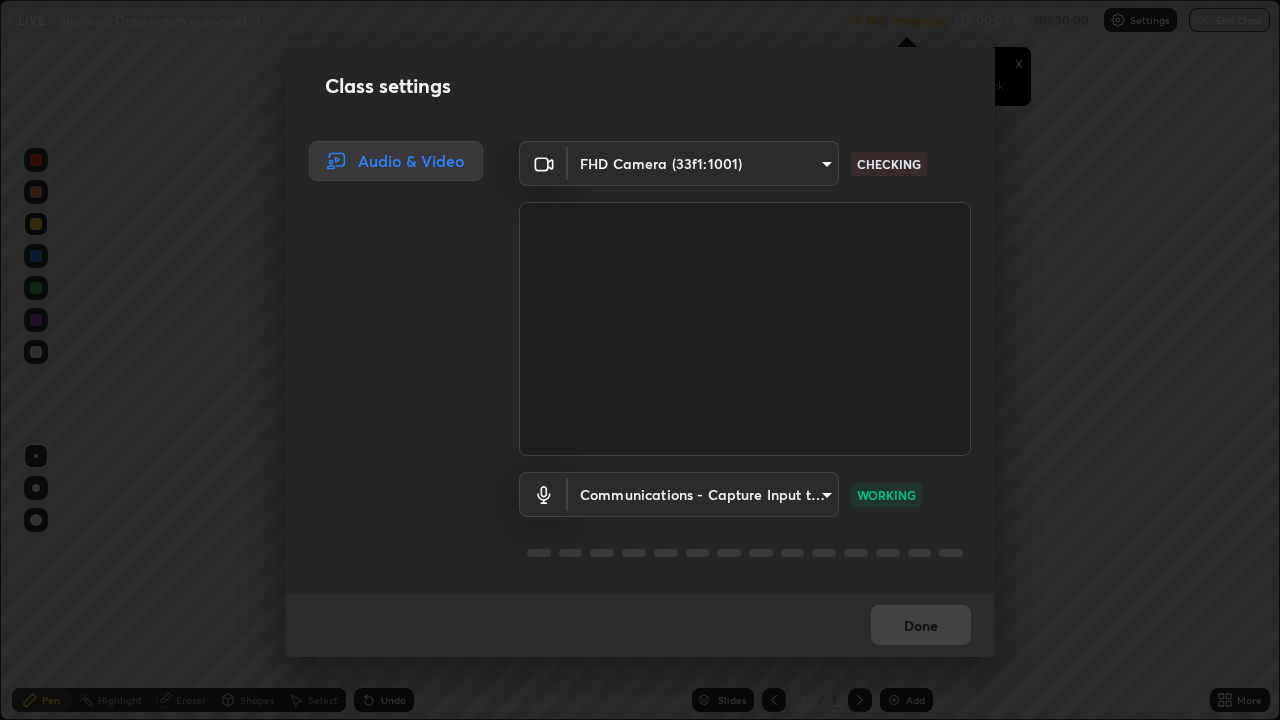 click on "Erase all LIVE Structural Organisation in animal L-3 Not Recording Recording has stopped Please call center admin to check x 00:03:50 / 01:30:00 Settings End Class Setting up your live class Structural Organisation in animal L-3 • L23 of Course on Zoology for NEET Conquer 2 [FIRST] [LAST] Pen Highlight Eraser Shapes Select Undo Slides 3 / 3 Add More No doubts shared Encourage your learners to ask a doubt for better clarity Report an issue Reason for reporting Buffering Chat not working Audio - Video sync issue Educator video quality low ​ Attach an image Report Class settings Audio & Video FHD Camera ([HASH]) [HASH] CHECKING Communications - Capture Input terminal (Digital Array MIC) communications WORKING Done" at bounding box center (640, 360) 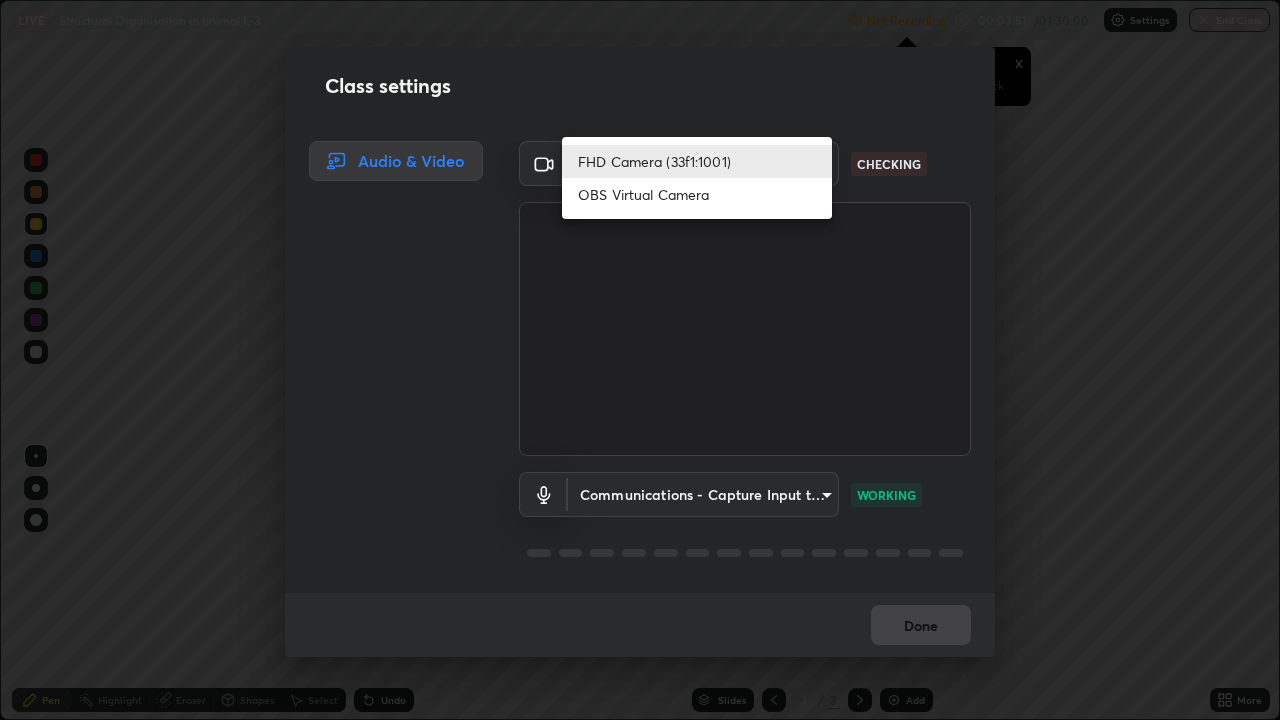 click on "OBS Virtual Camera" at bounding box center [697, 194] 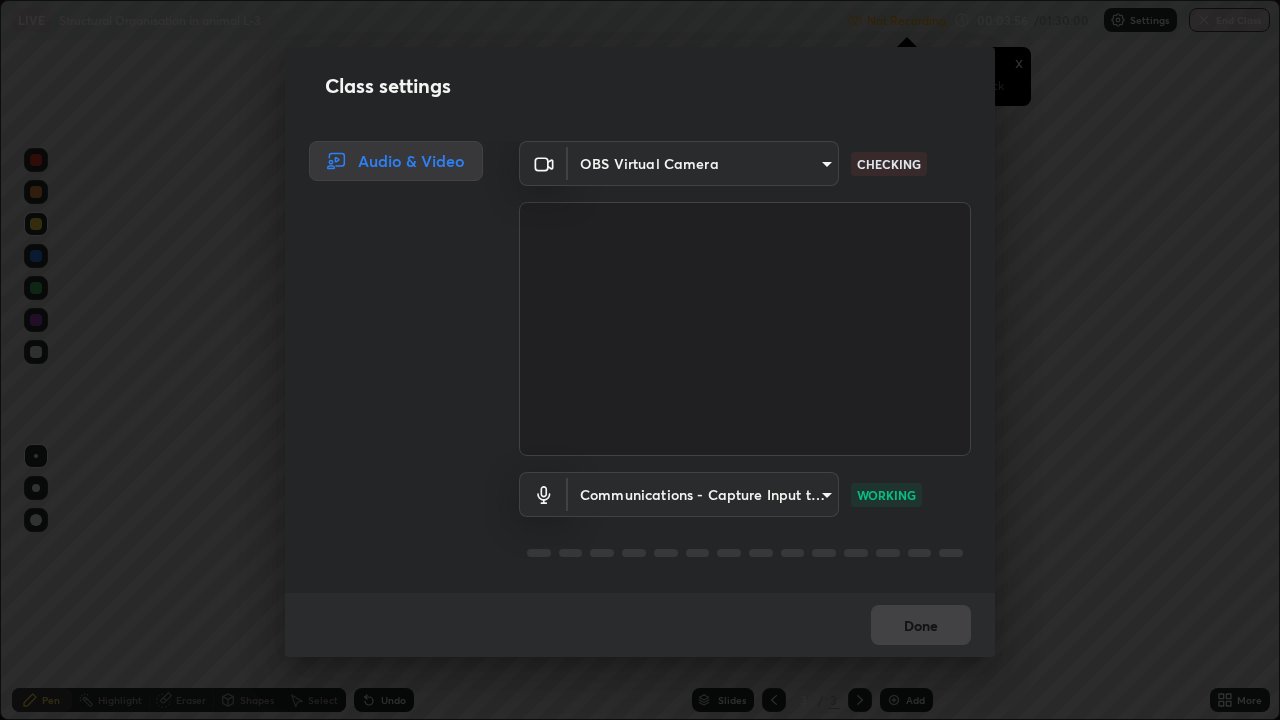 scroll, scrollTop: 2, scrollLeft: 0, axis: vertical 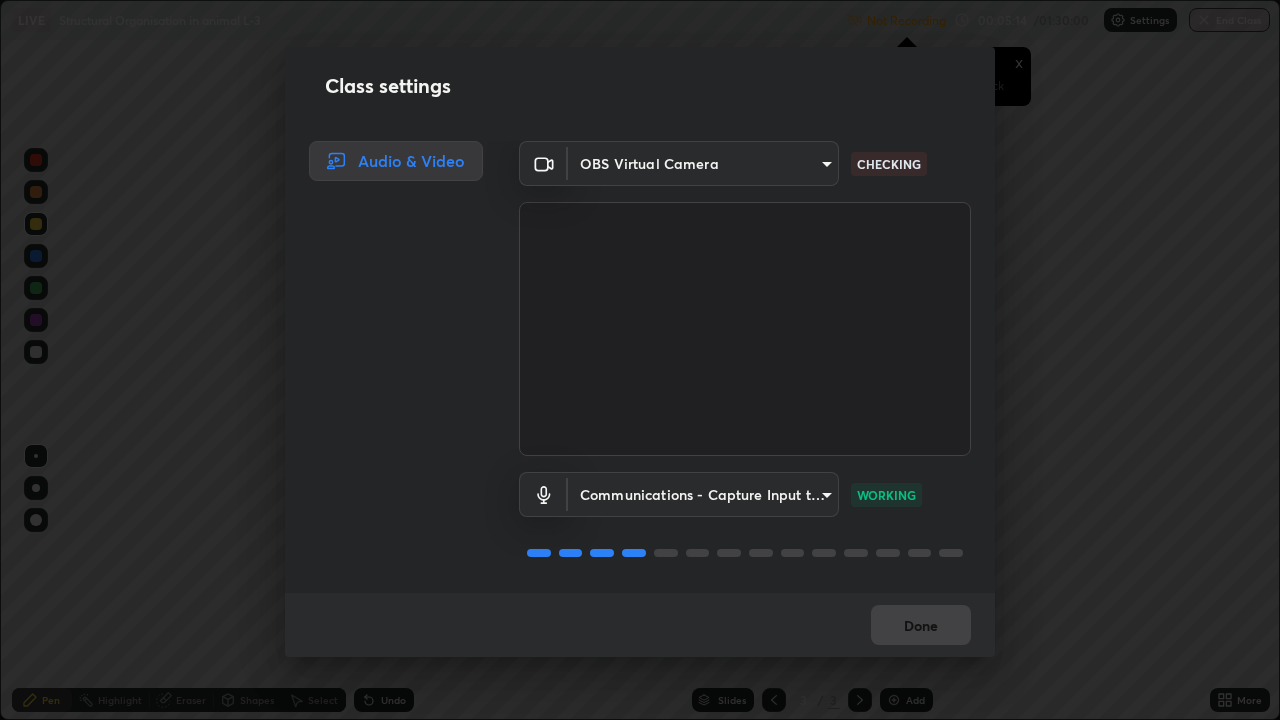 click on "Erase all LIVE Structural Organisation in animal L-3 Not Recording Recording has stopped Please call center admin to check x 00:05:14 / 01:30:00 Settings End Class Setting up your live class Structural Organisation in animal L-3 • L23 of Course on Zoology for NEET Conquer 2 [FIRST] [LAST] Pen Highlight Eraser Shapes Select Undo Slides 3 / 3 Add More No doubts shared Encourage your learners to ask a doubt for better clarity Report an issue Reason for reporting Buffering Chat not working Audio - Video sync issue Educator video quality low ​ Attach an image Report Class settings Audio & Video OBS Virtual Camera [HASH] CHECKING Communications - Capture Input terminal (Digital Array MIC) communications WORKING Done" at bounding box center [640, 360] 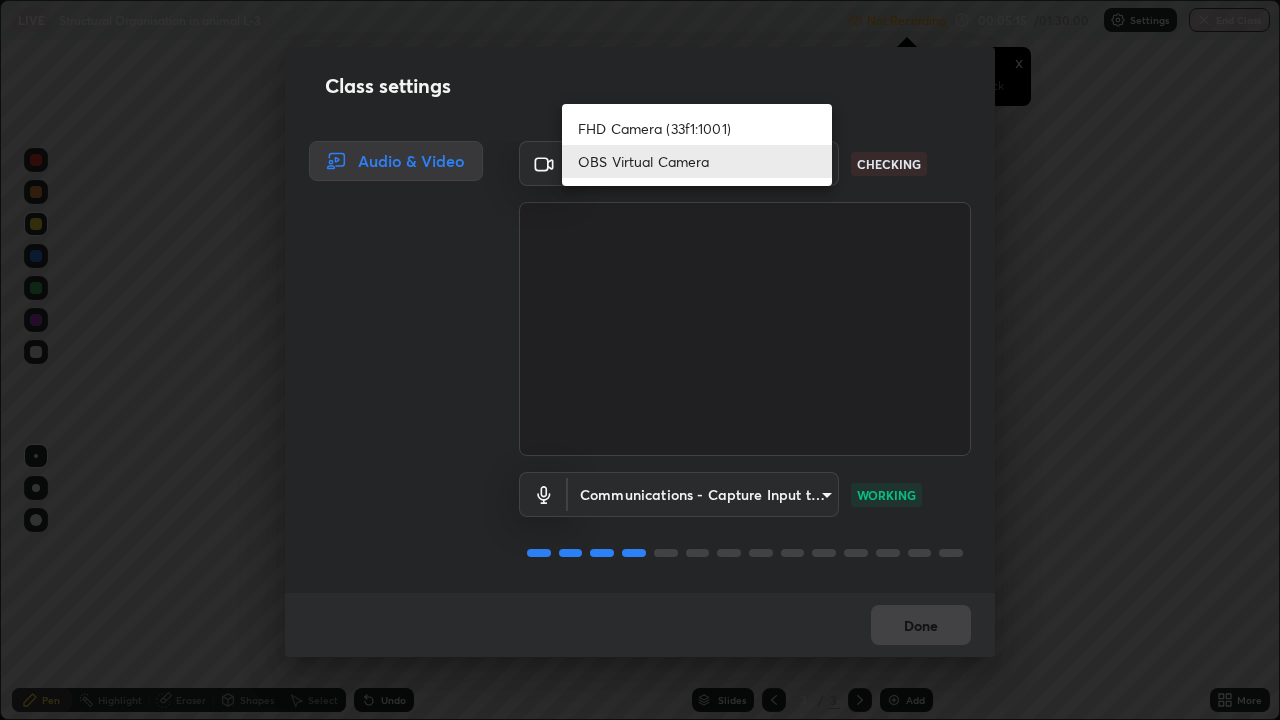 click at bounding box center (640, 360) 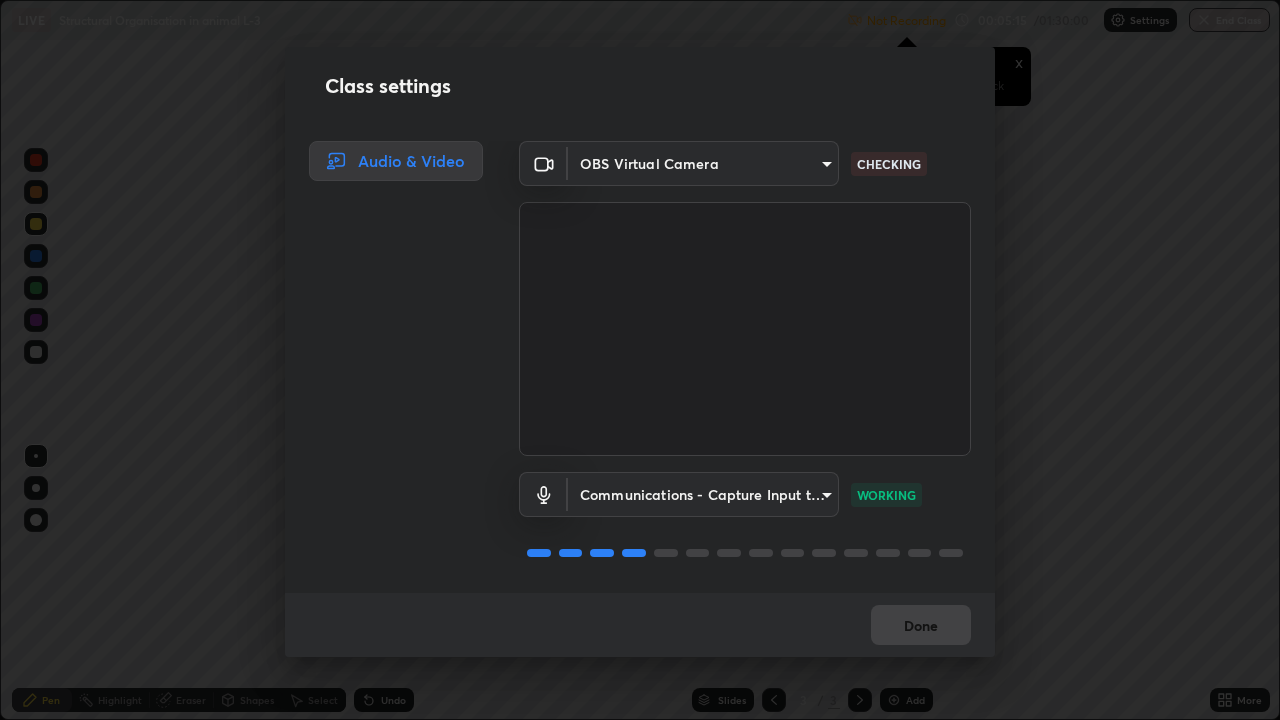 scroll, scrollTop: 1, scrollLeft: 0, axis: vertical 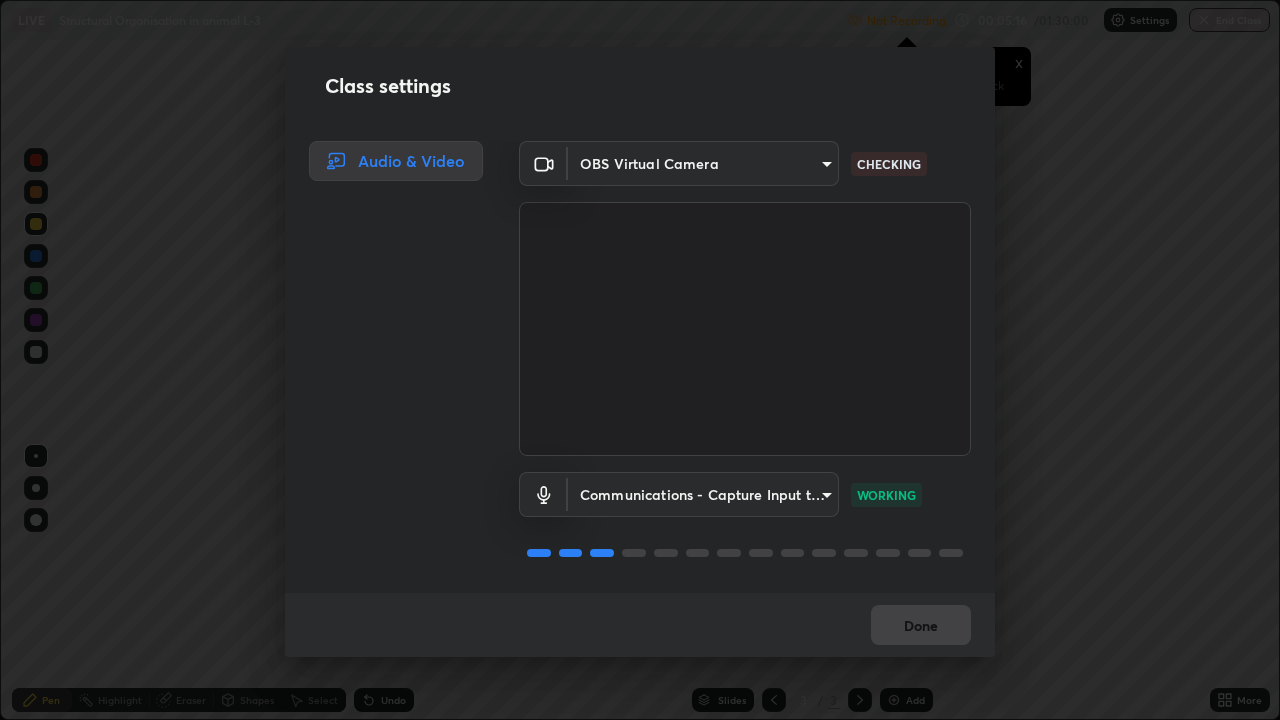 click on "Erase all LIVE Structural Organisation in animal L-3 Not Recording Recording has stopped Please call center admin to check x 00:05:16 /  01:30:00 Settings End Class Setting up your live class Structural Organisation in animal L-3 • L23 of Course on Zoology for NEET Conquer 2 [FIRST] [LAST] Pen Highlight Eraser Shapes Select Undo Slides 3 / 3 Add More No doubts shared Encourage your learners to ask a doubt for better clarity Report an issue Reason for reporting Buffering Chat not working Audio - Video sync issue Educator video quality low ​ Attach an image Report Class settings Audio & Video OBS Virtual Camera [HASH] CHECKING Communications - Capture Input terminal (Digital Array MIC) communications WORKING Done" at bounding box center (640, 360) 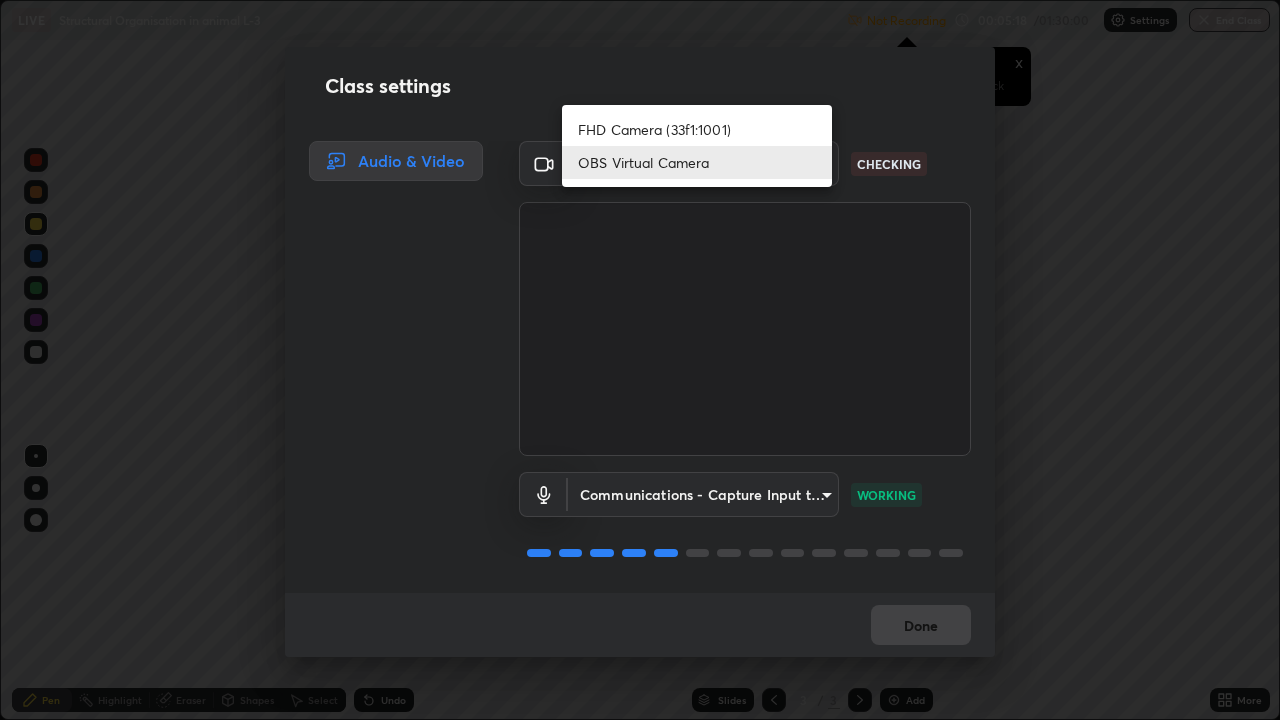 click on "OBS Virtual Camera" at bounding box center (697, 162) 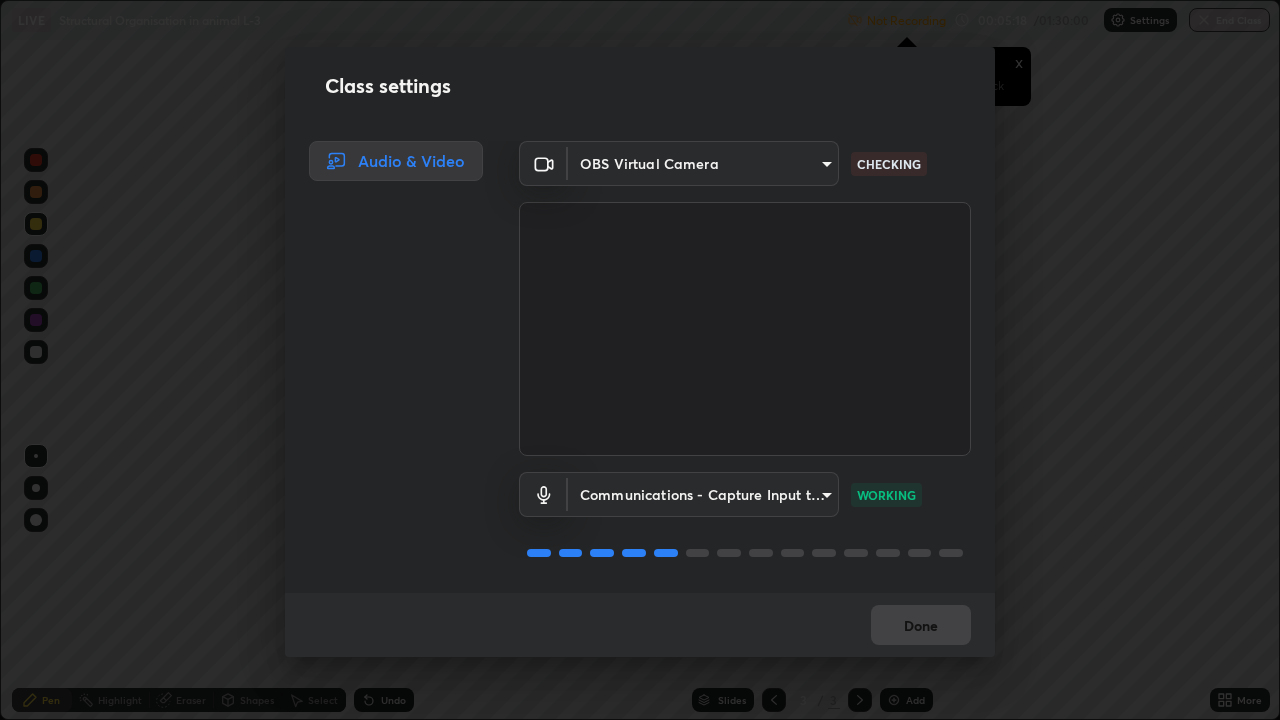 click on "Erase all LIVE Structural Organisation in animal L-3 Not Recording Recording has stopped Please call center admin to check x 00:05:18 / 01:30:00 Settings End Class Setting up your live class Structural Organisation in animal L-3 • L23 of Course on Zoology for NEET Conquer 2 [FIRST] [LAST] Pen Highlight Eraser Shapes Select Undo Slides 3 / 3 Add More No doubts shared Encourage your learners to ask a doubt for better clarity Report an issue Reason for reporting Buffering Chat not working Audio - Video sync issue Educator video quality low ​ Attach an image Report Class settings Audio & Video OBS Virtual Camera [HASH] CHECKING Communications - Capture Input terminal (Digital Array MIC) communications WORKING Done" at bounding box center [640, 360] 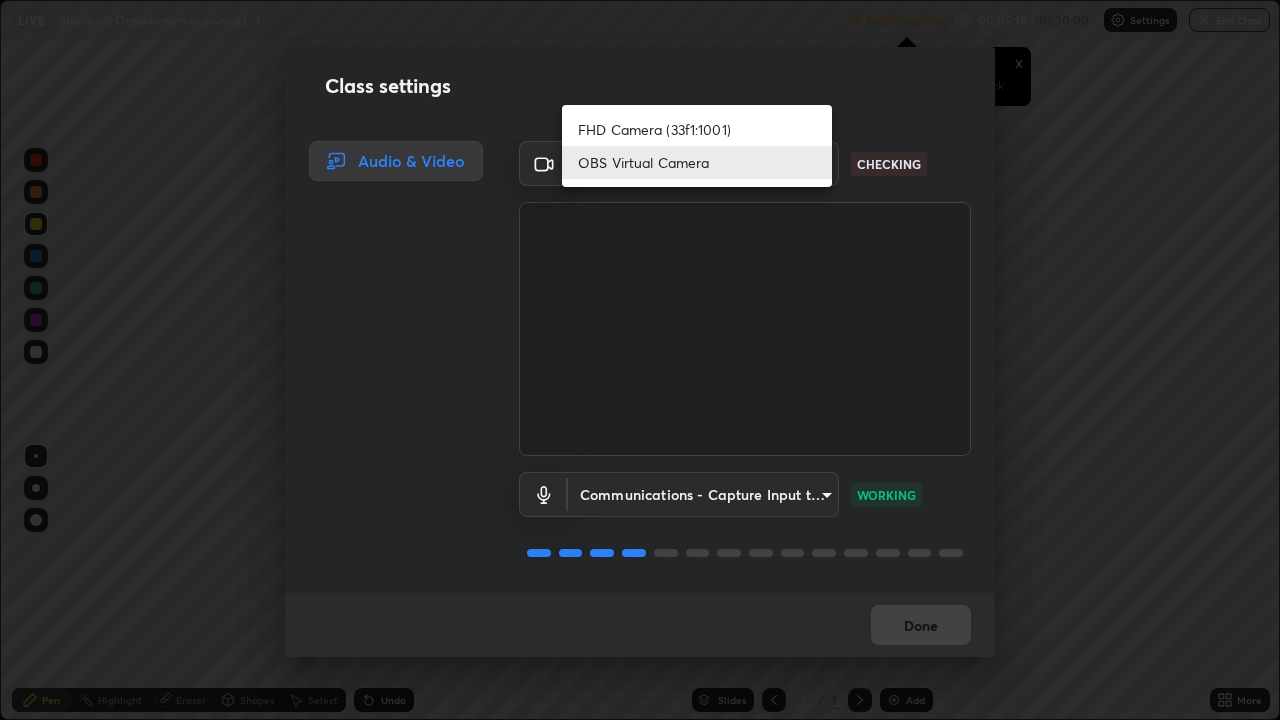 click at bounding box center (640, 360) 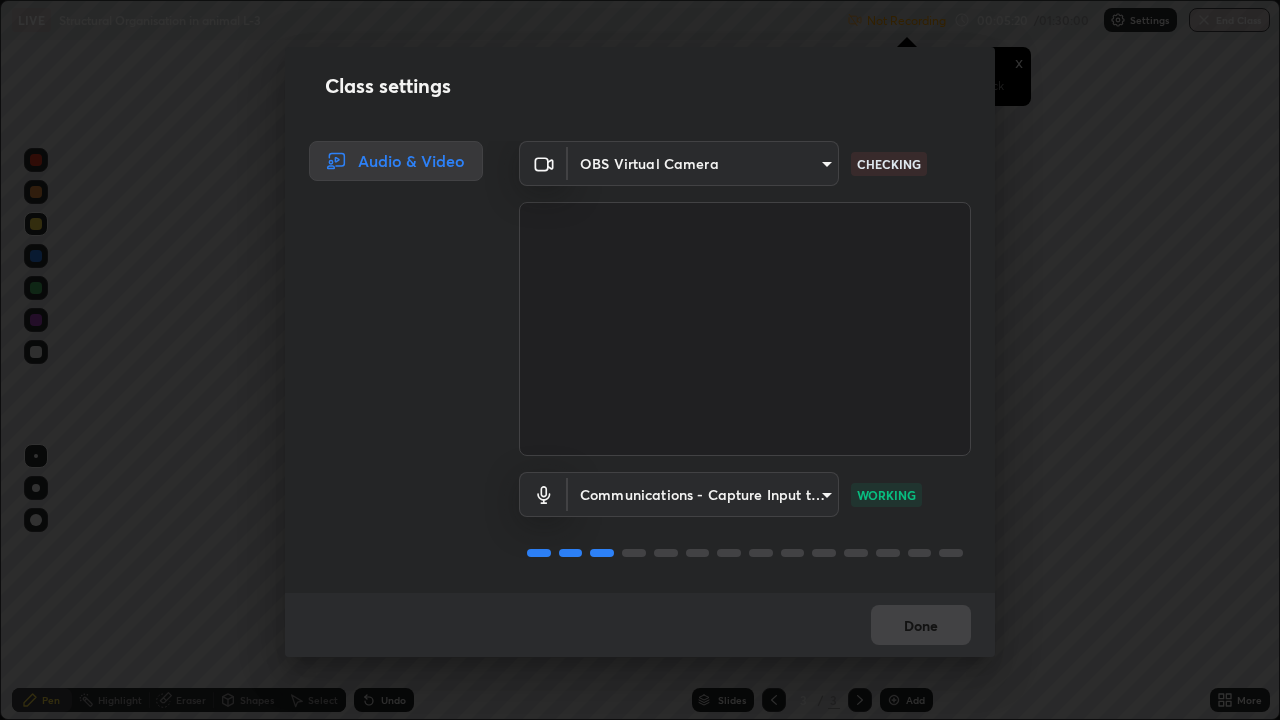 click on "Class settings Audio & Video OBS Virtual Camera [HASH] CHECKING Communications - Capture Input terminal (Digital Array MIC) communications WORKING Done" at bounding box center [640, 360] 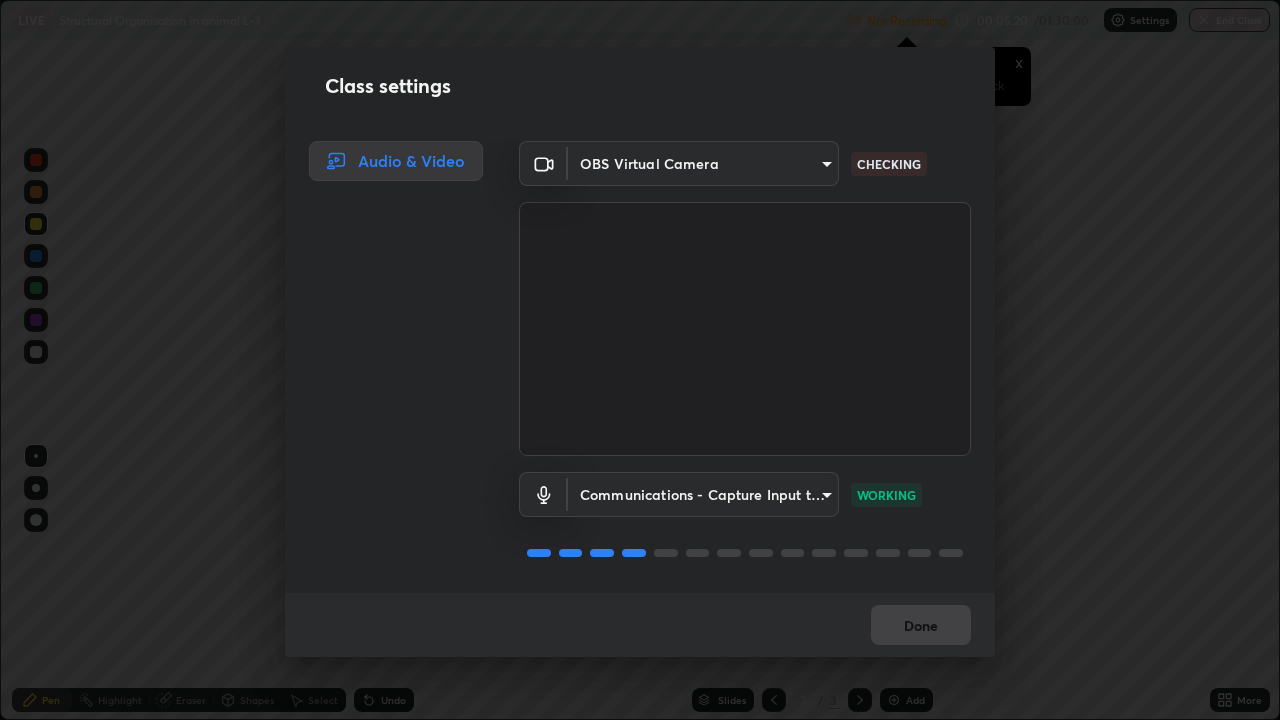 click on "Class settings Audio & Video OBS Virtual Camera [HASH] CHECKING Communications - Capture Input terminal (Digital Array MIC) communications WORKING Done" at bounding box center (640, 360) 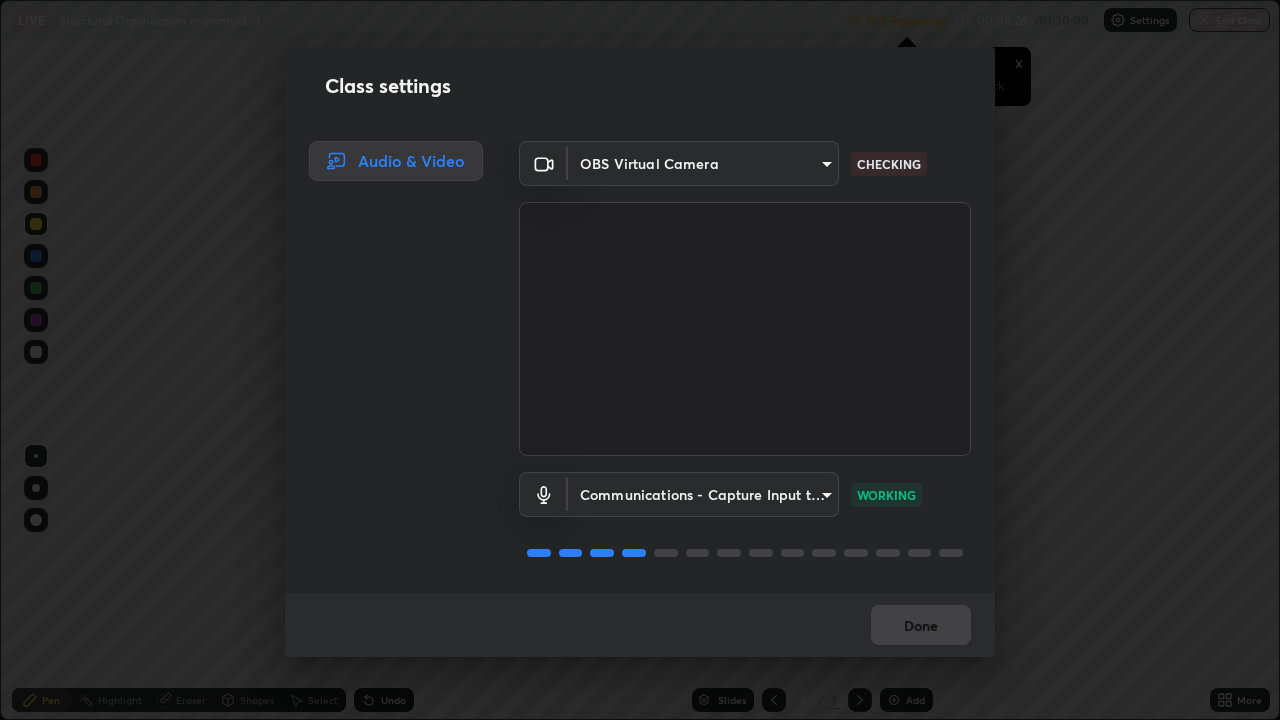 scroll, scrollTop: 2, scrollLeft: 0, axis: vertical 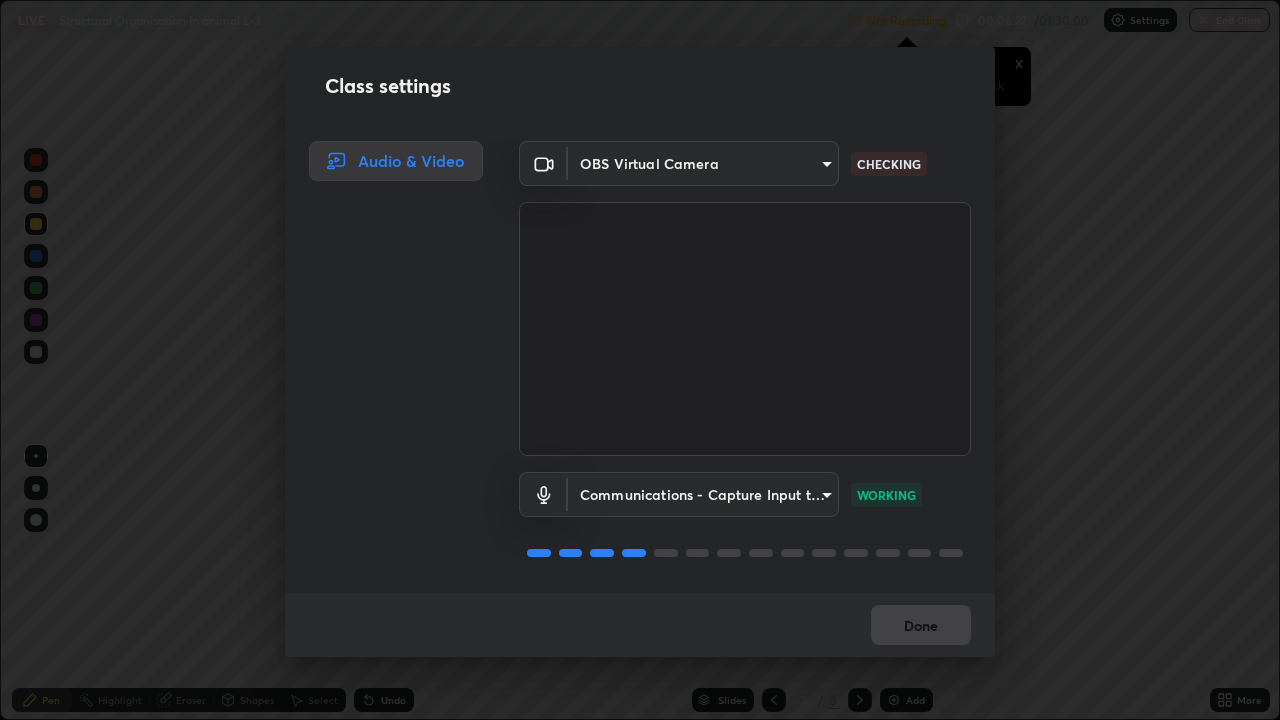 click on "Class settings Audio & Video OBS Virtual Camera [HASH] CHECKING Communications - Capture Input terminal (Digital Array MIC) communications WORKING Done" at bounding box center (640, 360) 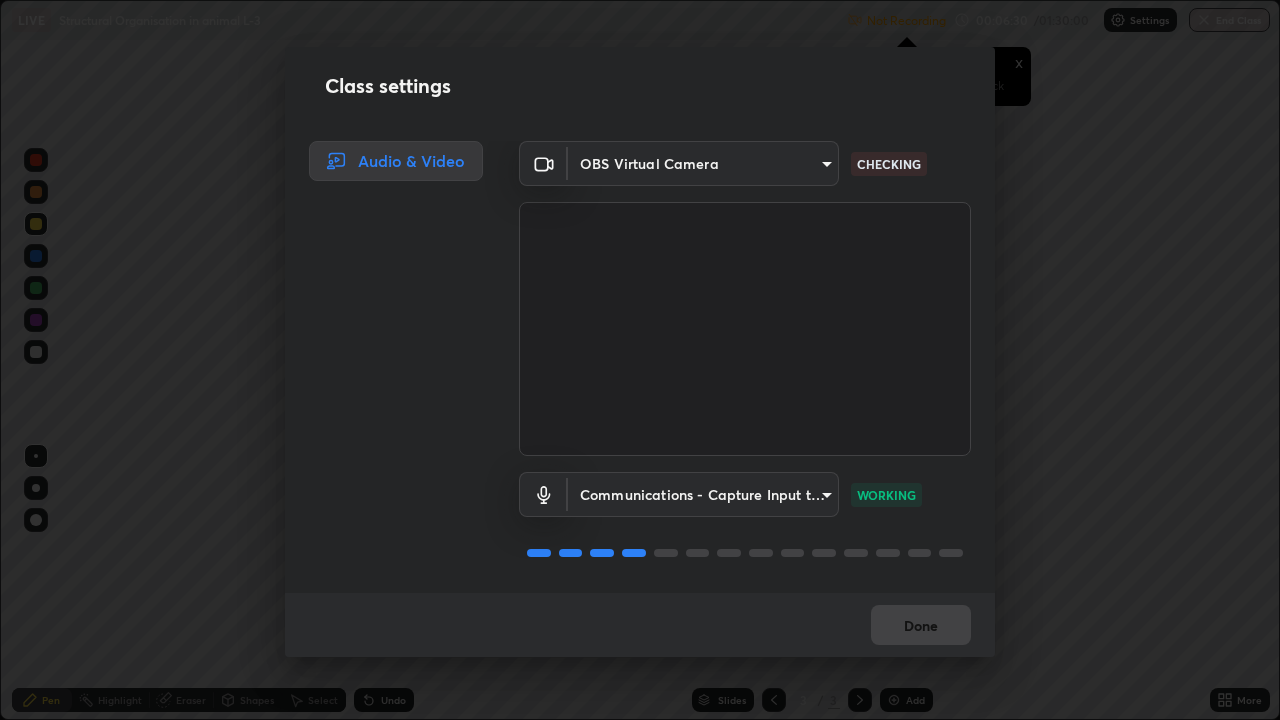 click at bounding box center [745, 329] 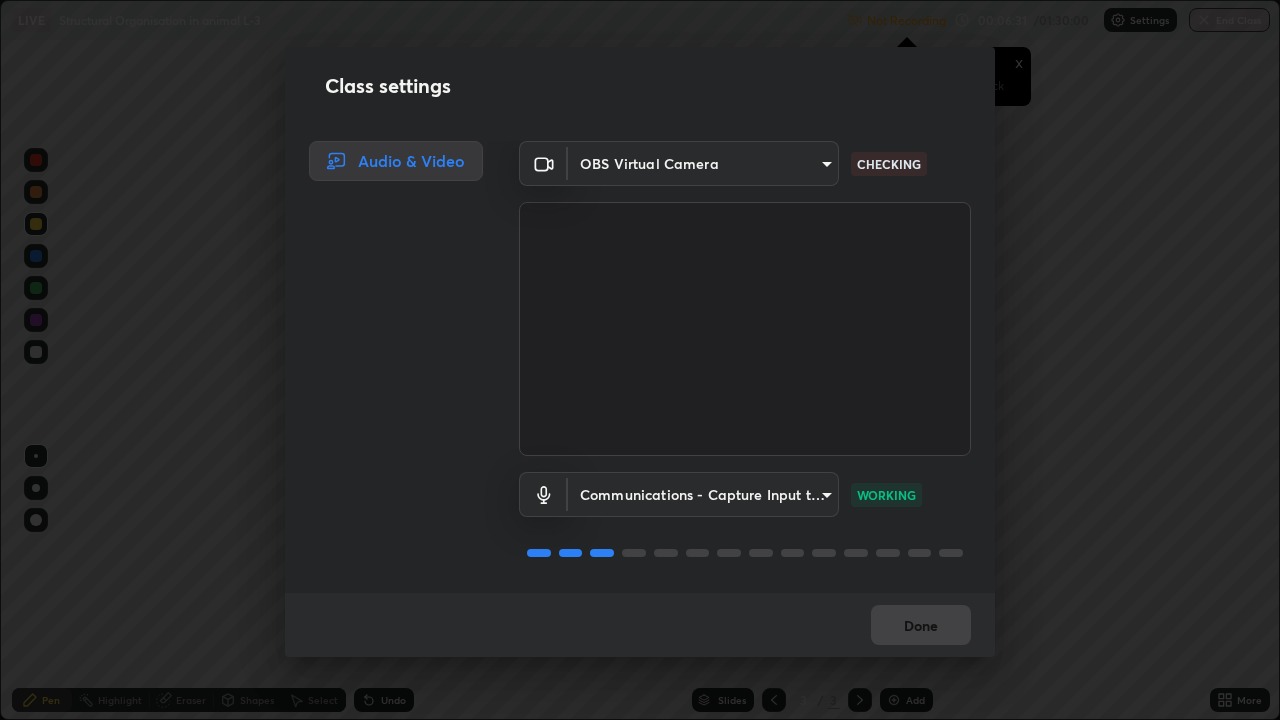 click on "Class settings Audio & Video OBS Virtual Camera [HASH] CHECKING Communications - Capture Input terminal (Digital Array MIC) communications WORKING Done" at bounding box center [640, 360] 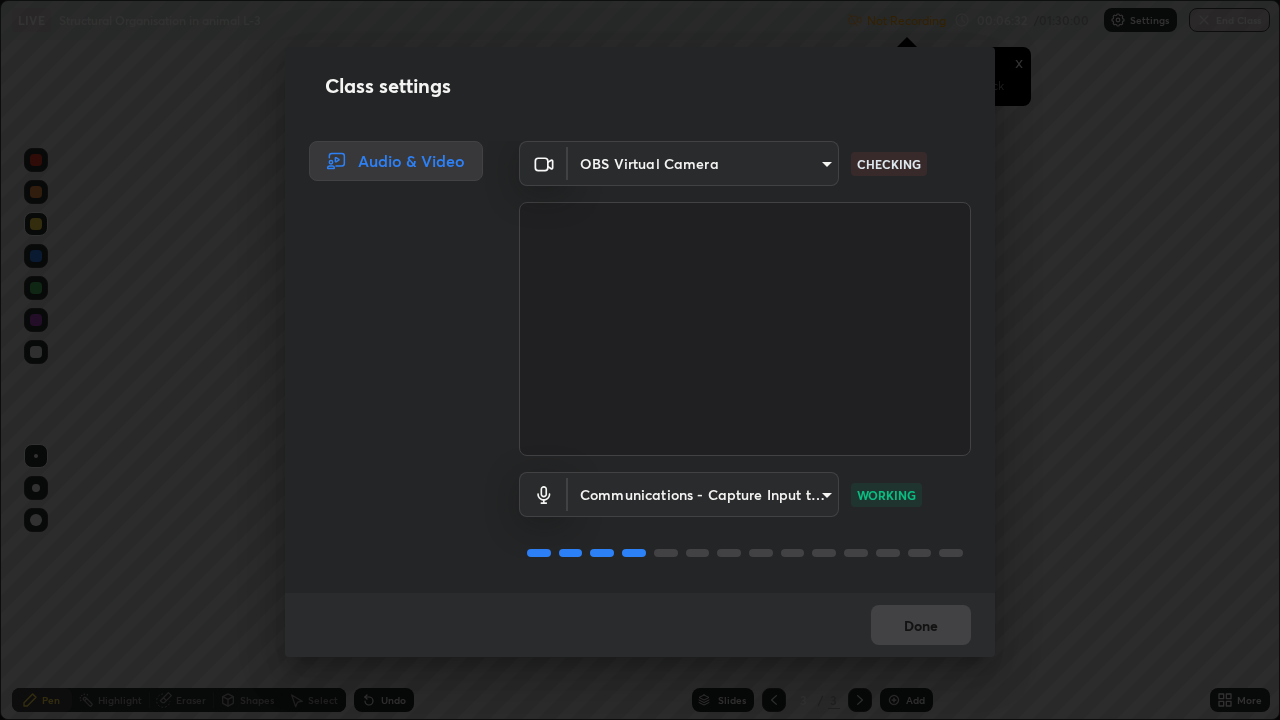 click on "Class settings Audio & Video OBS Virtual Camera [HASH] CHECKING Communications - Capture Input terminal (Digital Array MIC) communications WORKING Done" at bounding box center (640, 360) 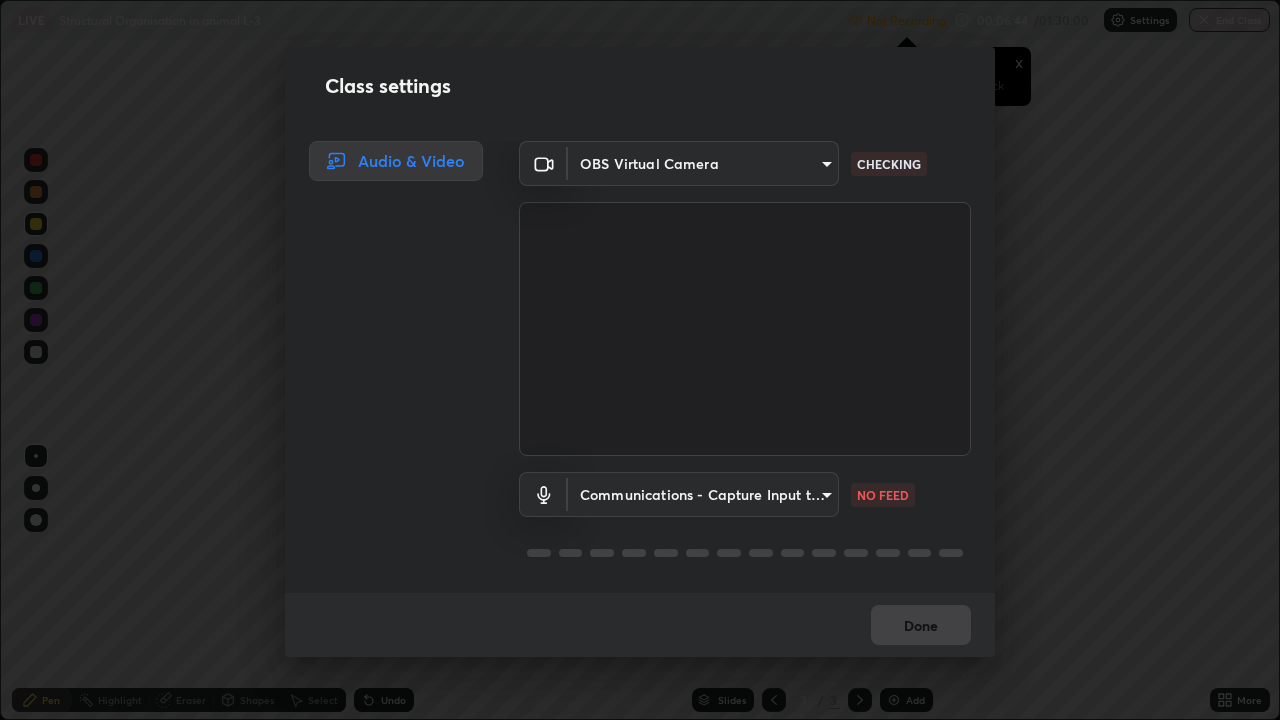 click at bounding box center [745, 329] 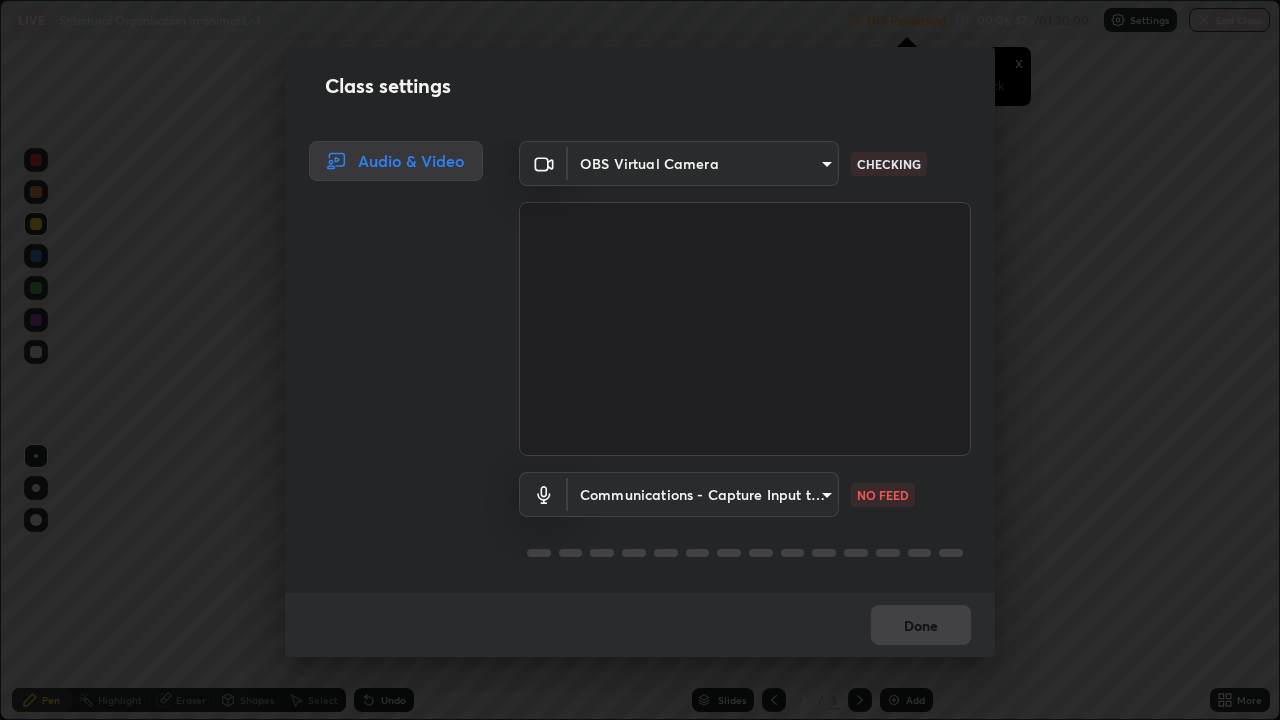 click on "Erase all LIVE Structural Organisation in animal L-3 Not Recording Recording has stopped Please call center admin to check x 00:06:47 /  01:30:00 Settings End Class Setting up your live class Structural Organisation in animal L-3 • L23 of Course on Zoology for NEET Conquer 2 [FIRST] [LAST] Pen Highlight Eraser Shapes Select Undo Slides 3 / 3 Add More No doubts shared Encourage your learners to ask a doubt for better clarity Report an issue Reason for reporting Buffering Chat not working Audio - Video sync issue Educator video quality low ​ Attach an image Report Class settings Audio & Video OBS Virtual Camera [HASH] CHECKING Communications - Capture Input terminal (Digital Array MIC) communications NO FEED Done" at bounding box center [640, 360] 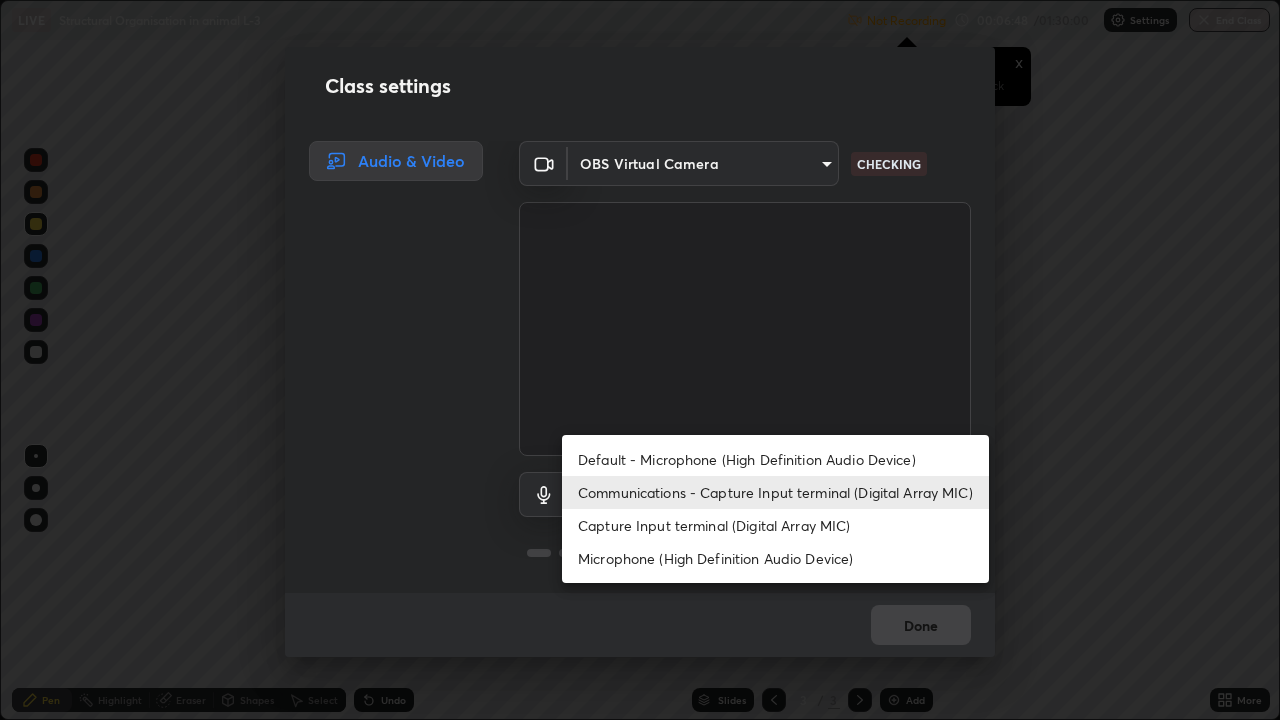 click on "Capture Input terminal (Digital Array MIC)" at bounding box center (775, 525) 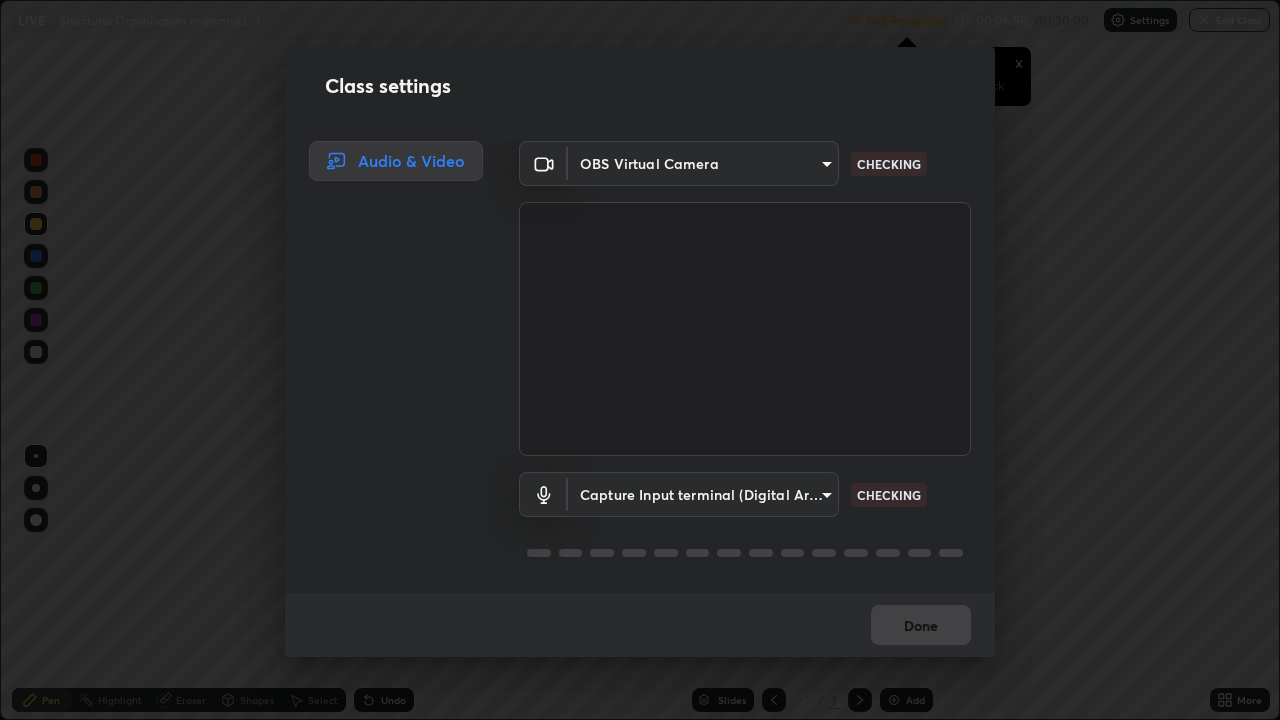click on "Erase all LIVE Structural Organisation in animal L-3 Not Recording Recording has stopped Please call center admin to check x 00:06:50 /  01:30:00 Settings End Class Setting up your live class Structural Organisation in animal L-3 • L23 of Course on Zoology for NEET Conquer 2 [FIRST] [LAST] Pen Highlight Eraser Shapes Select Undo Slides 3 / 3 Add More No doubts shared Encourage your learners to ask a doubt for better clarity Report an issue Reason for reporting Buffering Chat not working Audio - Video sync issue Educator video quality low ​ Attach an image Report Class settings Audio & Video OBS Virtual Camera [HASH] CHECKING Capture Input terminal (Digital Array MIC) [HASH] CHECKING Done" at bounding box center [640, 360] 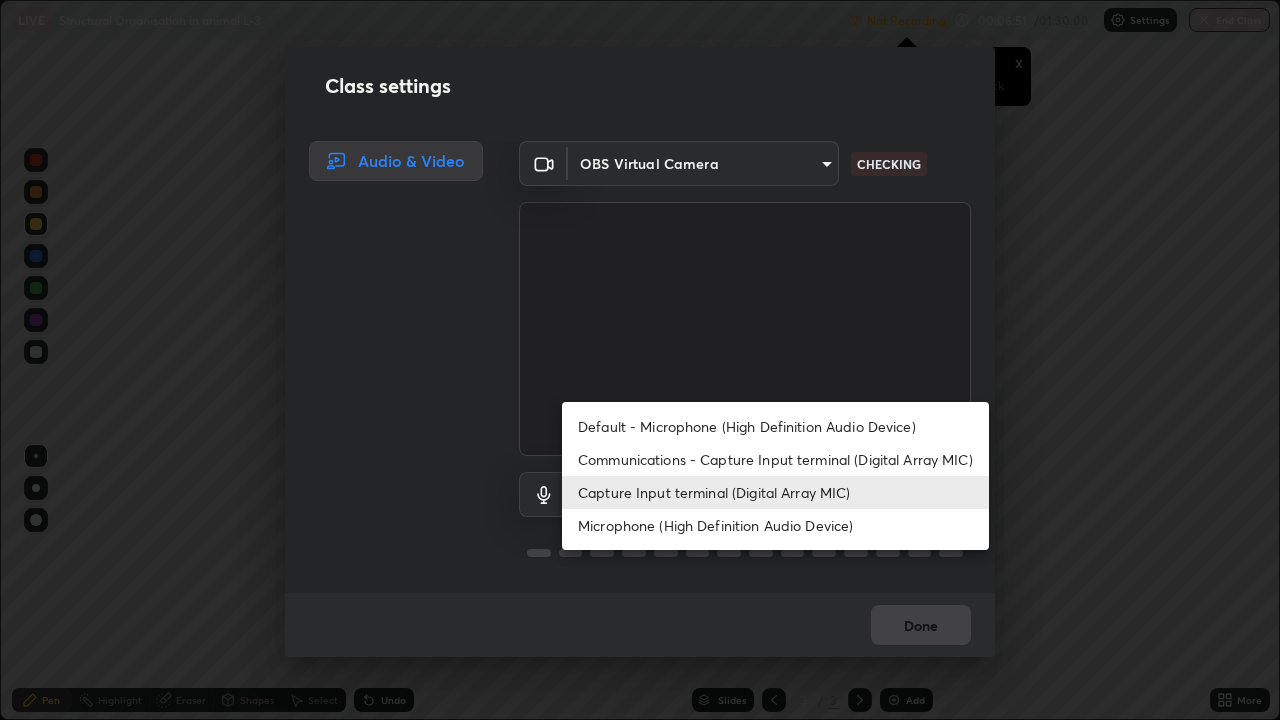 click on "Communications - Capture Input terminal (Digital Array MIC)" at bounding box center [775, 459] 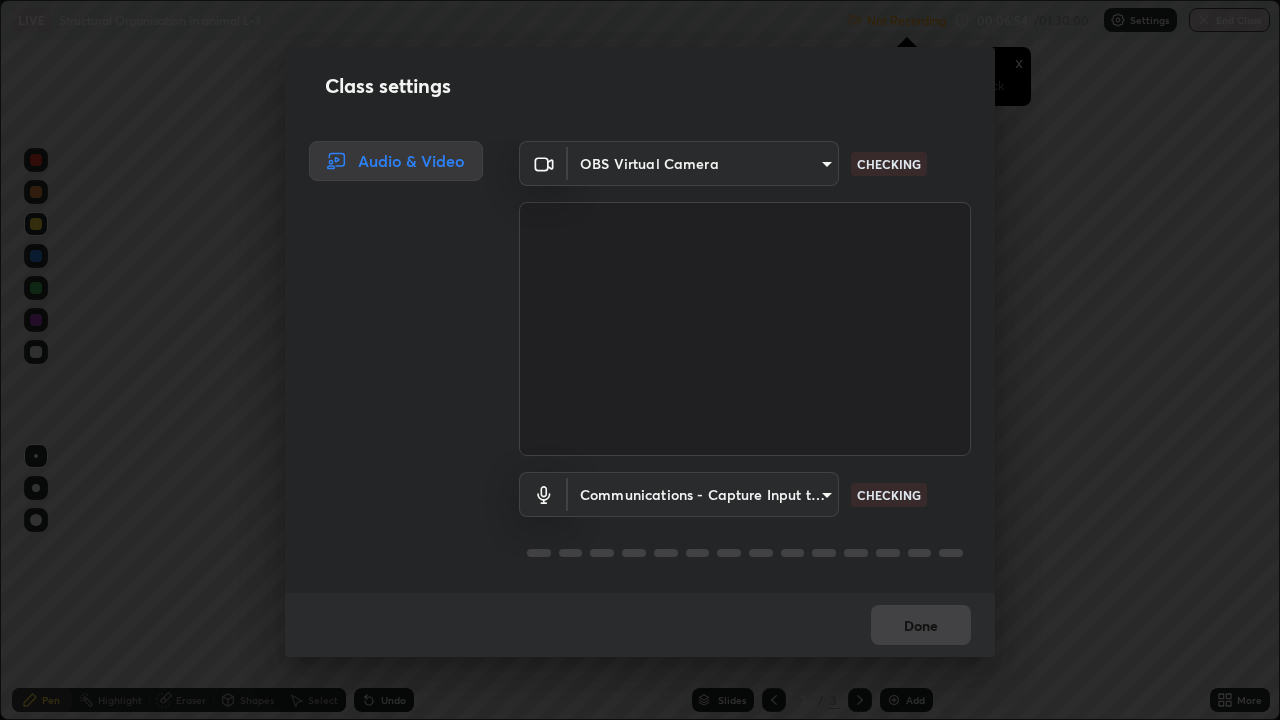click on "Erase all LIVE Structural Organisation in animal L-3 Not Recording Recording has stopped Please call center admin to check x 00:06:54 / 01:30:00 Settings End Class Setting up your live class Structural Organisation in animal L-3 • L23 of Course on Zoology for NEET Conquer 2 [FIRST] [LAST] Pen Highlight Eraser Shapes Select Undo Slides 3 / 3 Add More No doubts shared Encourage your learners to ask a doubt for better clarity Report an issue Reason for reporting Buffering Chat not working Audio - Video sync issue Educator video quality low ​ Attach an image Report Class settings Audio & Video OBS Virtual Camera [HASH] CHECKING Communications - Capture Input terminal (Digital Array MIC) communications CHECKING Done" at bounding box center (640, 360) 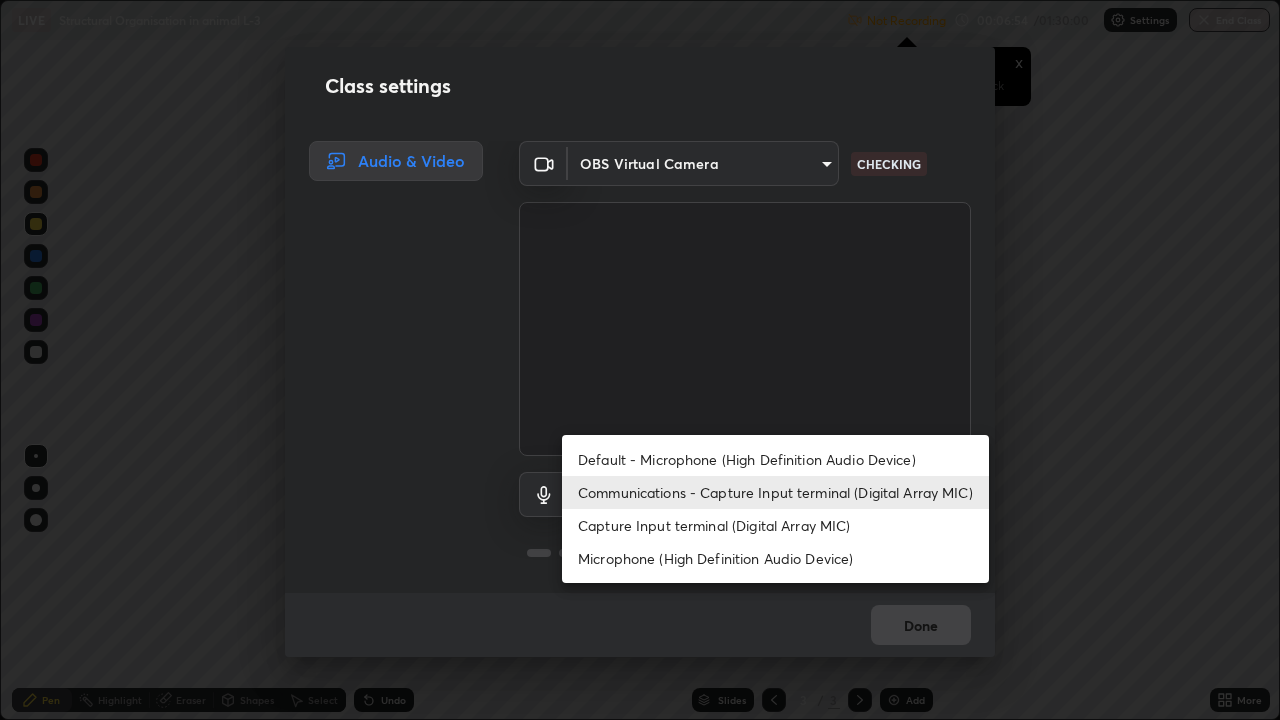 click on "Communications - Capture Input terminal (Digital Array MIC)" at bounding box center (775, 492) 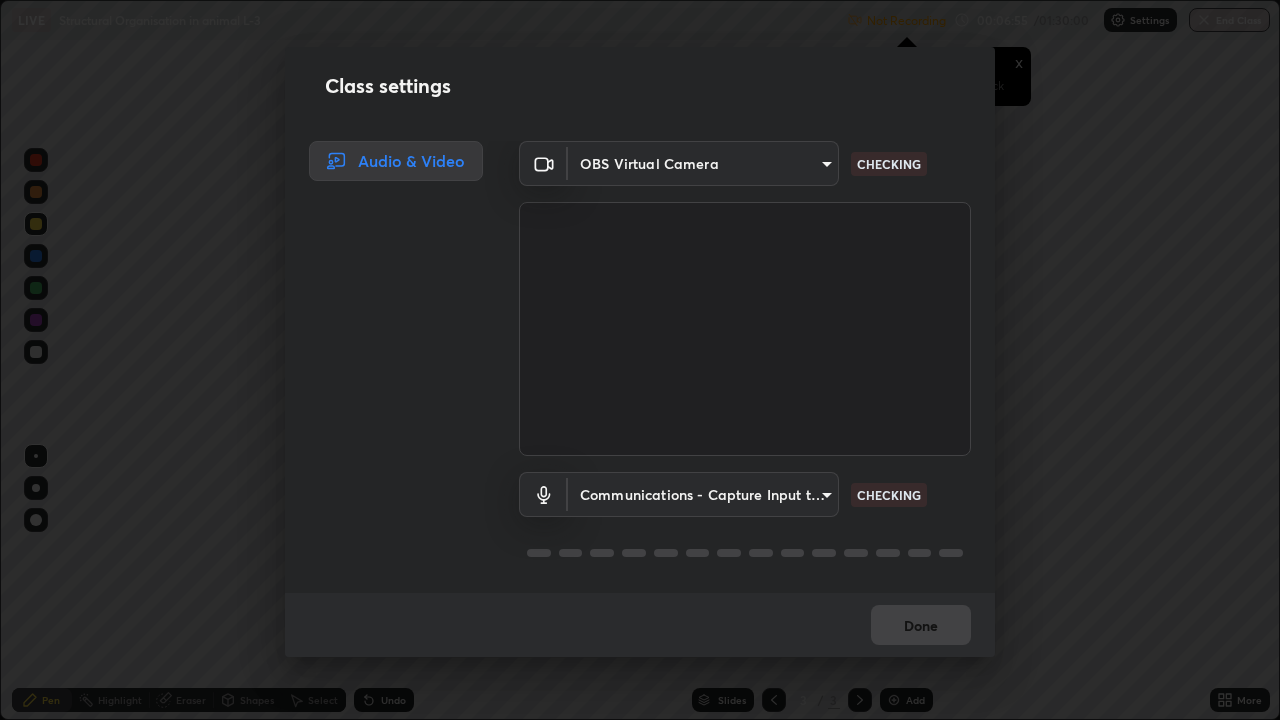 click on "Erase all LIVE Structural Organisation in animal L-3 Not Recording Recording has stopped Please call center admin to check x 00:06:55 / 01:30:00 Settings End Class Setting up your live class Structural Organisation in animal L-3 • L23 of Course on Zoology for NEET Conquer 2 [FIRST] [LAST] Pen Highlight Eraser Shapes Select Undo Slides 3 / 3 Add More No doubts shared Encourage your learners to ask a doubt for better clarity Report an issue Reason for reporting Buffering Chat not working Audio - Video sync issue Educator video quality low ​ Attach an image Report Class settings Audio & Video OBS Virtual Camera [HASH] CHECKING Communications - Capture Input terminal (Digital Array MIC) communications CHECKING Done" at bounding box center [640, 360] 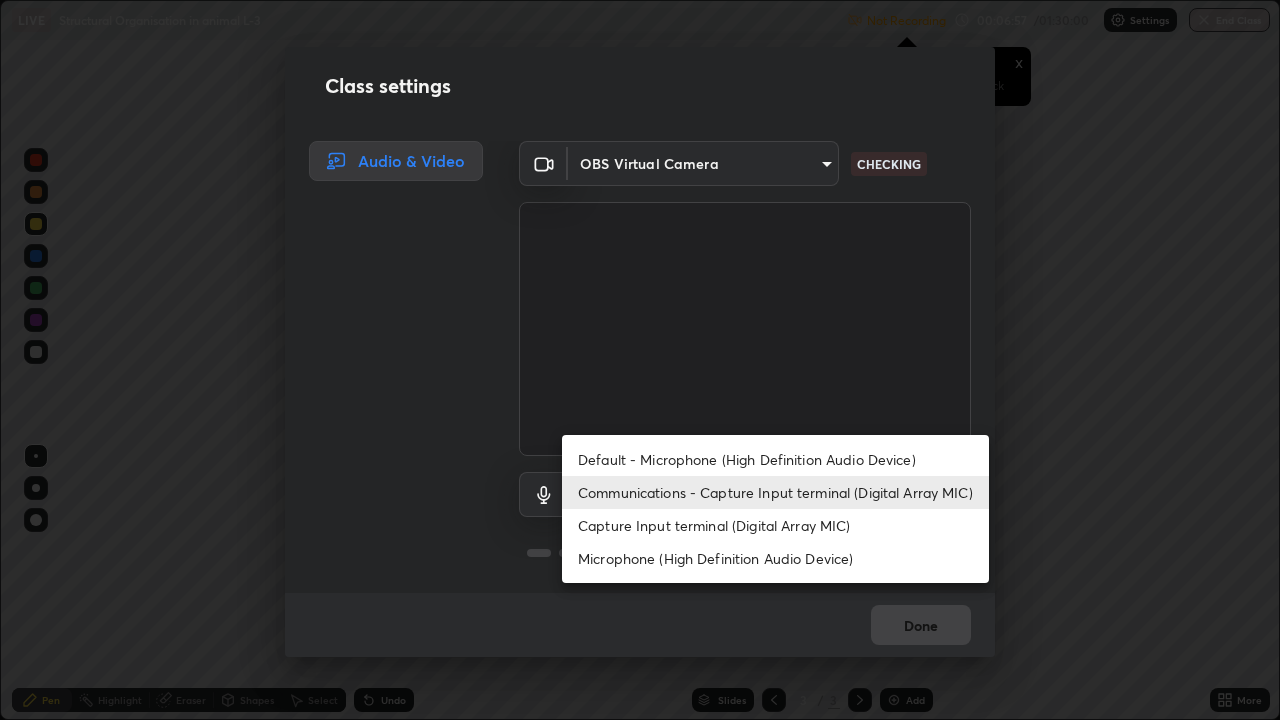click on "Default - Microphone (High Definition Audio Device)" at bounding box center (775, 459) 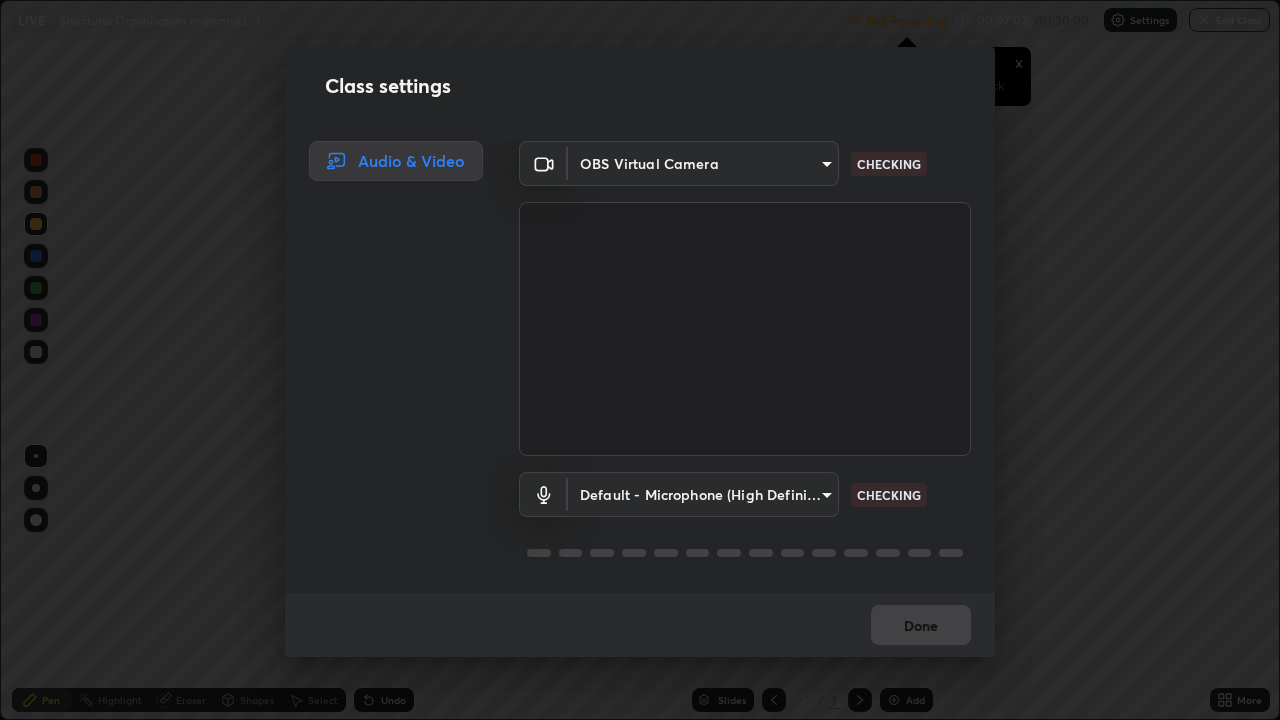 click on "Erase all LIVE Structural Organisation in animal L-3 Not Recording Recording has stopped Please call center admin to check x 00:07:03 / 01:30:00 Settings End Class Setting up your live class Structural Organisation in animal L-3 • L23 of Course on Zoology for NEET Conquer 2 [FIRST] [LAST] Pen Highlight Eraser Shapes Select Undo Slides 3 / 3 Add More No doubts shared Encourage your learners to ask a doubt for better clarity Report an issue Reason for reporting Buffering Chat not working Audio - Video sync issue Educator video quality low ​ Attach an image Report Class settings Audio & Video OBS Virtual Camera [HASH] CHECKING Default - Microphone (High Definition Audio Device) default CHECKING Done" at bounding box center (640, 360) 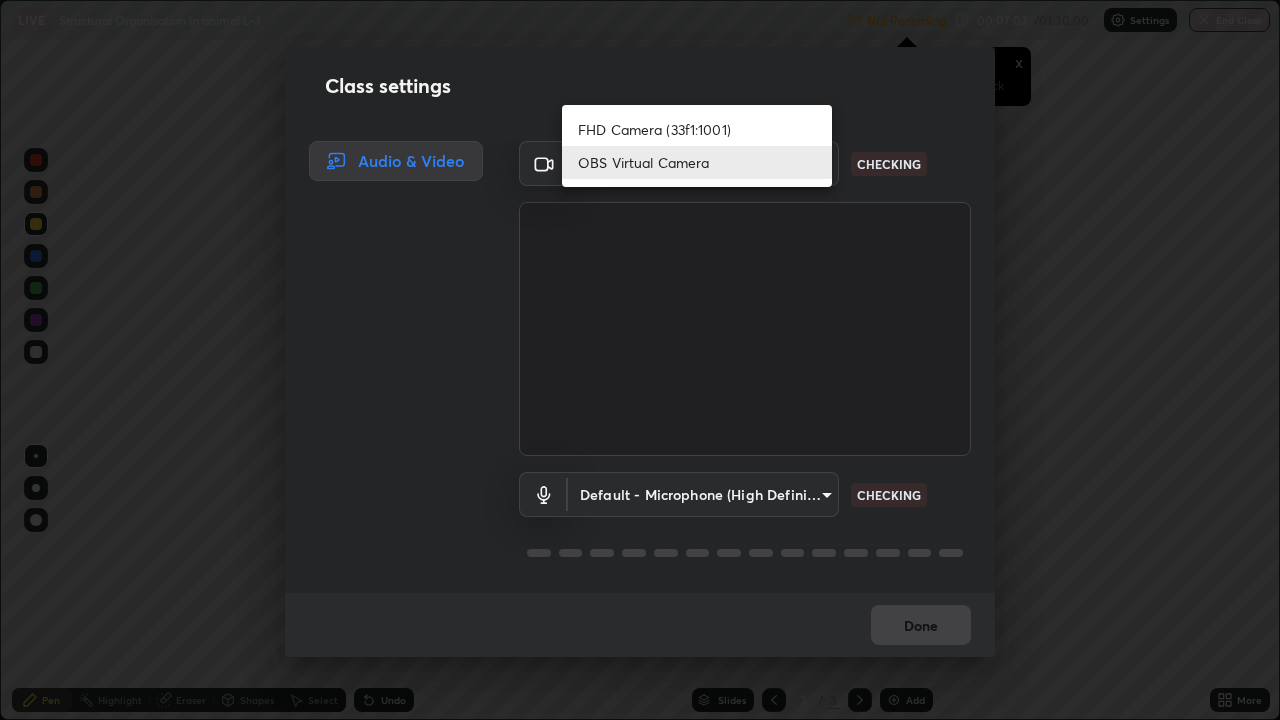 scroll, scrollTop: 1, scrollLeft: 0, axis: vertical 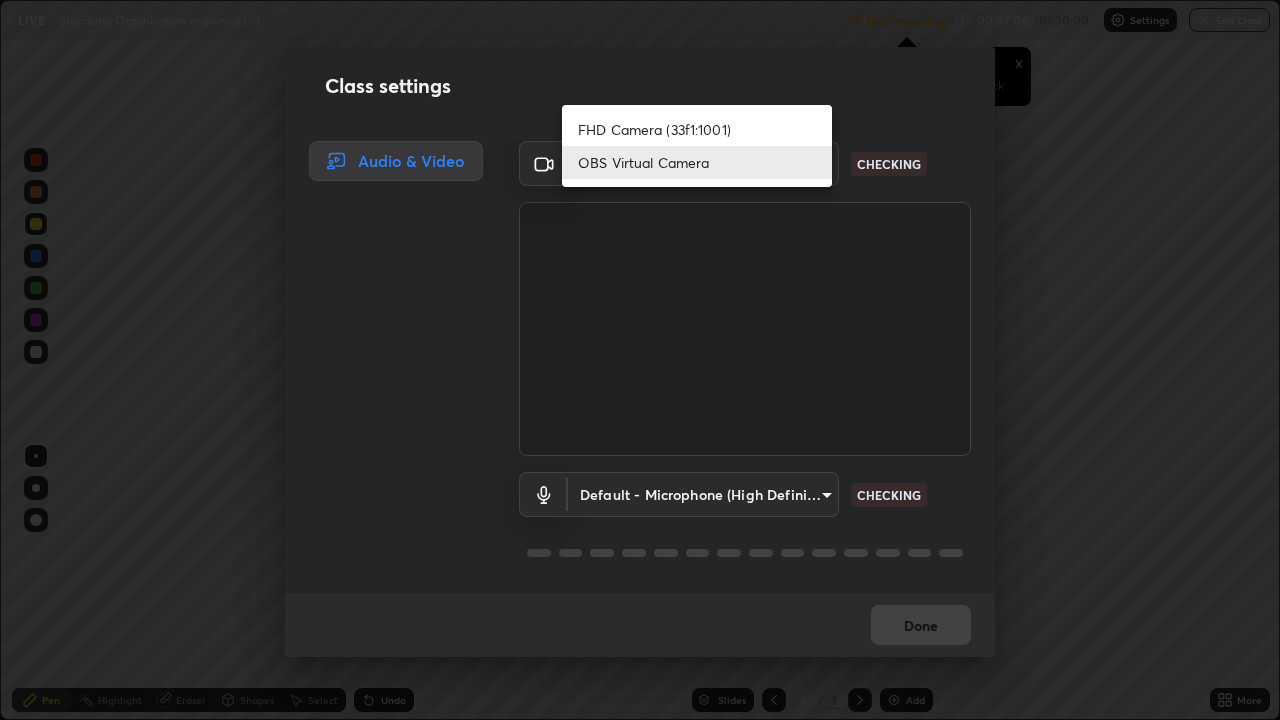 click on "OBS Virtual Camera" at bounding box center [697, 162] 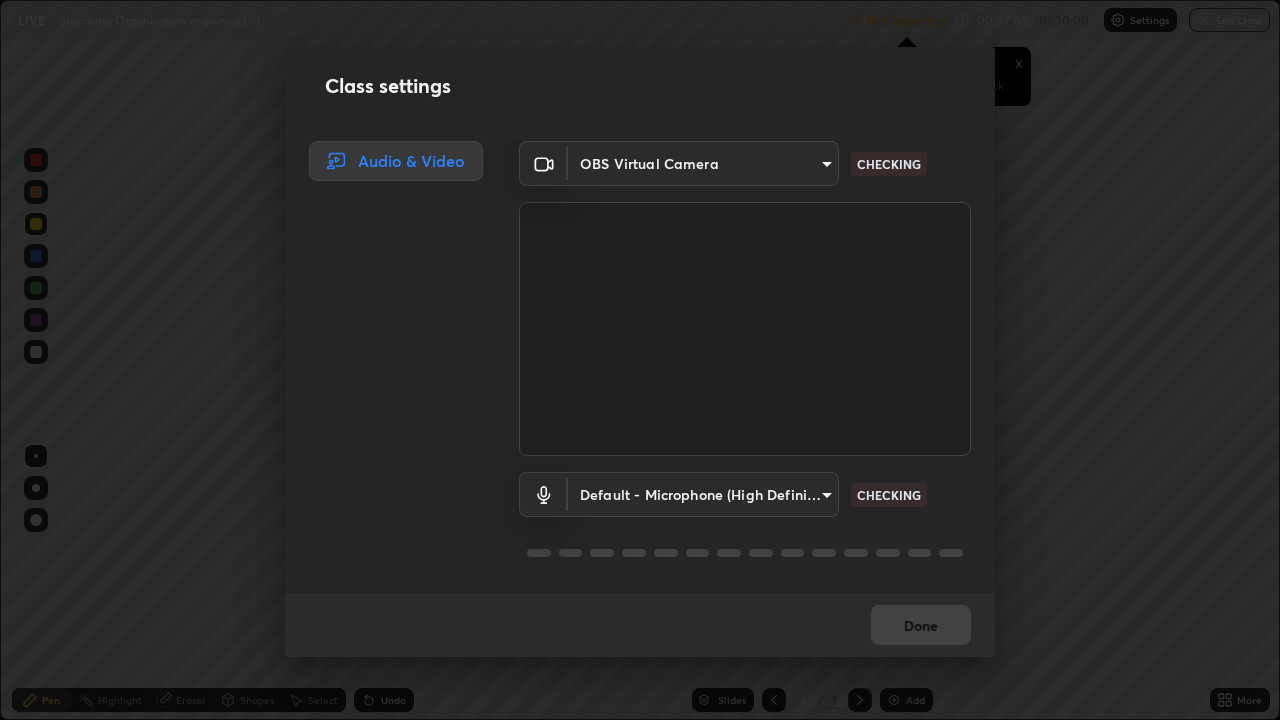 scroll, scrollTop: 2, scrollLeft: 0, axis: vertical 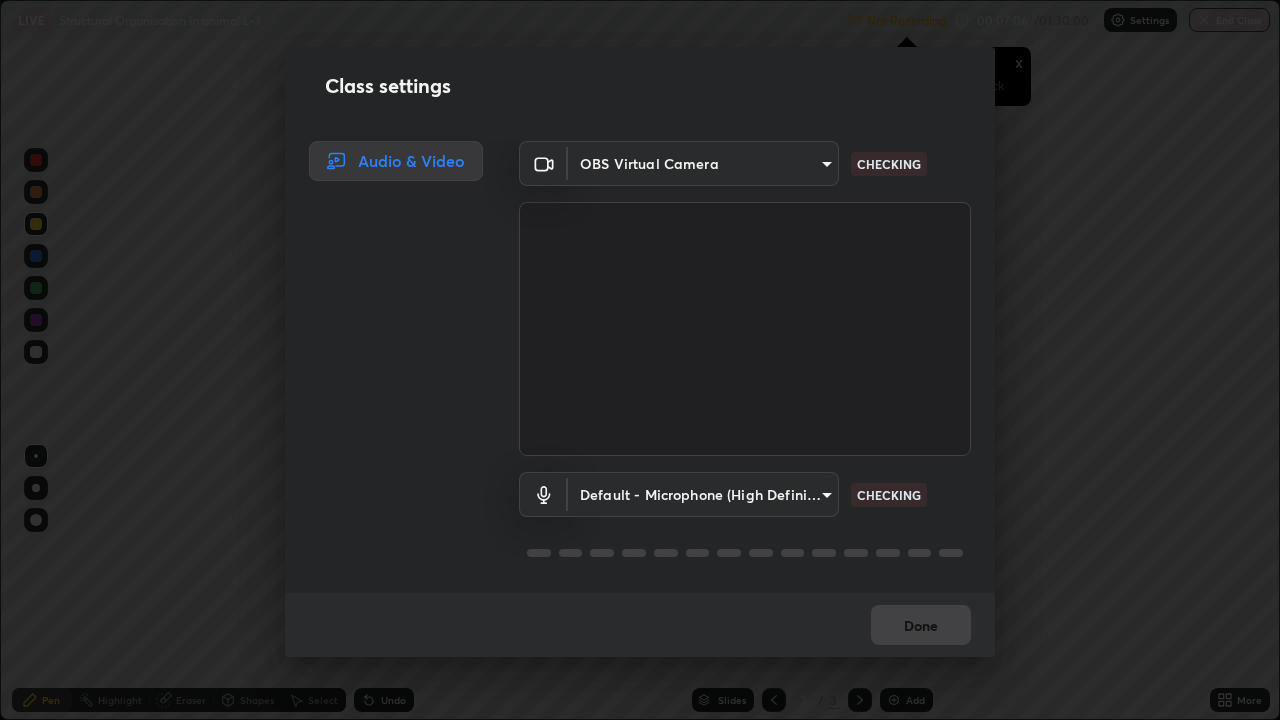 click on "Erase all LIVE Structural Organisation in animal L-3 Not Recording Recording has stopped Please call center admin to check x 00:07:06 /  01:30:00 Settings End Class Setting up your live class Structural Organisation in animal L-3 • L23 of Course on Zoology for NEET Conquer 2 [FIRST] [LAST] Pen Highlight Eraser Shapes Select Undo Slides 3 / 3 Add More No doubts shared Encourage your learners to ask a doubt for better clarity Report an issue Reason for reporting Buffering Chat not working Audio - Video sync issue Educator video quality low ​ Attach an image Report Class settings Audio & Video OBS Virtual Camera [HASH] CHECKING Default - Microphone (High Definition Audio Device) default CHECKING Done" at bounding box center [640, 360] 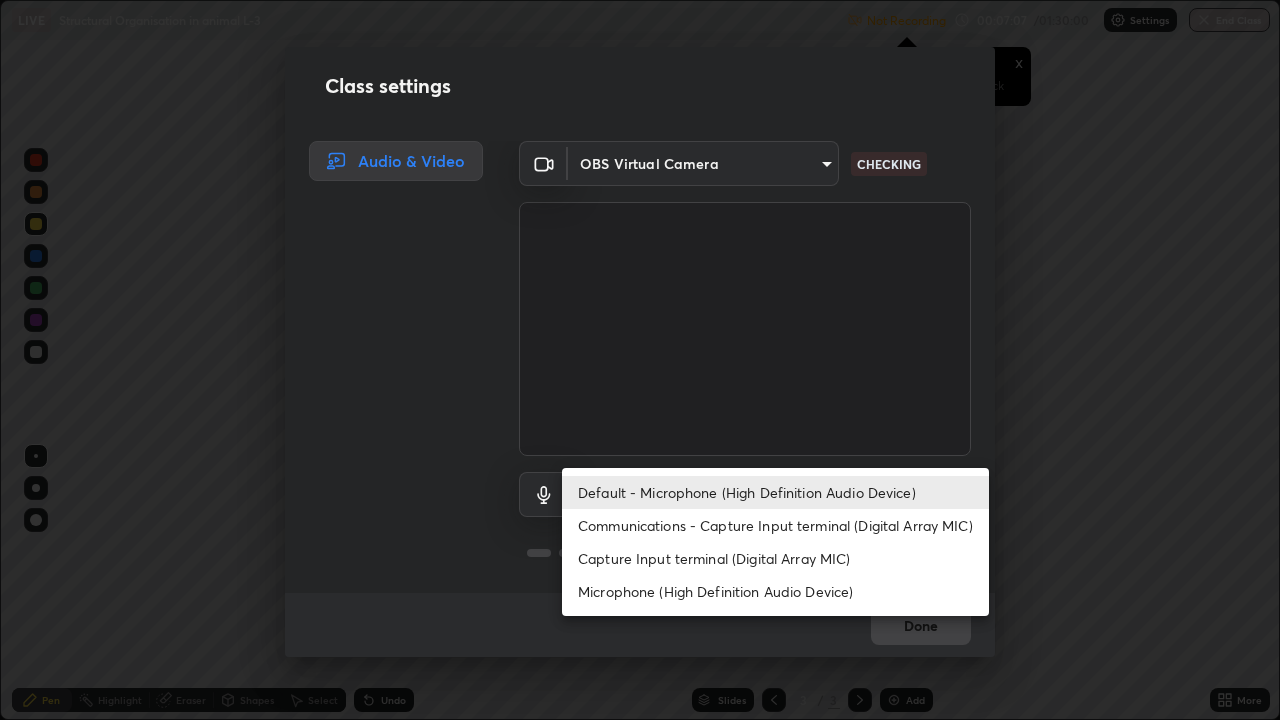 click on "Communications - Capture Input terminal (Digital Array MIC)" at bounding box center (775, 525) 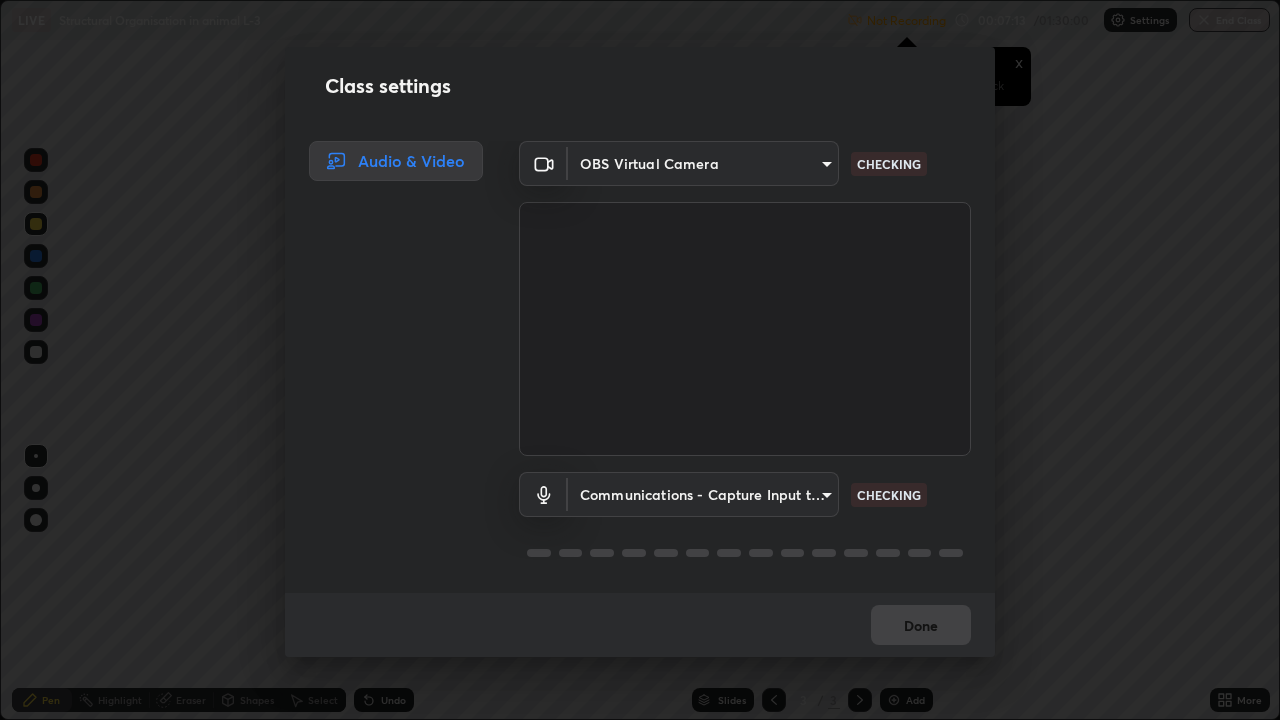 click on "Erase all LIVE Structural Organisation in animal L-3 Not Recording Recording has stopped Please call center admin to check x 00:07:13 / 01:30:00 Settings End Class Setting up your live class Structural Organisation in animal L-3 • L23 of Course on Zoology for NEET Conquer 2 [FIRST] [LAST] Pen Highlight Eraser Shapes Select Undo Slides 3 / 3 Add More No doubts shared Encourage your learners to ask a doubt for better clarity Report an issue Reason for reporting Buffering Chat not working Audio - Video sync issue Educator video quality low ​ Attach an image Report Class settings Audio & Video OBS Virtual Camera [HASH] CHECKING Communications - Capture Input terminal (Digital Array MIC) communications CHECKING Done" at bounding box center [640, 360] 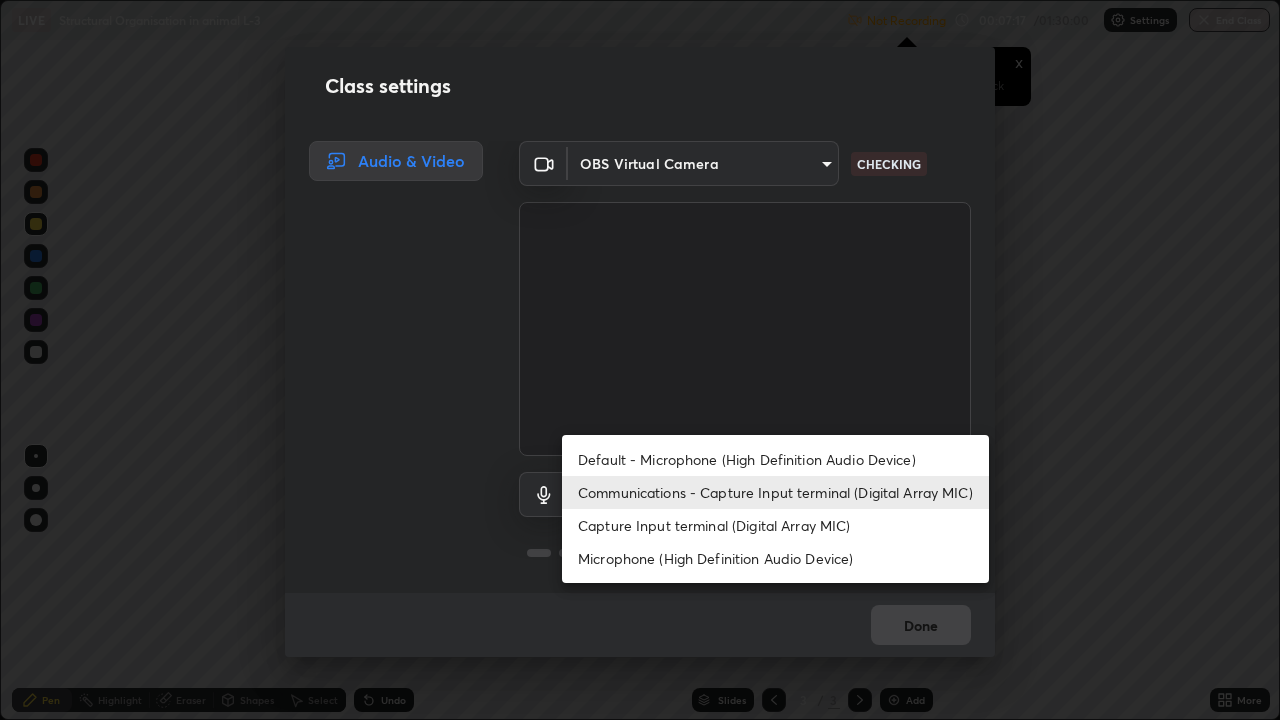 click on "Capture Input terminal (Digital Array MIC)" at bounding box center [775, 525] 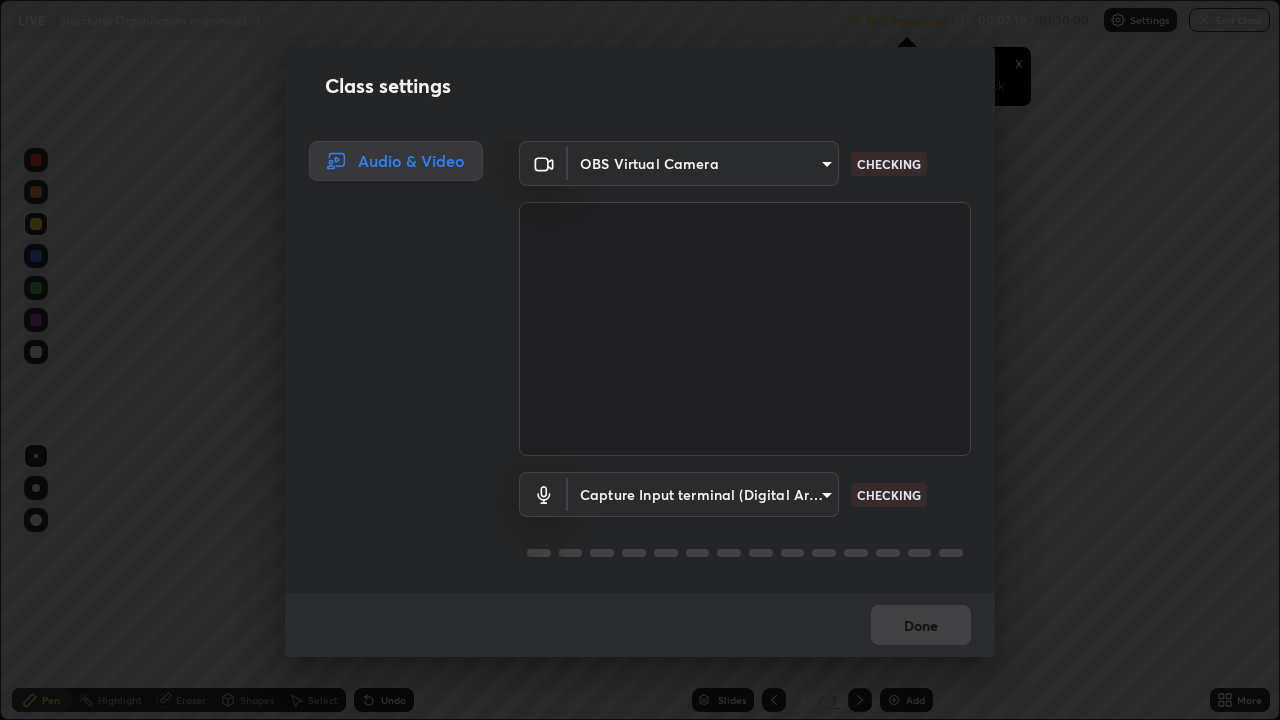 click on "Erase all LIVE Structural Organisation in animal L-3 Not Recording Recording has stopped Please call center admin to check x 00:07:19 /  01:30:00 Settings End Class Setting up your live class Structural Organisation in animal L-3 • L23 of Course on Zoology for NEET Conquer 2 [FIRST] [LAST] Pen Highlight Eraser Shapes Select Undo Slides 3 / 3 Add More No doubts shared Encourage your learners to ask a doubt for better clarity Report an issue Reason for reporting Buffering Chat not working Audio - Video sync issue Educator video quality low ​ Attach an image Report Class settings Audio & Video OBS Virtual Camera [HASH] CHECKING Capture Input terminal (Digital Array MIC) [HASH] CHECKING Done" at bounding box center (640, 360) 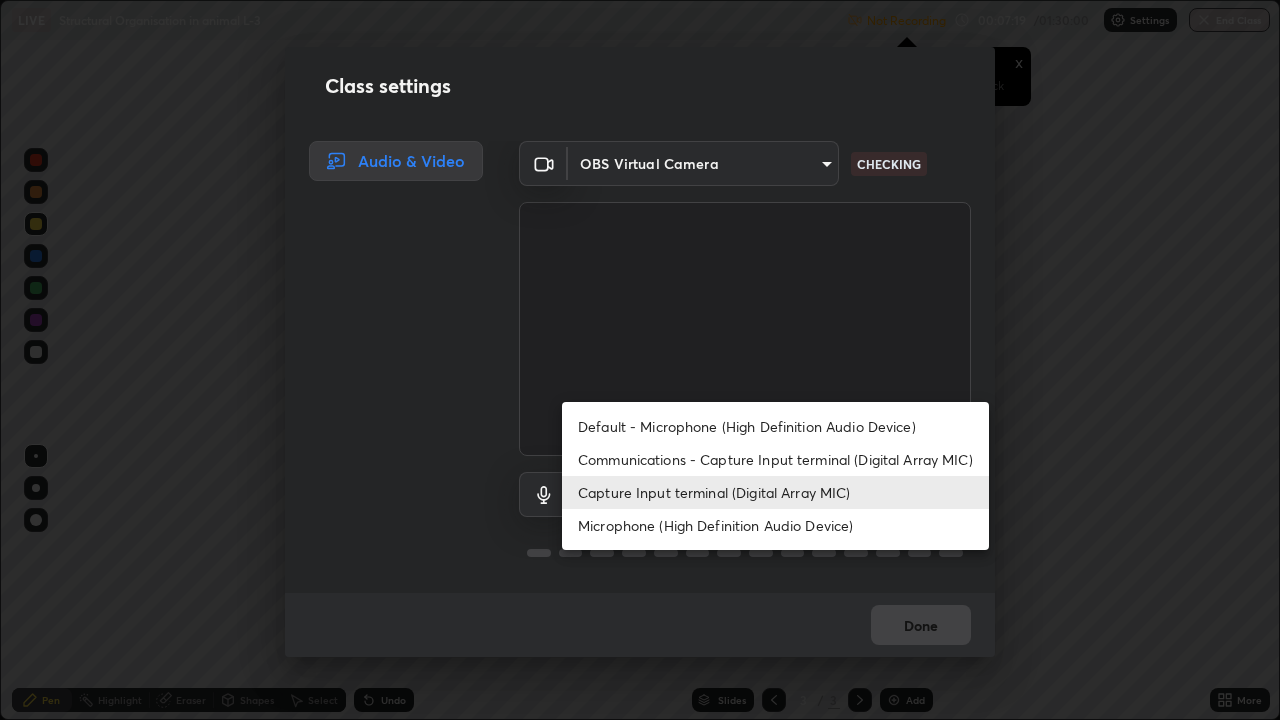 click on "Microphone (High Definition Audio Device)" at bounding box center (775, 525) 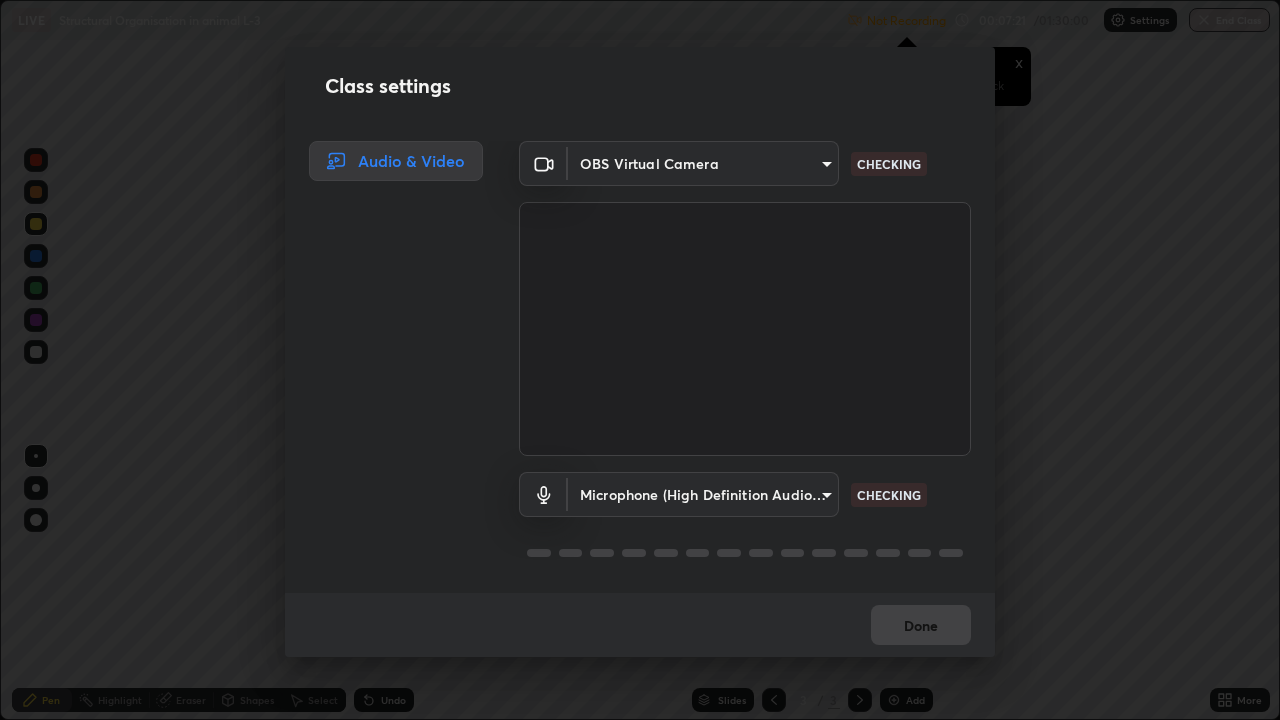 click on "Erase all LIVE Structural Organisation in animal L-3 Not Recording Recording has stopped Please call center admin to check x 00:07:21 /  01:30:00 Settings End Class Setting up your live class Structural Organisation in animal L-3 • L23 of Course on Zoology for NEET Conquer 2 [FIRST] [LAST] Pen Highlight Eraser Shapes Select Undo Slides 3 / 3 Add More No doubts shared Encourage your learners to ask a doubt for better clarity Report an issue Reason for reporting Buffering Chat not working Audio - Video sync issue Educator video quality low ​ Attach an image Report Class settings Audio & Video OBS Virtual Camera [HASH] CHECKING Microphone (High Definition Audio Device) [HASH] CHECKING Done" at bounding box center [640, 360] 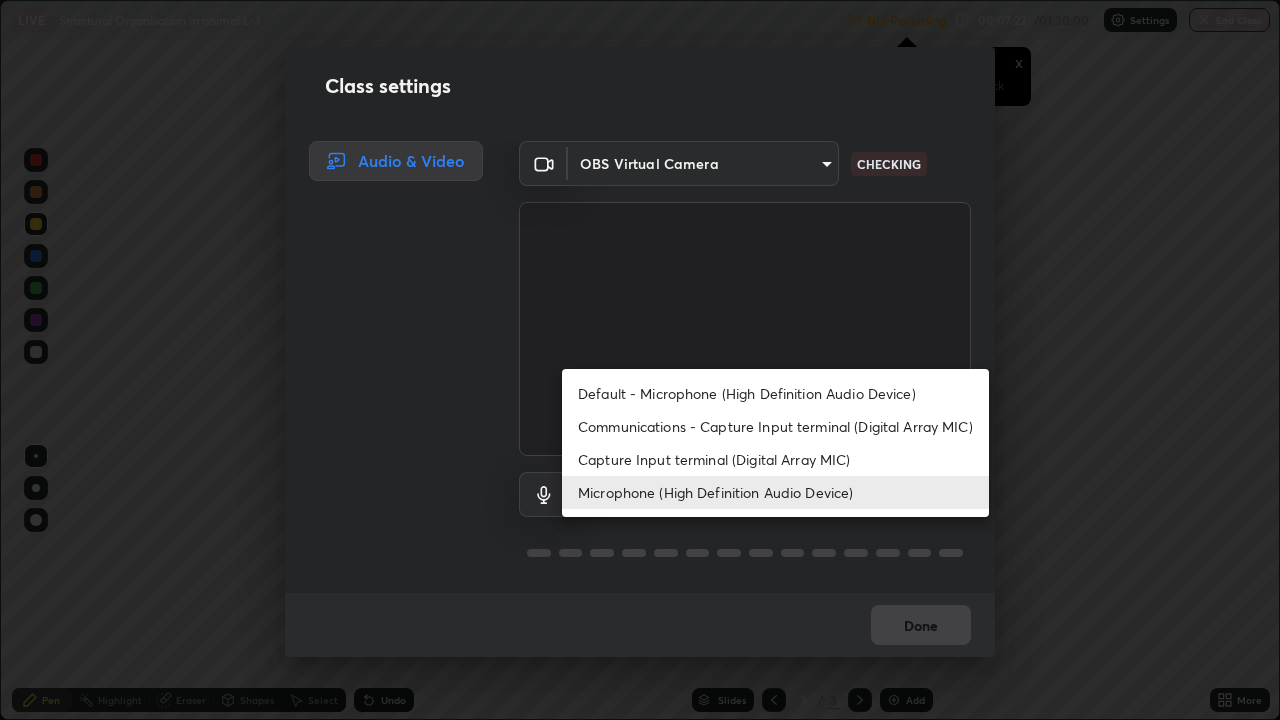 click on "Default - Microphone (High Definition Audio Device)" at bounding box center [775, 393] 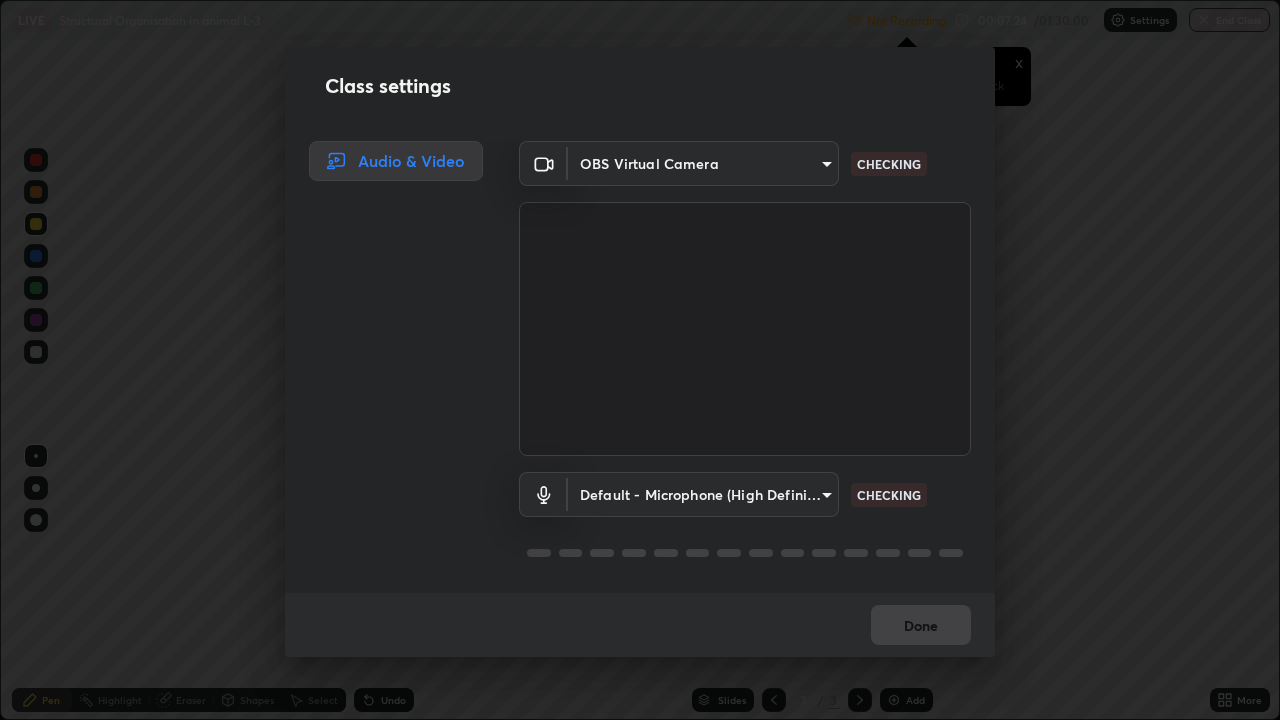 click on "Erase all LIVE Structural Organisation in animal L-3 Not Recording Recording has stopped Please call center admin to check x 00:07:24 /  01:30:00 Settings End Class Setting up your live class Structural Organisation in animal L-3 • L23 of Course on Zoology for NEET Conquer 2 [FIRST] [LAST] Pen Highlight Eraser Shapes Select Undo Slides 3 / 3 Add More No doubts shared Encourage your learners to ask a doubt for better clarity Report an issue Reason for reporting Buffering Chat not working Audio - Video sync issue Educator video quality low ​ Attach an image Report Class settings Audio & Video OBS Virtual Camera [HASH] CHECKING Default - Microphone (High Definition Audio Device) default CHECKING Done" at bounding box center [640, 360] 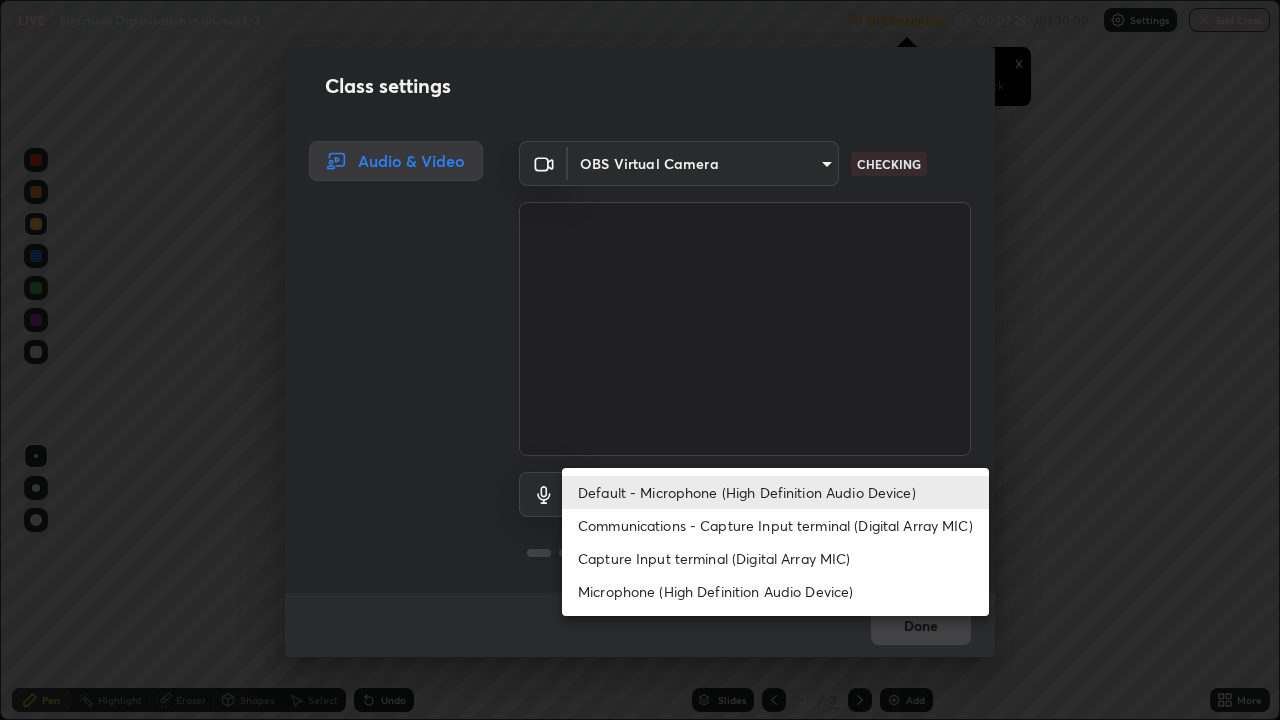 click on "Communications - Capture Input terminal (Digital Array MIC)" at bounding box center [775, 525] 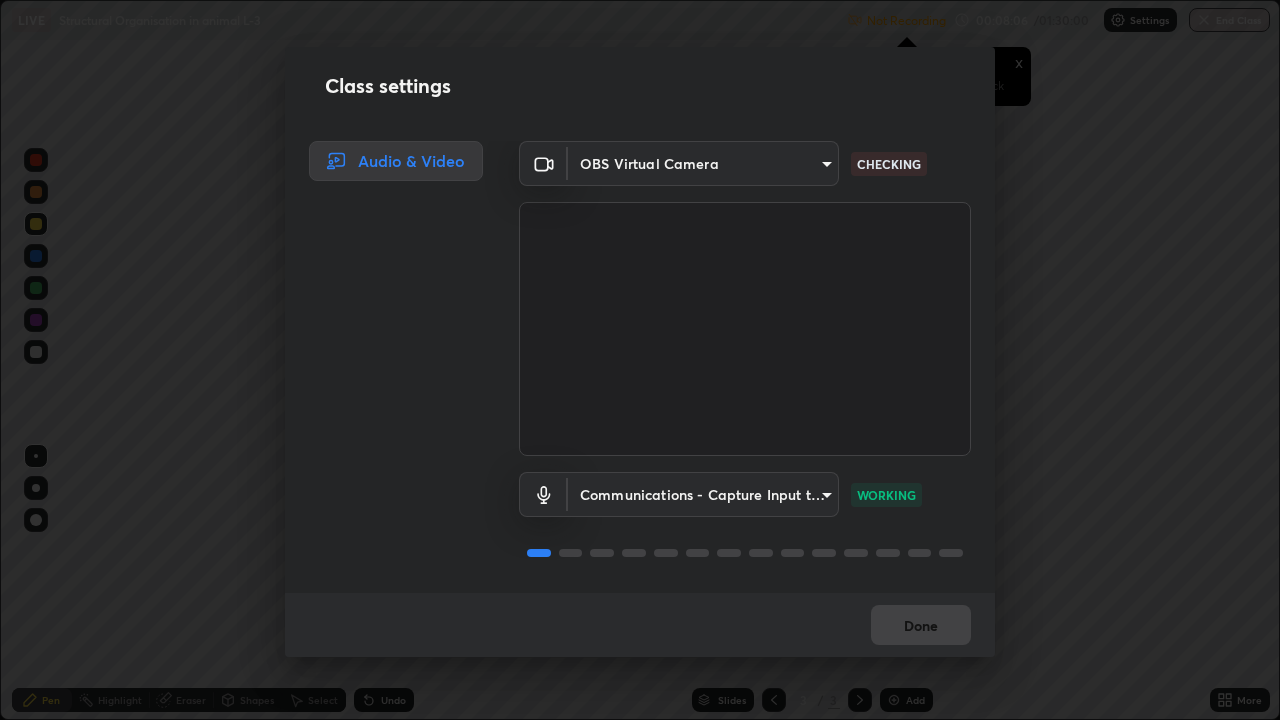 click on "Class settings Audio & Video OBS Virtual Camera [HASH] CHECKING Communications - Capture Input terminal (Digital Array MIC) communications WORKING Done" at bounding box center [640, 360] 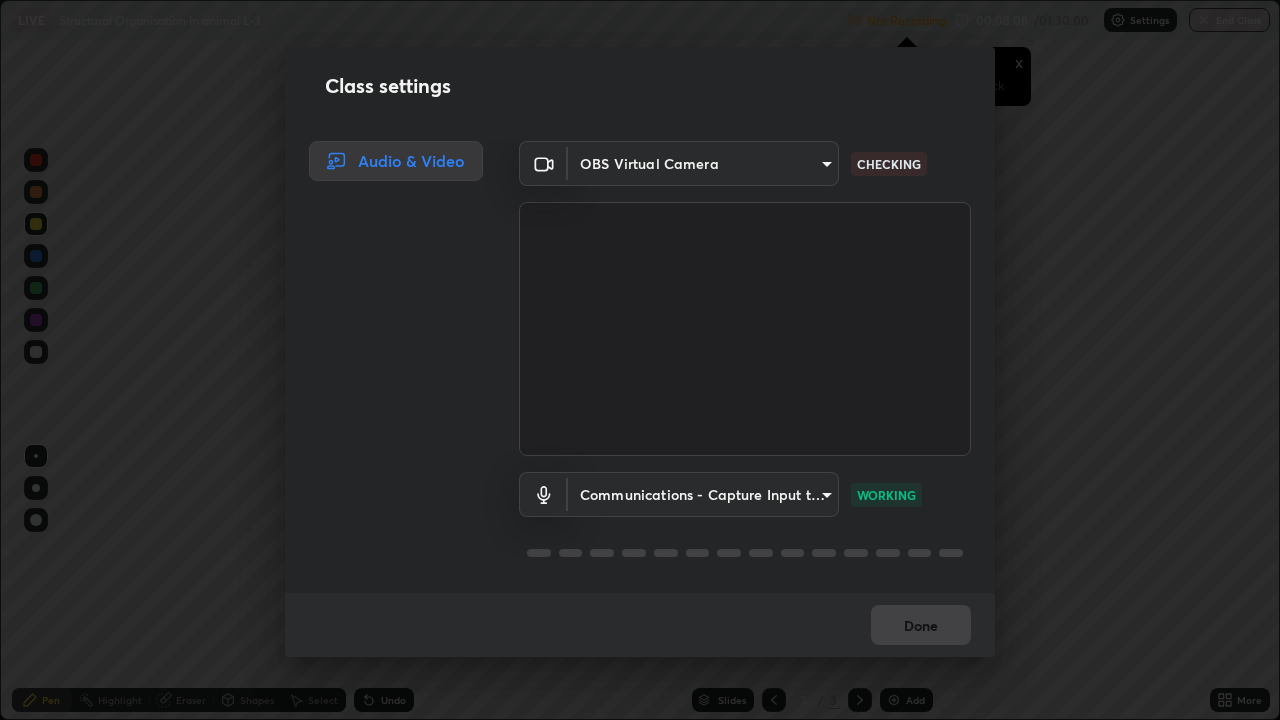 click on "Done" at bounding box center (640, 625) 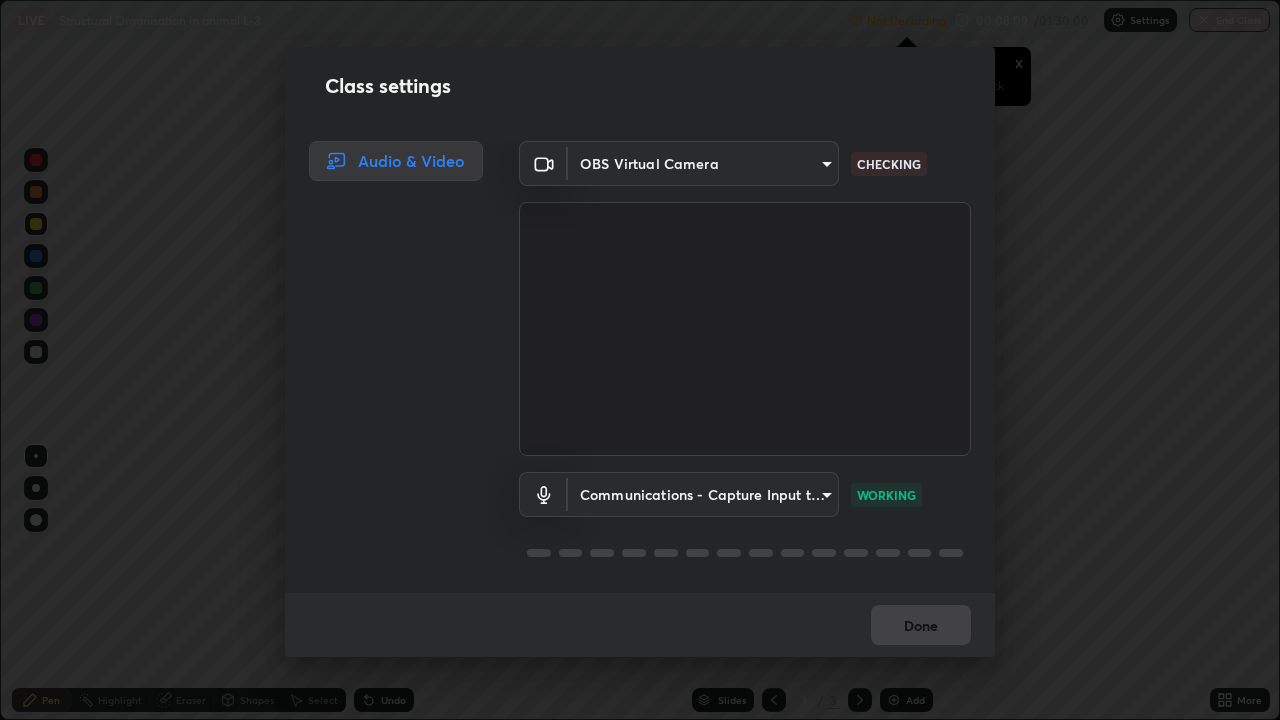 click on "Done" at bounding box center (640, 625) 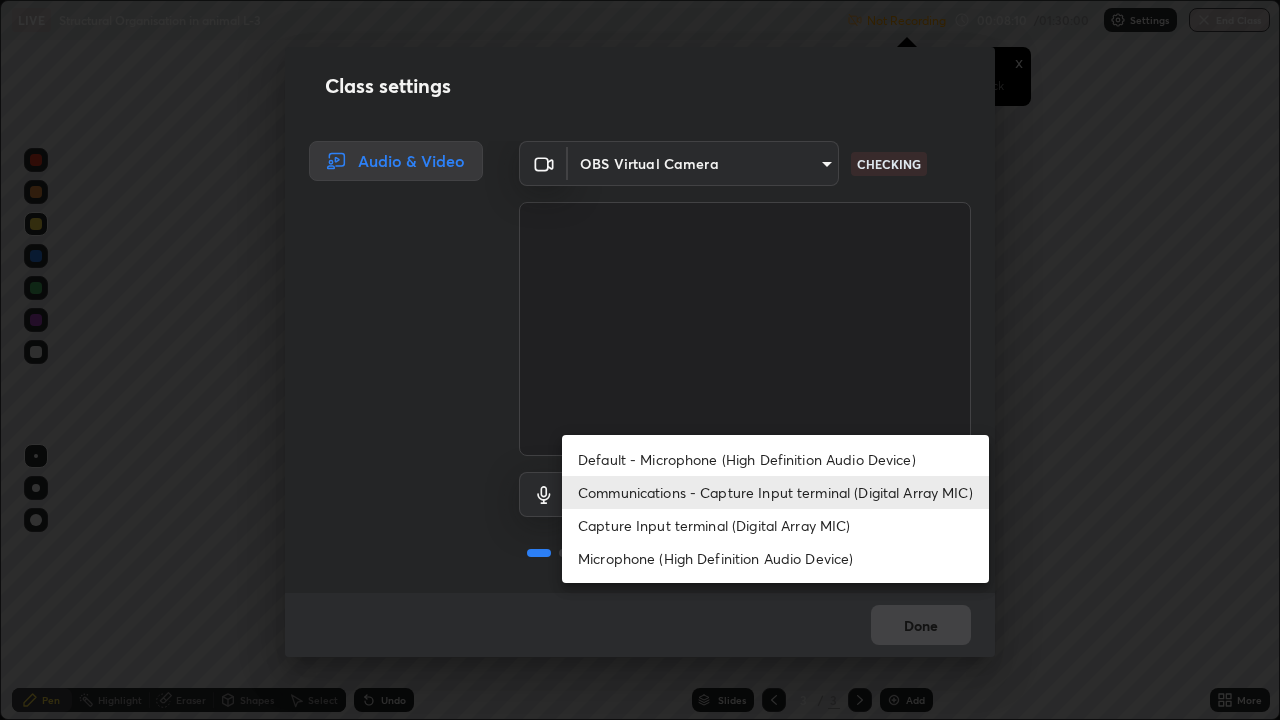 click on "Microphone (High Definition Audio Device)" at bounding box center [775, 558] 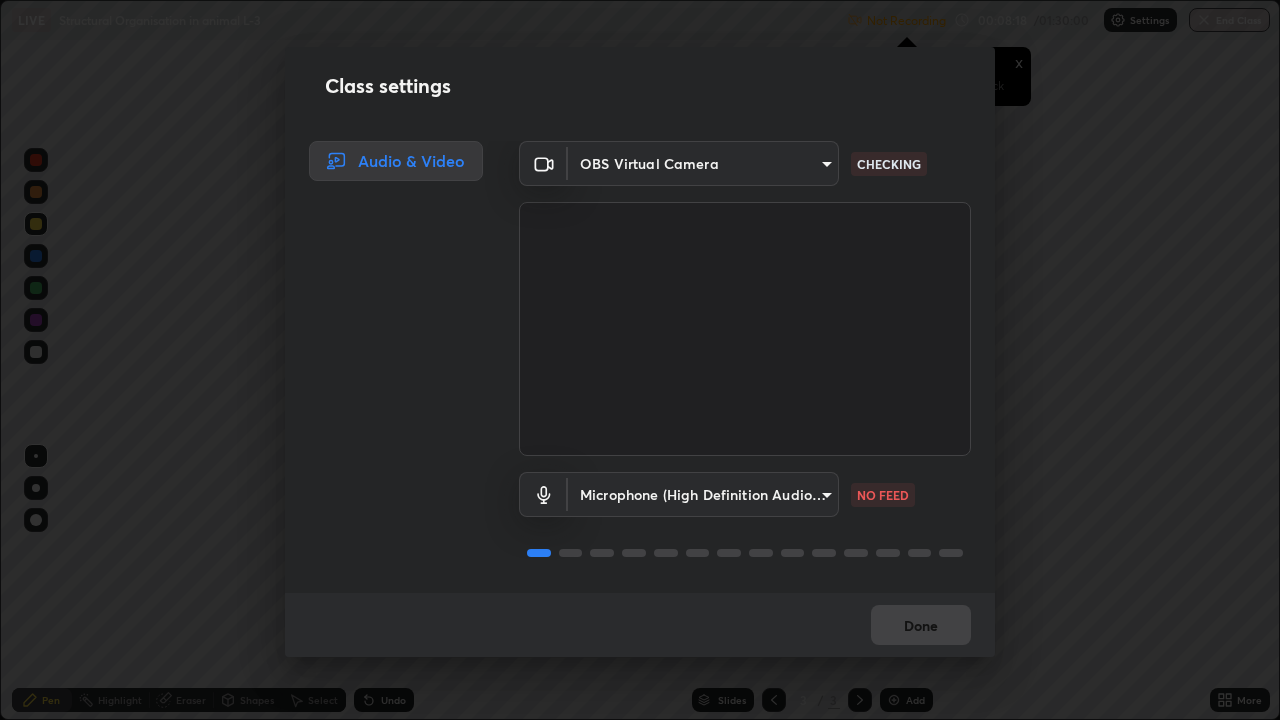 click on "Erase all LIVE Structural Organisation in animal L-3 Not Recording Recording has stopped Please call center admin to check x 00:08:18 /  01:30:00 Settings End Class Setting up your live class Structural Organisation in animal L-3 • L23 of Course on Zoology for NEET Conquer 2 [FIRST] [LAST] Pen Highlight Eraser Shapes Select Undo Slides 3 / 3 Add More No doubts shared Encourage your learners to ask a doubt for better clarity Report an issue Reason for reporting Buffering Chat not working Audio - Video sync issue Educator video quality low ​ Attach an image Report Class settings Audio & Video OBS Virtual Camera [HASH] CHECKING Microphone (High Definition Audio Device) [HASH] NO FEED Done" at bounding box center [640, 360] 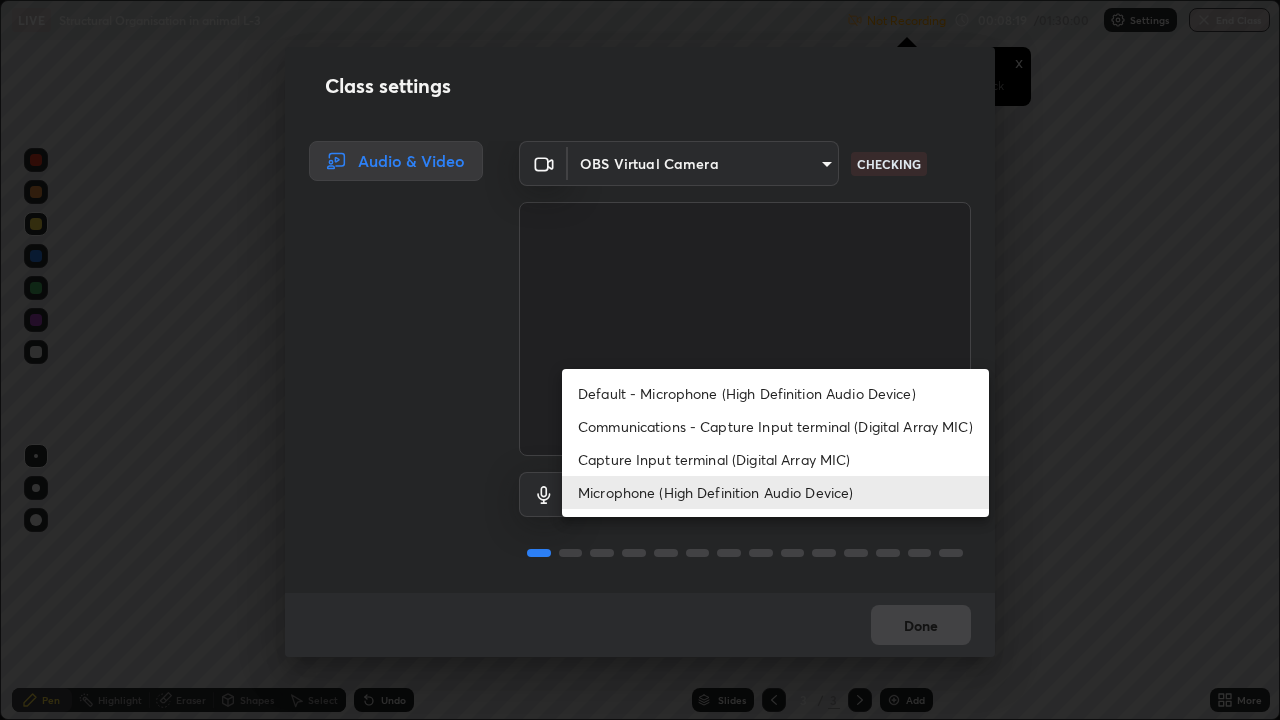 click on "Microphone (High Definition Audio Device)" at bounding box center (775, 492) 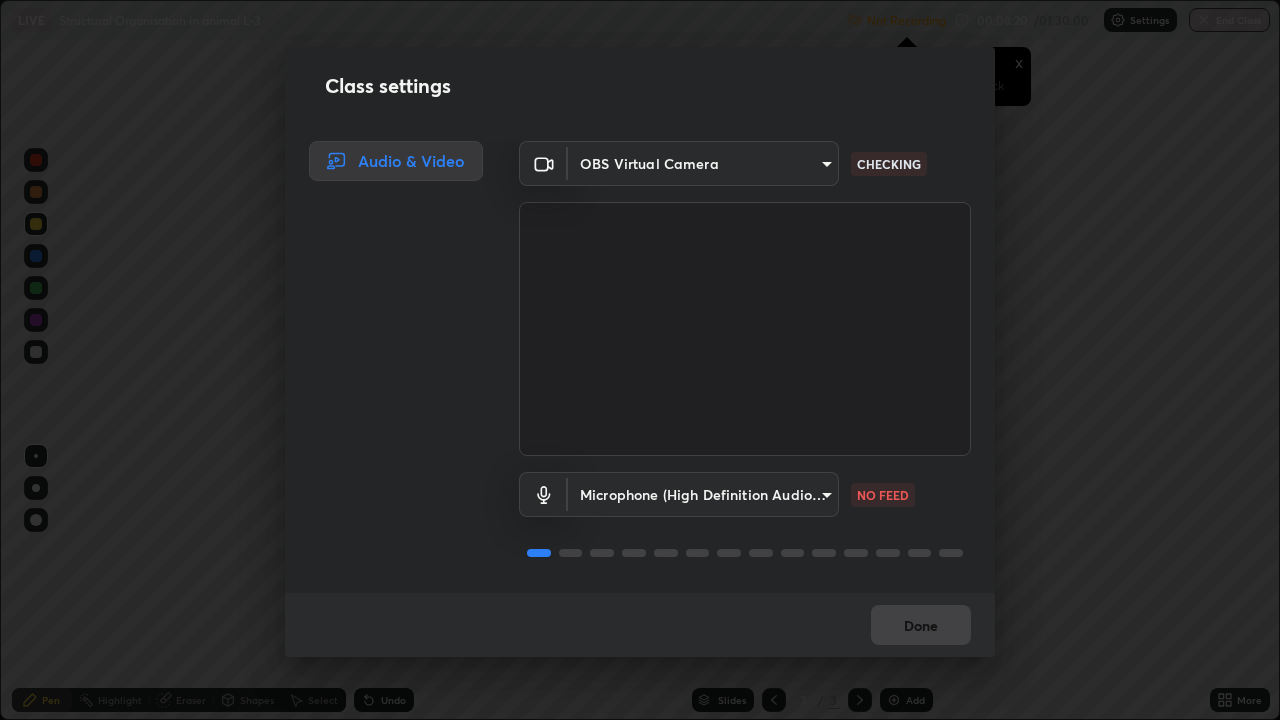 click on "Erase all LIVE Structural Organisation in animal L-3 Not Recording Recording has stopped Please call center admin to check x 00:08:20 / 01:30:00 Settings End Class Setting up your live class Structural Organisation in animal L-3 • L23 of Course on Zoology for NEET Conquer 2 [FIRST] [LAST] Pen Highlight Eraser Shapes Select Undo Slides 3 / 3 Add More No doubts shared Encourage your learners to ask a doubt for better clarity Report an issue Reason for reporting Buffering Chat not working Audio - Video sync issue Educator video quality low ​ Attach an image Report Class settings Audio & Video OBS Virtual Camera [HASH] CHECKING Microphone (High Definition Audio Device) [HASH] NO FEED Done" at bounding box center (640, 360) 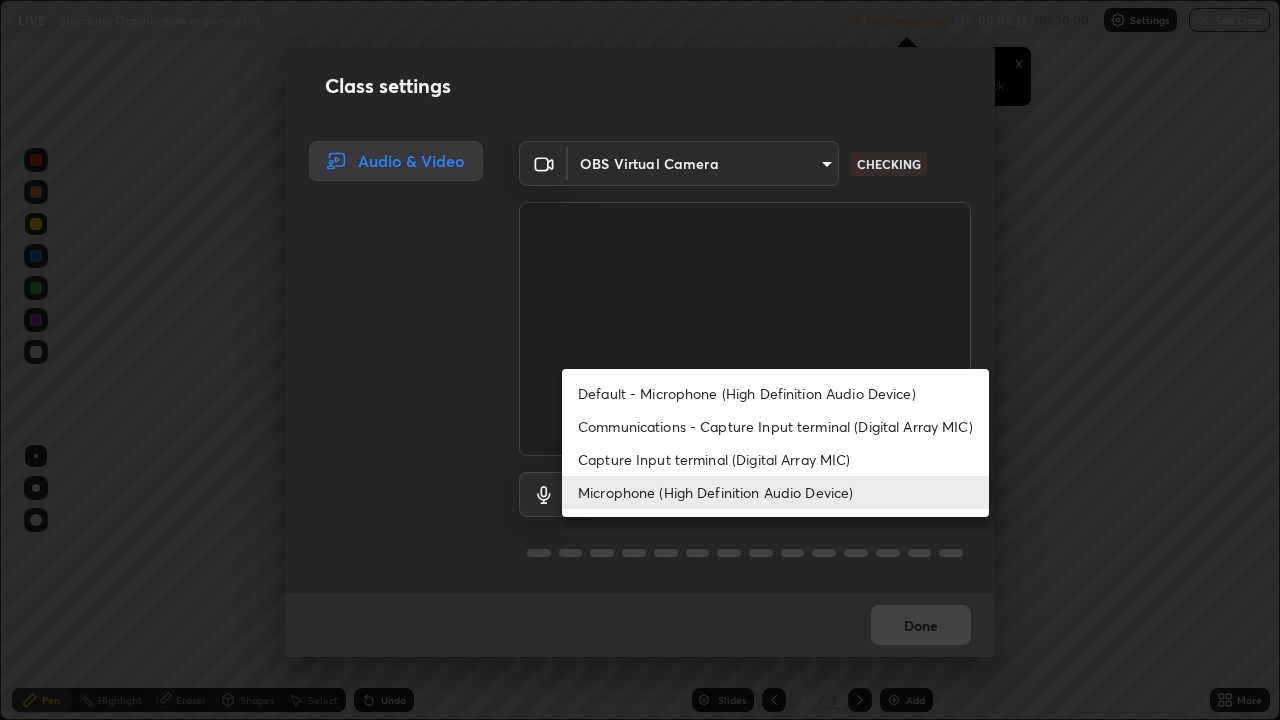 click on "Capture Input terminal (Digital Array MIC)" at bounding box center [775, 459] 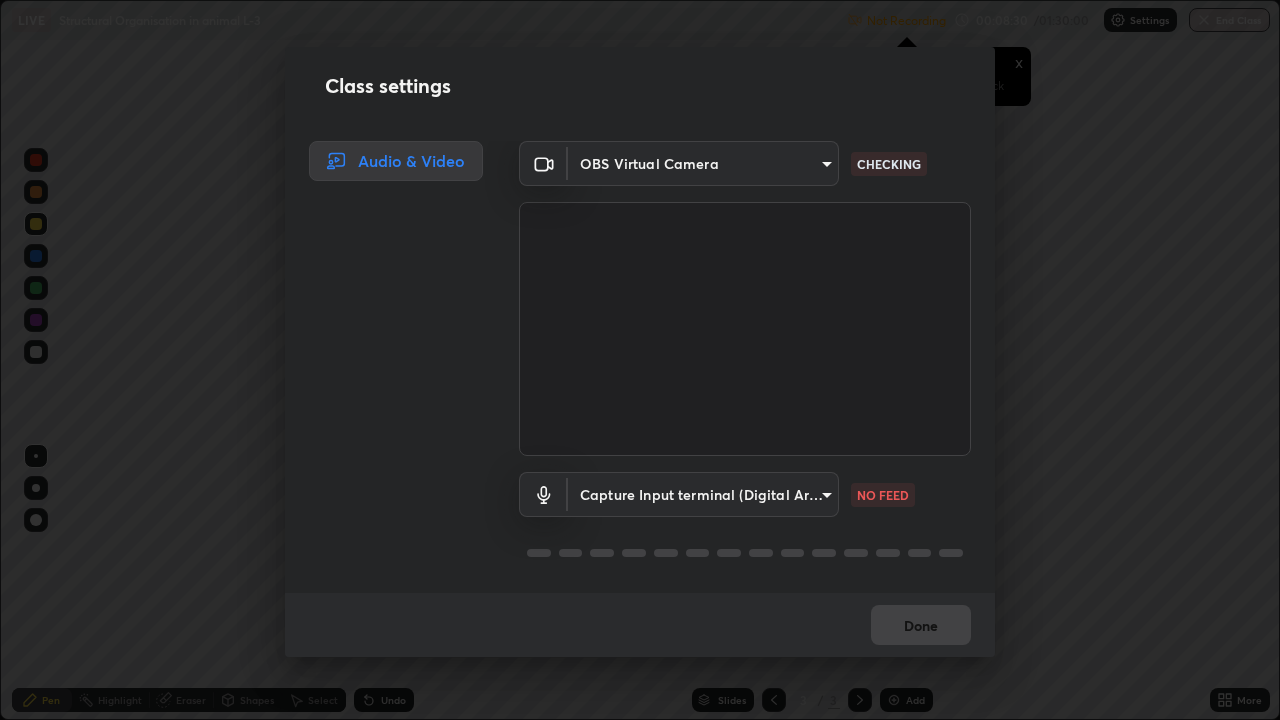 click on "Erase all LIVE Structural Organisation in animal L-3 Not Recording Recording has stopped Please call center admin to check x 00:08:30 /  01:30:00 Settings End Class Setting up your live class Structural Organisation in animal L-3 • L23 of Course on Zoology for NEET Conquer 2 [FIRST] [LAST] Pen Highlight Eraser Shapes Select Undo Slides 3 / 3 Add More No doubts shared Encourage your learners to ask a doubt for better clarity Report an issue Reason for reporting Buffering Chat not working Audio - Video sync issue Educator video quality low ​ Attach an image Report Class settings Audio & Video OBS Virtual Camera [HASH] CHECKING Capture Input terminal (Digital Array MIC) [HASH] NO FEED Done" at bounding box center (640, 360) 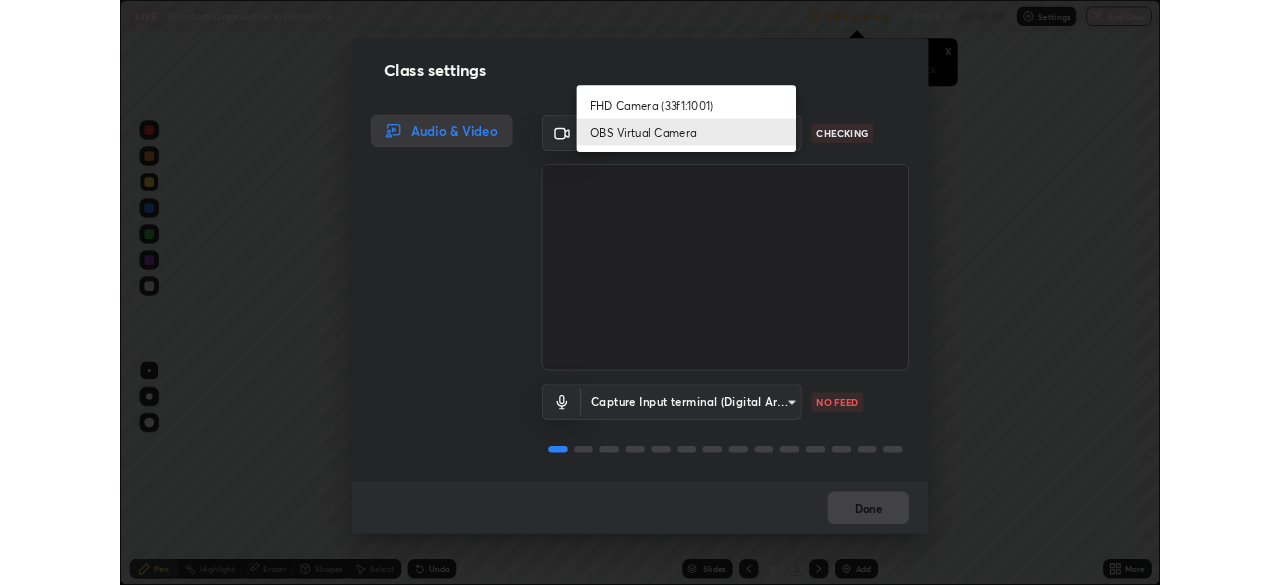 scroll, scrollTop: 1, scrollLeft: 0, axis: vertical 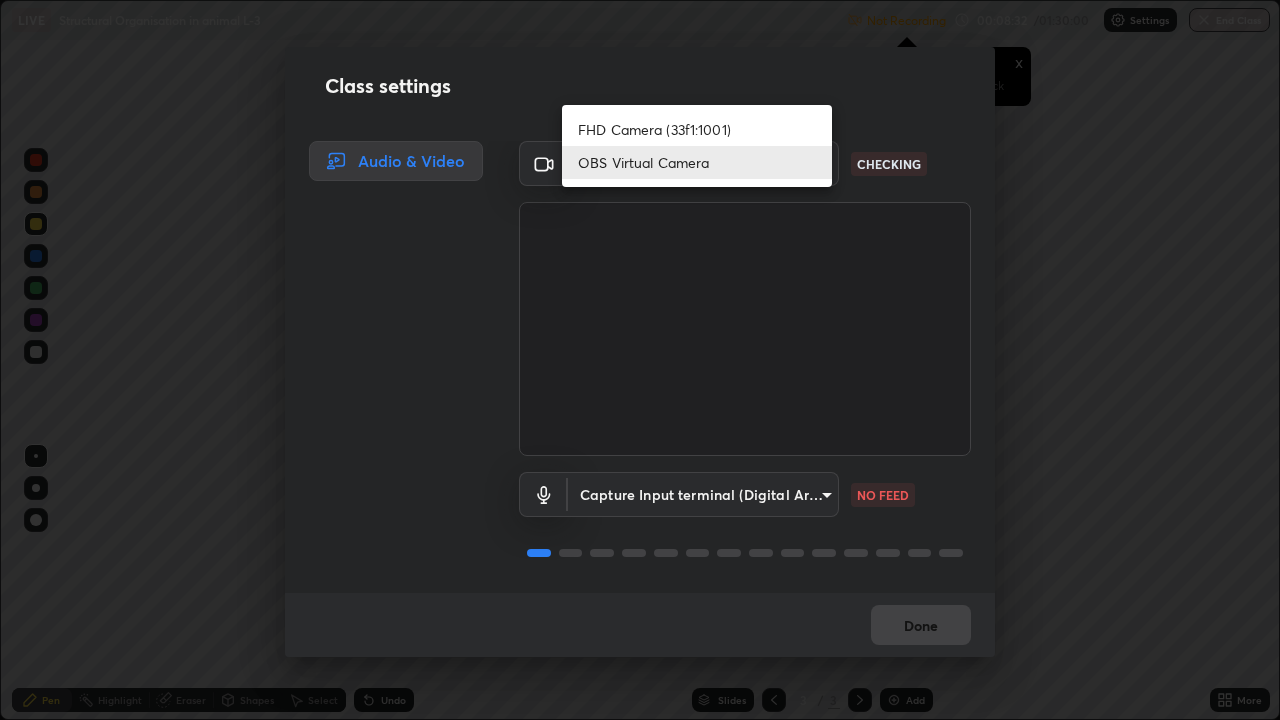 click on "FHD Camera (33f1:1001)" at bounding box center (697, 129) 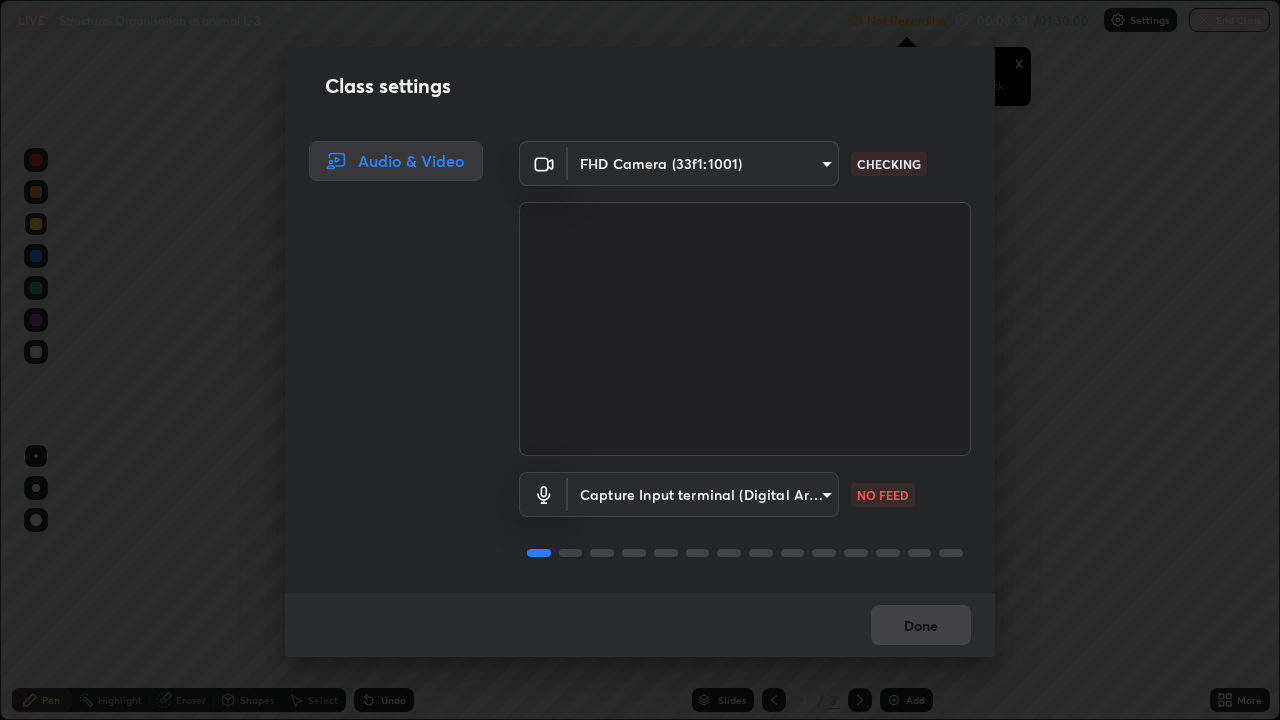 click on "Erase all LIVE Structural Organisation in animal L-3 Not Recording Recording has stopped Please call center admin to check x 00:08:33 /  01:30:00 Settings End Class Setting up your live class Structural Organisation in animal L-3 • L23 of Course on Zoology for NEET Conquer 2 [FIRST] [LAST] Pen Highlight Eraser Shapes Select Undo Slides 3 / 3 Add More No doubts shared Encourage your learners to ask a doubt for better clarity Report an issue Reason for reporting Buffering Chat not working Audio - Video sync issue Educator video quality low ​ Attach an image Report Class settings Audio & Video FHD Camera (33f1:1001) [HASH] CHECKING Capture Input terminal (Digital Array MIC) [HASH] NO FEED Done" at bounding box center (640, 360) 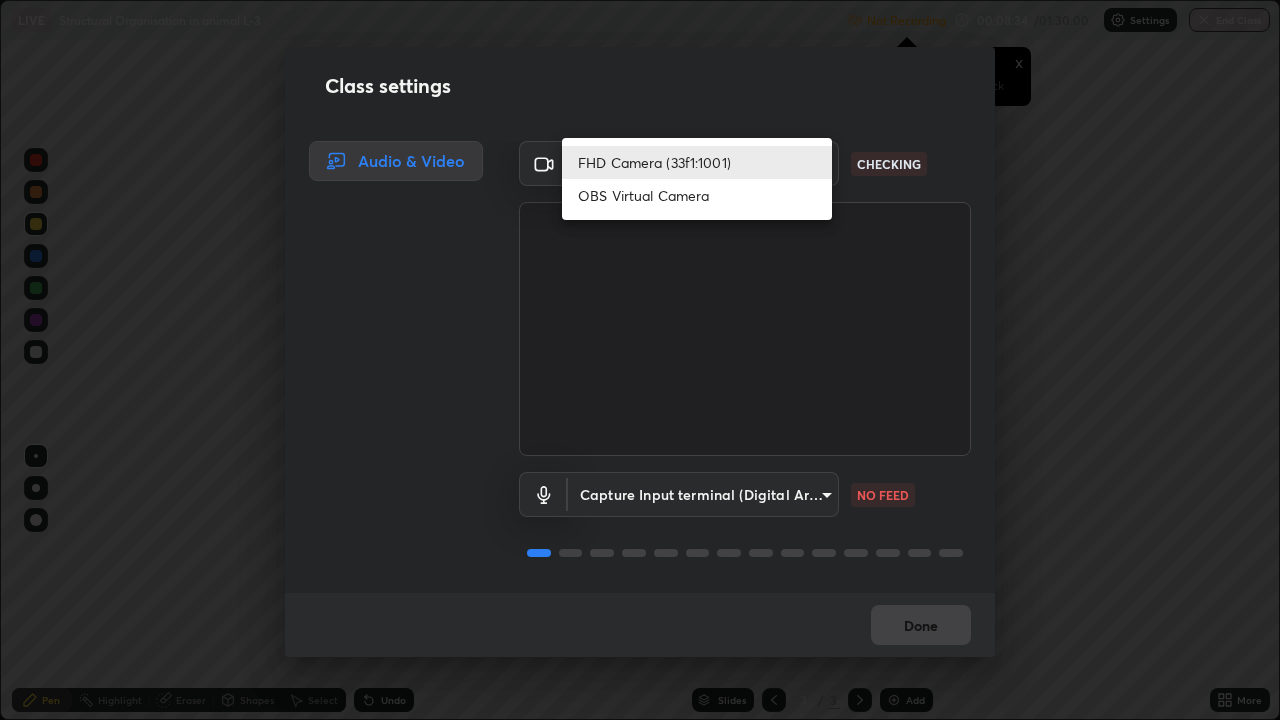 click on "OBS Virtual Camera" at bounding box center [697, 195] 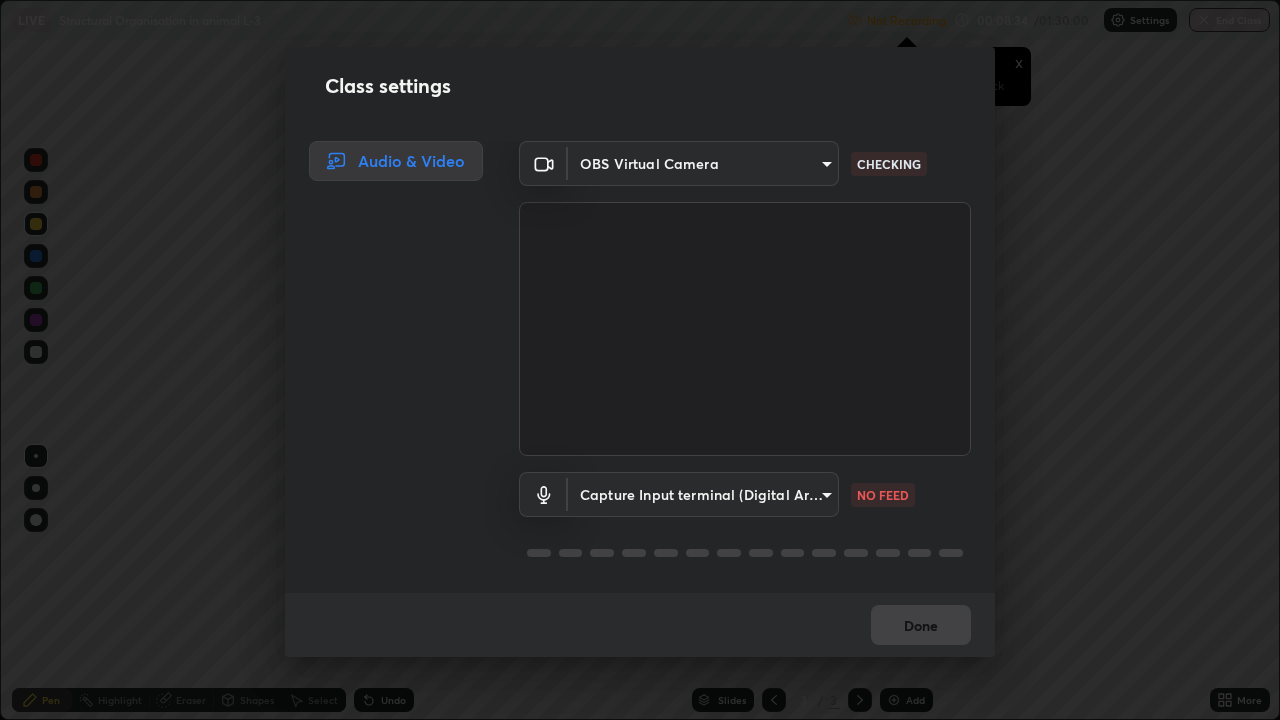 type on "e68af464f7f9ec2662c8dd58f0462b2d9bd4a3adfc91c634b4d9ed550f7d79d6" 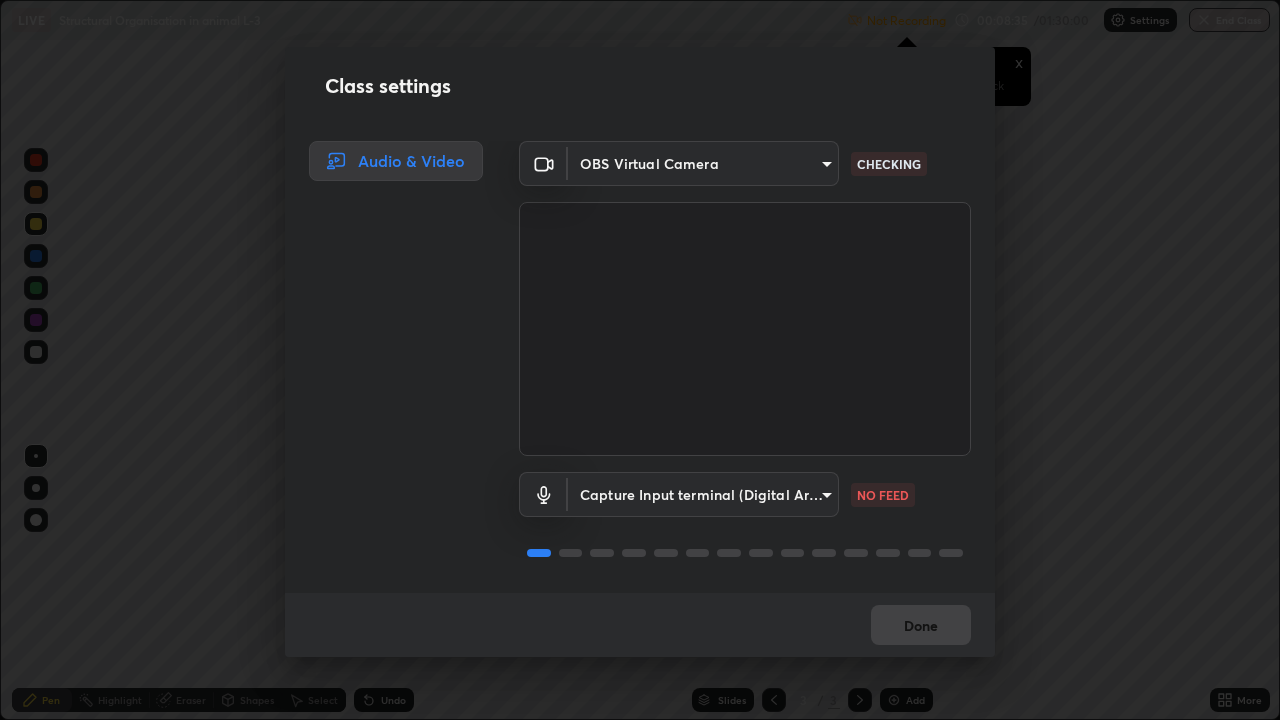 click on "Erase all LIVE Structural Organisation in animal L-3 Not Recording Recording has stopped Please call center admin to check x 00:08:35 / 01:30:00 Settings End Class Setting up your live class Structural Organisation in animal L-3 • L23 of Course on Zoology for NEET Conquer 2 [FIRST] [LAST] Pen Highlight Eraser Shapes Select Undo Slides 3 / 3 Add More No doubts shared Encourage your learners to ask a doubt for better clarity Report an issue Reason for reporting Buffering Chat not working Audio - Video sync issue Educator video quality low ​ Attach an image Report Class settings Audio & Video OBS Virtual Camera [HASH] CHECKING Capture Input terminal (Digital Array MIC) [HASH] NO FEED Done" at bounding box center [640, 360] 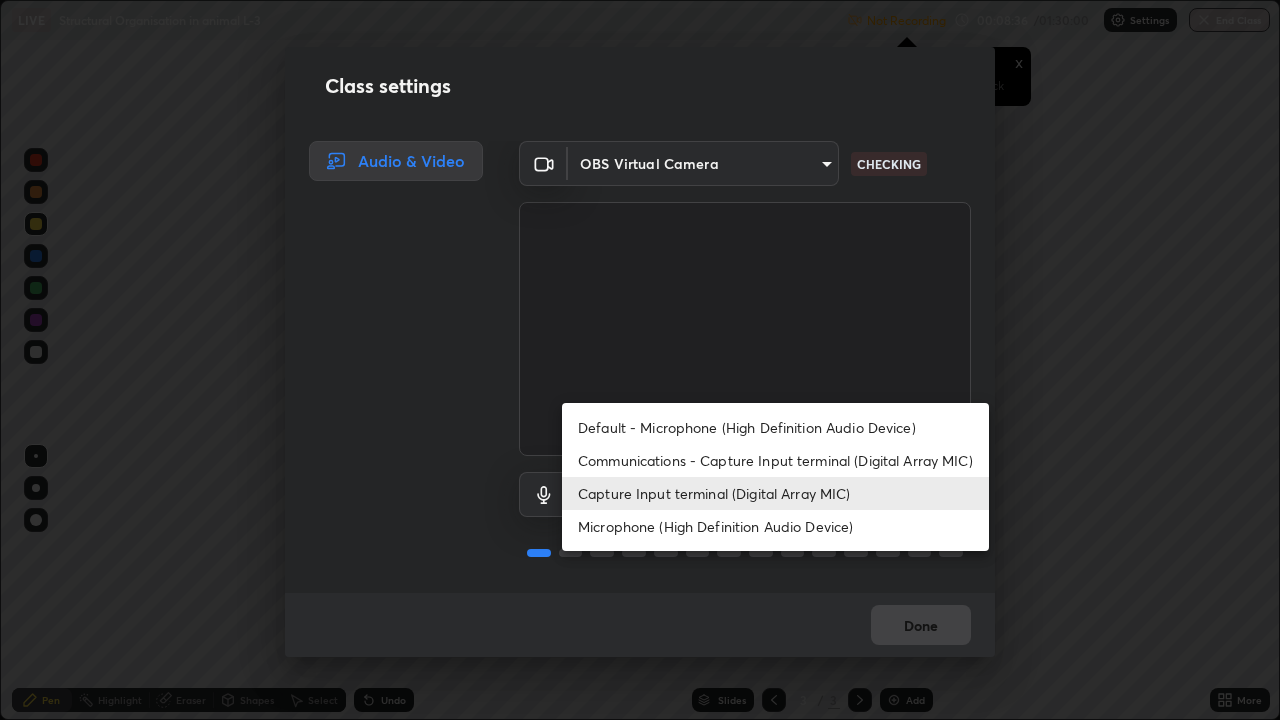 click on "Microphone (High Definition Audio Device)" at bounding box center [775, 526] 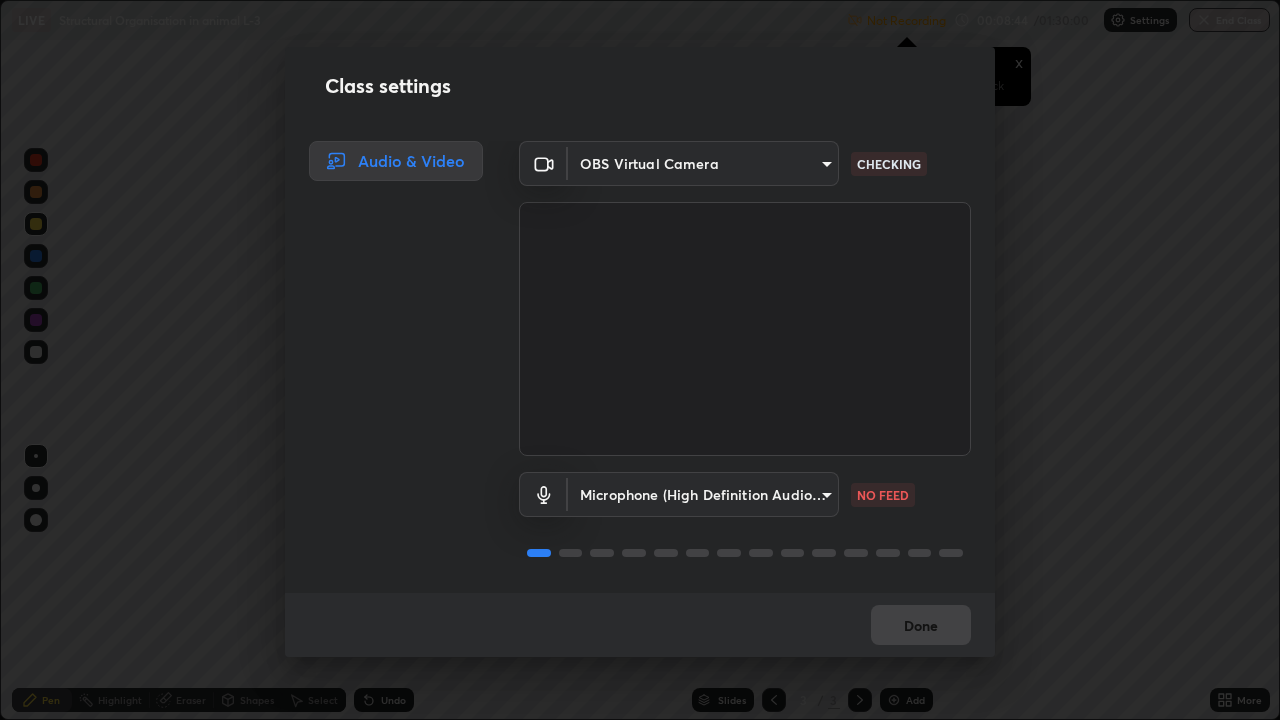 click on "Class settings Audio & Video OBS Virtual Camera [HASH] CHECKING Microphone (High Definition Audio Device) [HASH] NO FEED Done" at bounding box center (640, 360) 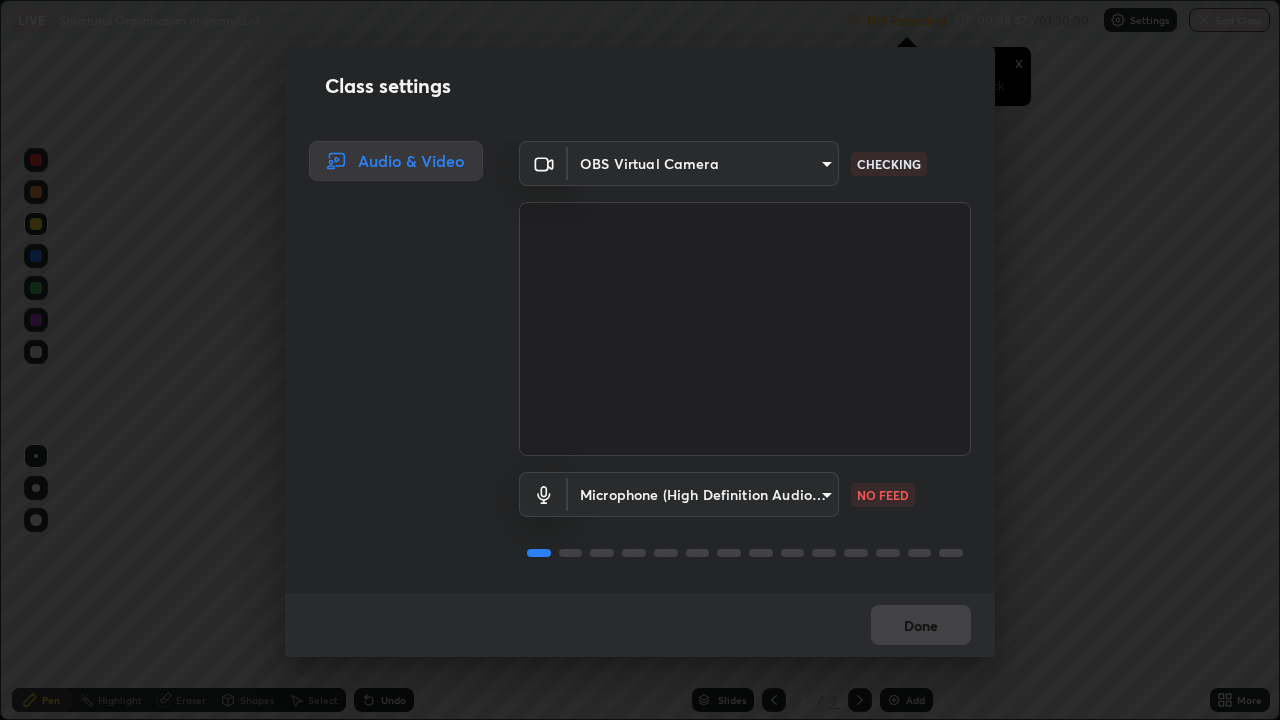 click on "Class settings Audio & Video OBS Virtual Camera [HASH] CHECKING Microphone (High Definition Audio Device) [HASH] NO FEED Done" at bounding box center [640, 360] 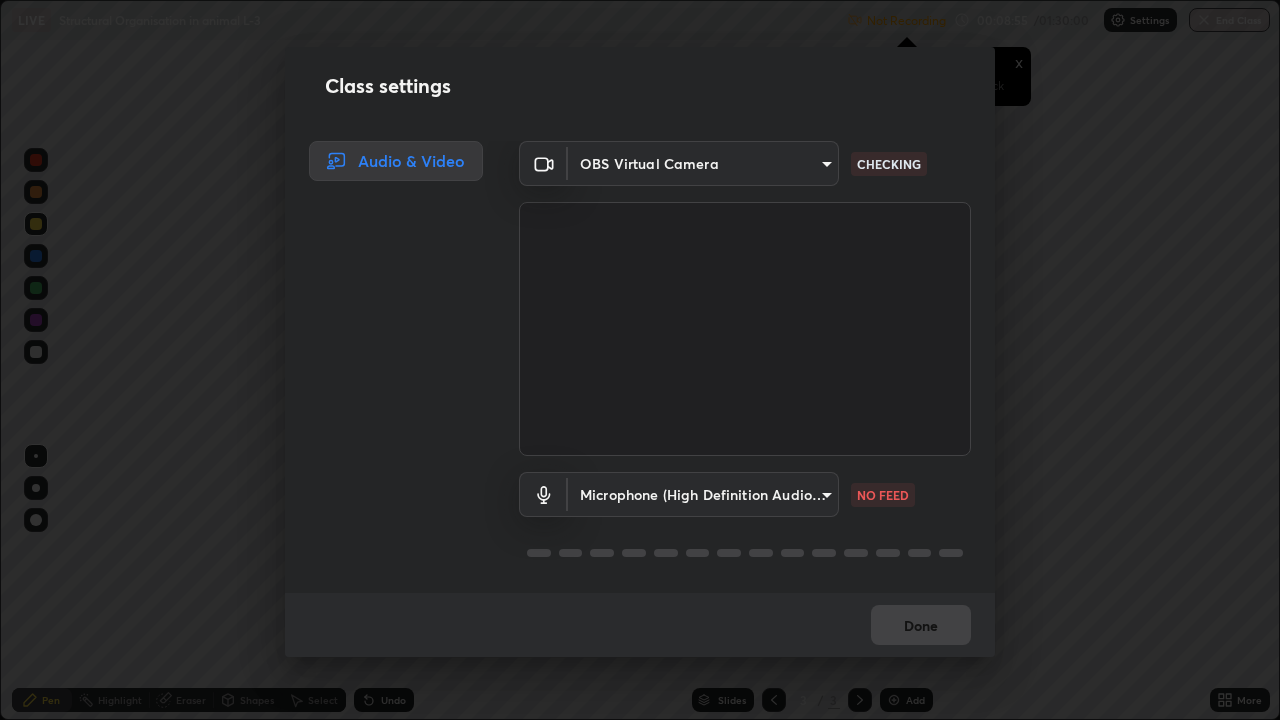 click on "Erase all LIVE Structural Organisation in animal L-3 Not Recording Recording has stopped Please call center admin to check x 00:08:55 /  01:30:00 Settings End Class Setting up your live class Structural Organisation in animal L-3 • L23 of Course on Zoology for NEET Conquer 2 [FIRST] [LAST] Pen Highlight Eraser Shapes Select Undo Slides 3 / 3 Add More No doubts shared Encourage your learners to ask a doubt for better clarity Report an issue Reason for reporting Buffering Chat not working Audio - Video sync issue Educator video quality low ​ Attach an image Report Class settings Audio & Video OBS Virtual Camera [HASH] CHECKING Microphone (High Definition Audio Device) [HASH] NO FEED Done" at bounding box center [640, 360] 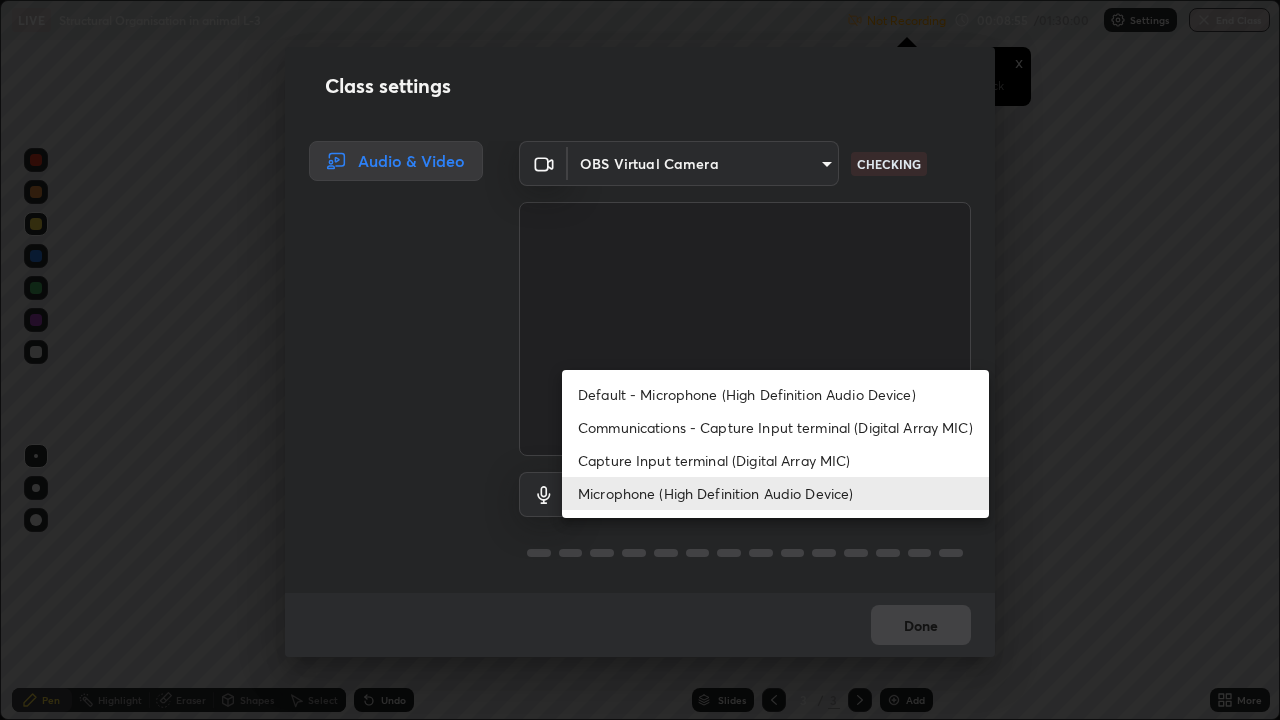 click on "Microphone (High Definition Audio Device)" at bounding box center (775, 493) 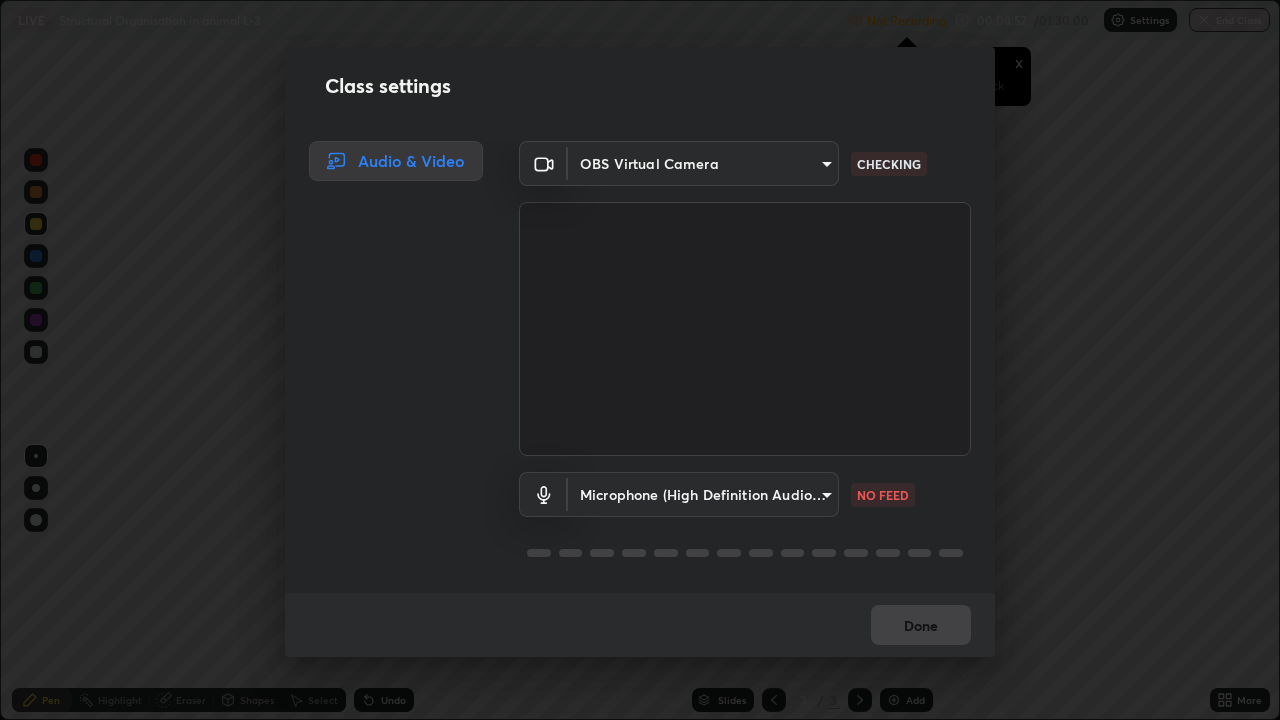 click on "Done" at bounding box center (640, 625) 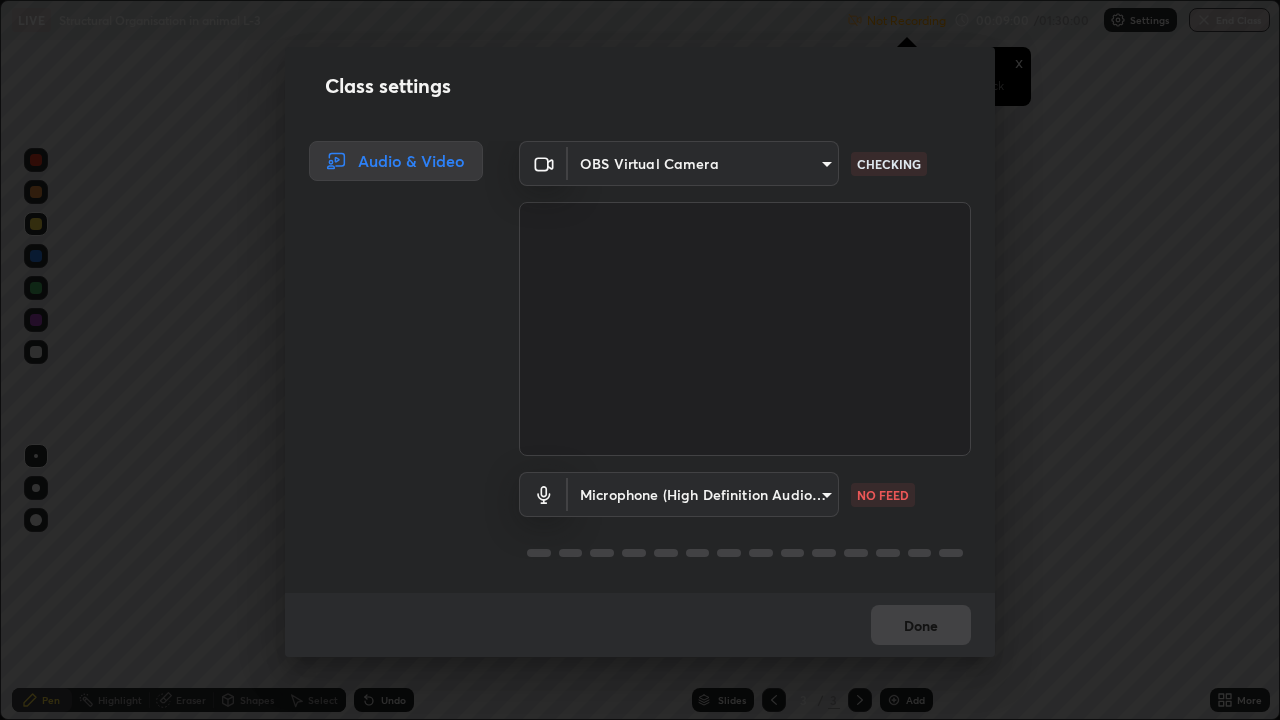 click on "Audio & Video" at bounding box center [396, 161] 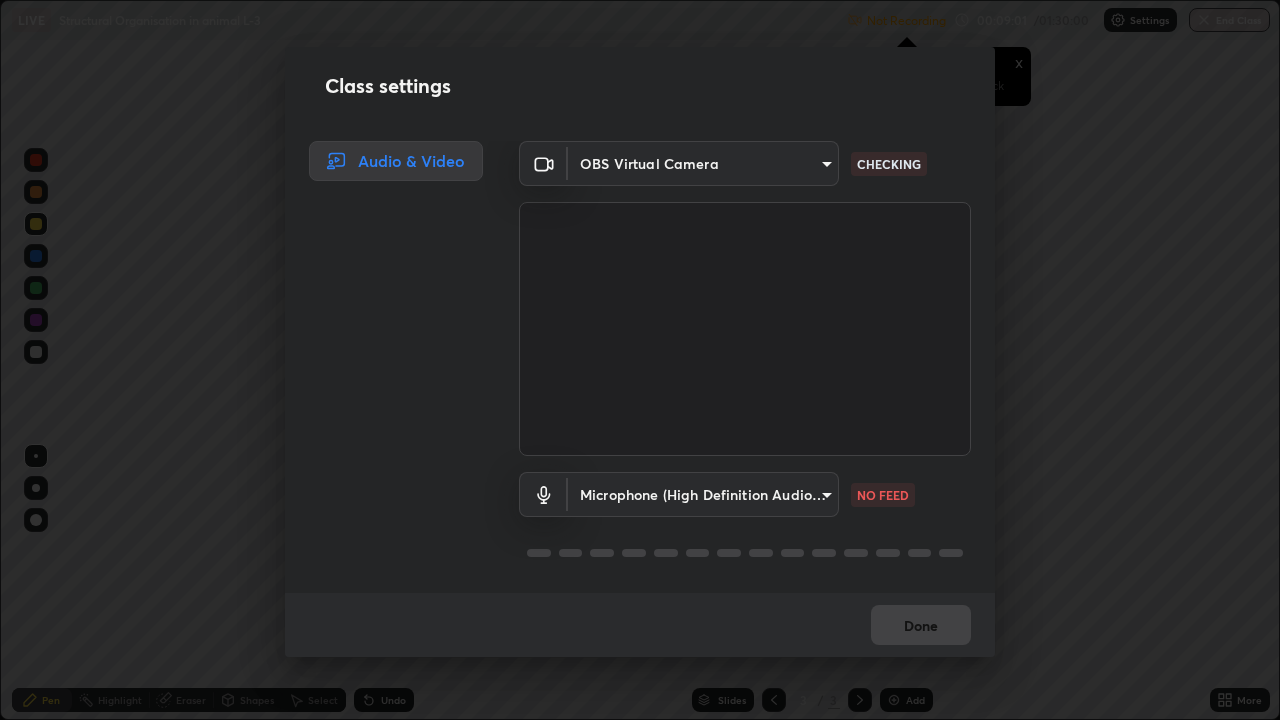 click on "Audio & Video" at bounding box center (396, 161) 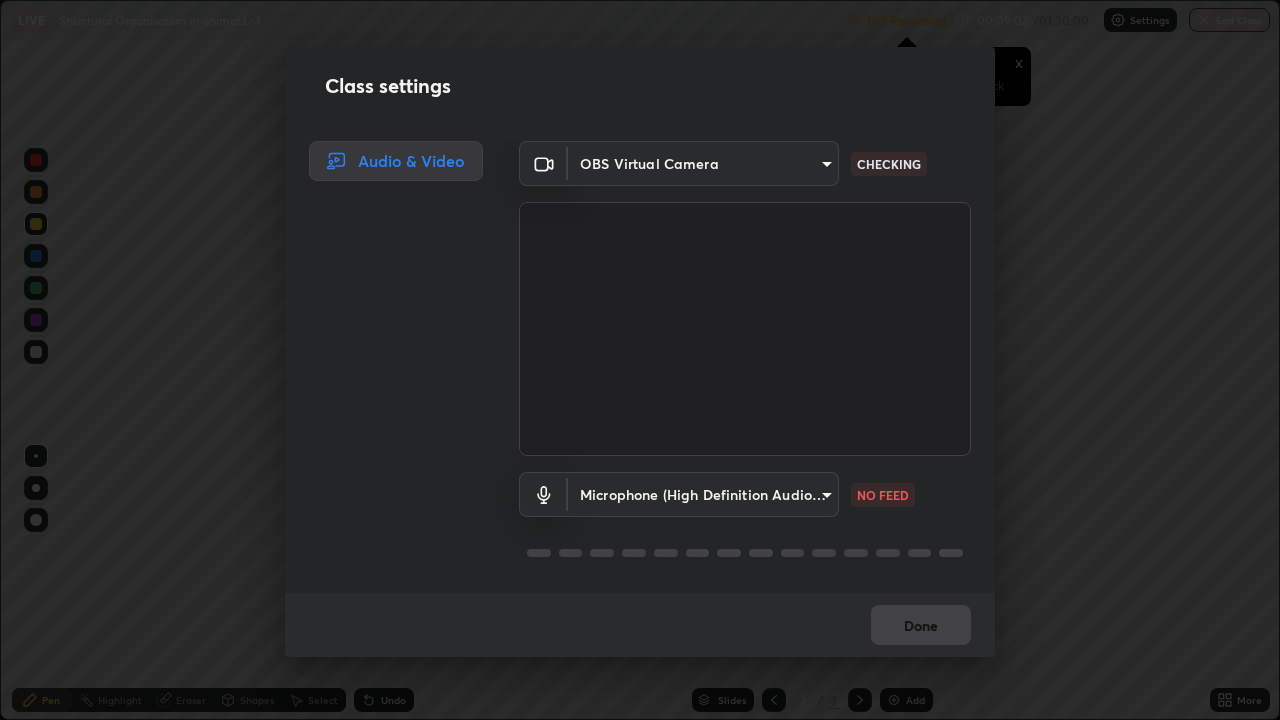 click on "Audio & Video" at bounding box center [396, 161] 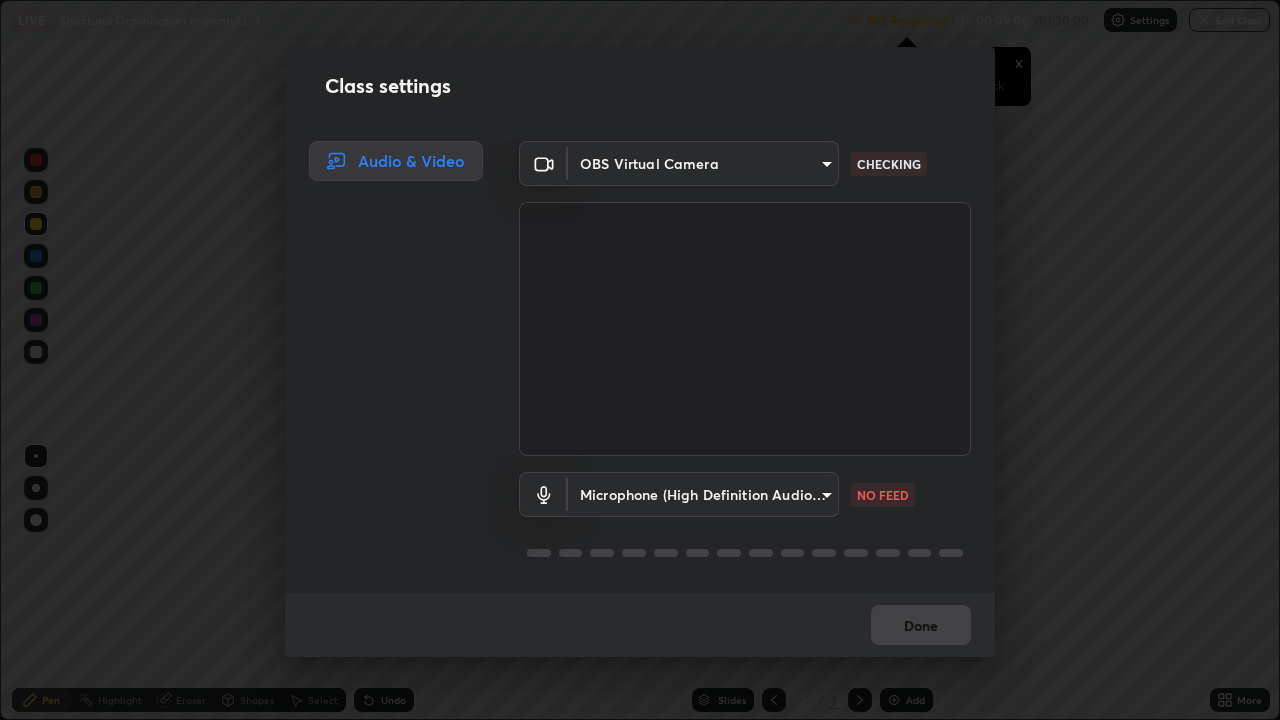 click on "Erase all LIVE Structural Organisation in animal L-3 Not Recording Recording has stopped Please call center admin to check x 00:09:06 /  01:30:00 Settings End Class Setting up your live class Structural Organisation in animal L-3 • L23 of Course on Zoology for NEET Conquer 2 [FIRST] [LAST] Pen Highlight Eraser Shapes Select Undo Slides 3 / 3 Add More No doubts shared Encourage your learners to ask a doubt for better clarity Report an issue Reason for reporting Buffering Chat not working Audio - Video sync issue Educator video quality low ​ Attach an image Report Class settings Audio & Video OBS Virtual Camera [HASH] CHECKING Microphone (High Definition Audio Device) [HASH] NO FEED Done" at bounding box center (640, 360) 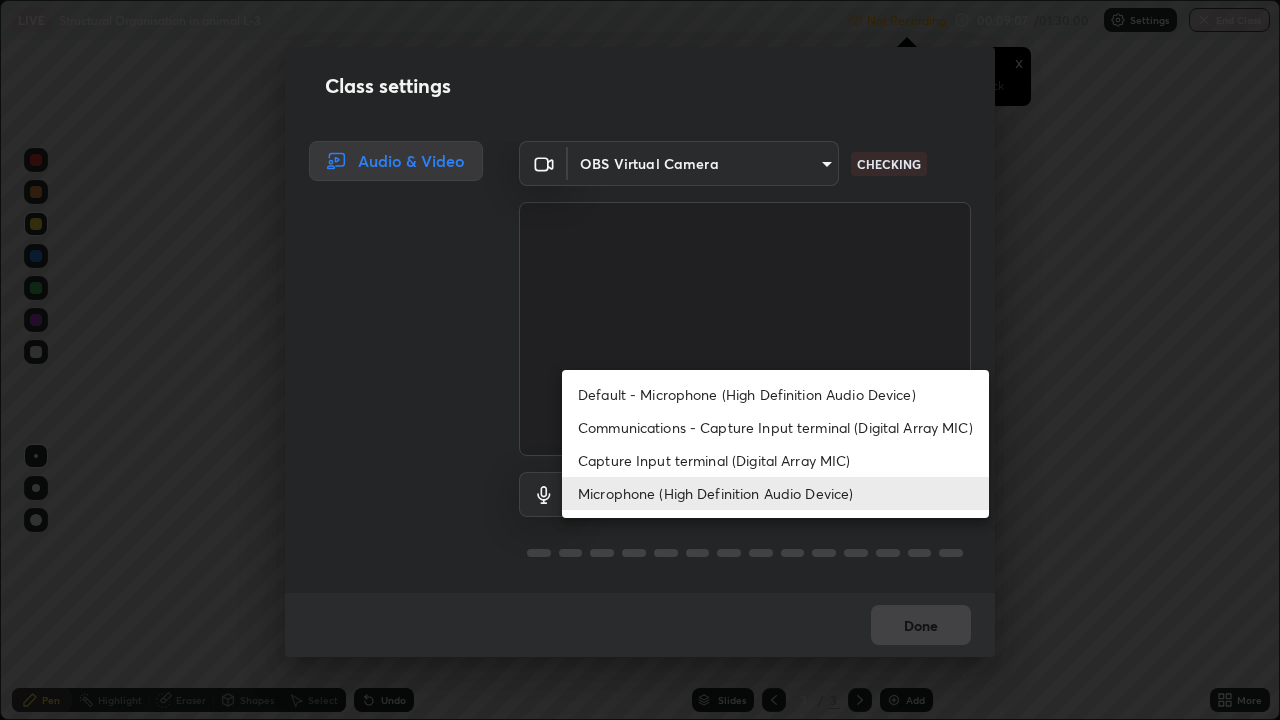 click on "Microphone (High Definition Audio Device)" at bounding box center [775, 493] 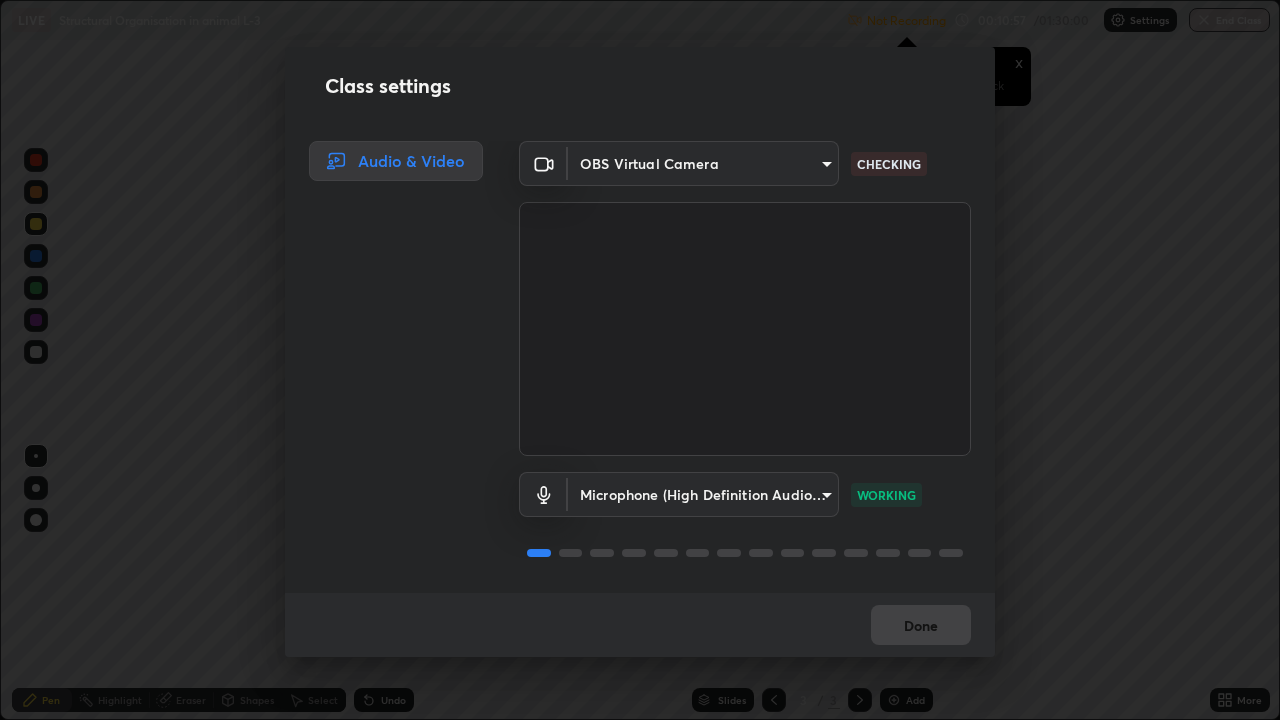 click on "Erase all LIVE Structural Organisation in animal L-3 Not Recording Recording has stopped Please call center admin to check x 00:10:57 / 01:30:00 Settings End Class Setting up your live class Structural Organisation in animal L-3 • L23 of Course on Zoology for NEET Conquer 2 [FIRST] [LAST] Pen Highlight Eraser Shapes Select Undo Slides 3 / 3 Add More No doubts shared Encourage your learners to ask a doubt for better clarity Report an issue Reason for reporting Buffering Chat not working Audio - Video sync issue Educator video quality low ​ Attach an image Report Class settings Audio & Video OBS Virtual Camera [HASH] CHECKING Microphone (High Definition Audio Device) [HASH] WORKING Done" at bounding box center (640, 360) 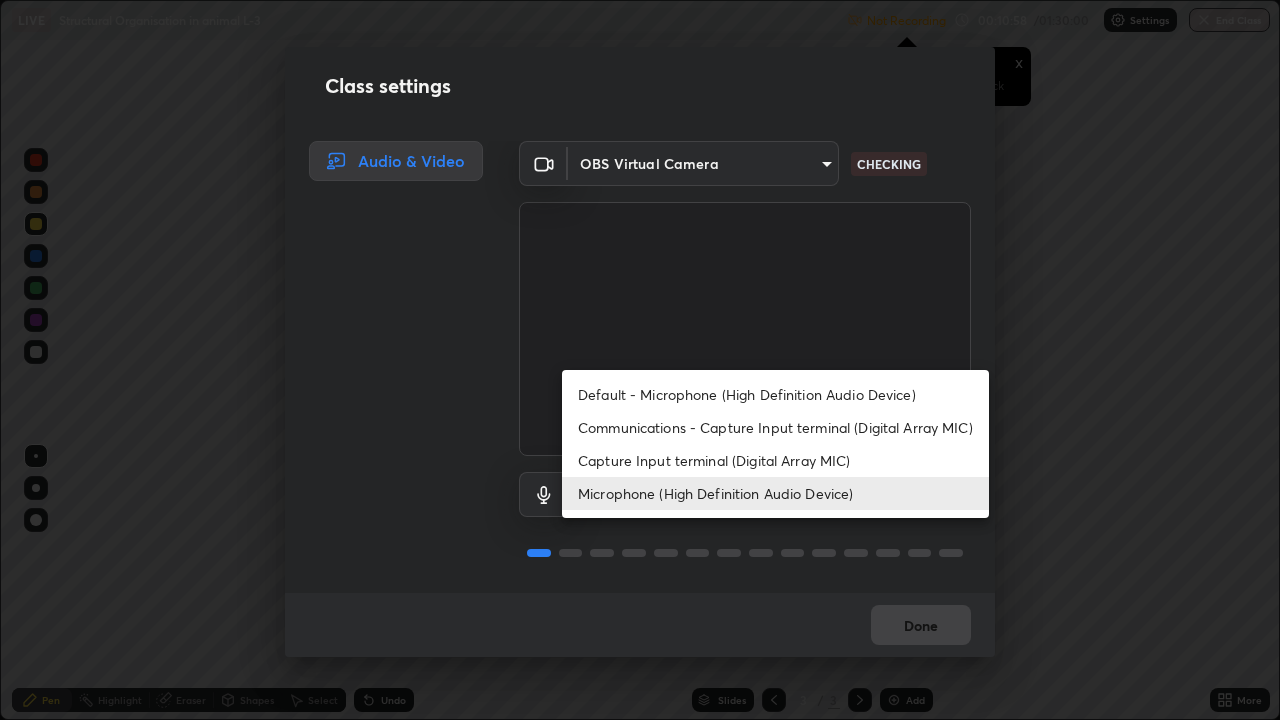click on "Microphone (High Definition Audio Device)" at bounding box center (775, 493) 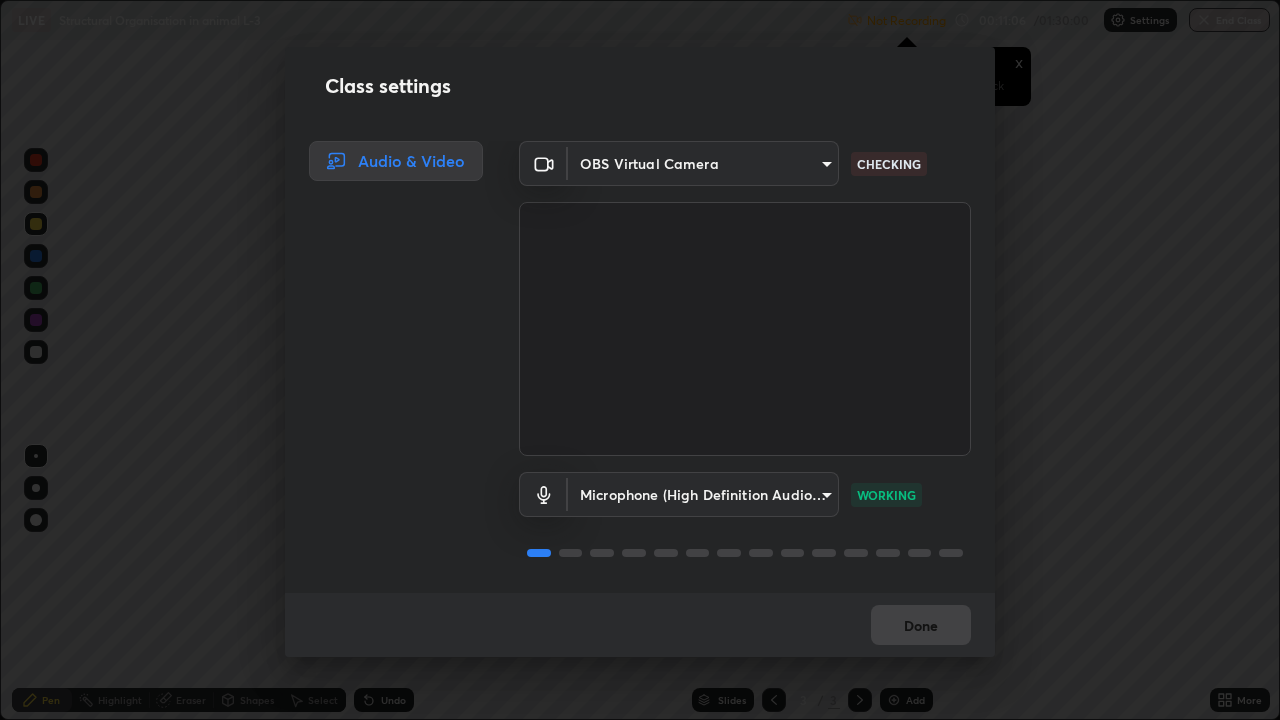 click on "Erase all LIVE Structural Organisation in animal L-3 Not Recording Recording has stopped Please call center admin to check x 00:11:06 /  01:30:00 Settings End Class Setting up your live class Structural Organisation in animal L-3 • L23 of Course on Zoology for NEET Conquer 2 [FIRST] [LAST] Pen Highlight Eraser Shapes Select Undo Slides 3 / 3 Add More No doubts shared Encourage your learners to ask a doubt for better clarity Report an issue Reason for reporting Buffering Chat not working Audio - Video sync issue Educator video quality low ​ Attach an image Report Class settings Audio & Video OBS Virtual Camera [HASH] CHECKING Microphone (High Definition Audio Device) [HASH] WORKING Done" at bounding box center (640, 360) 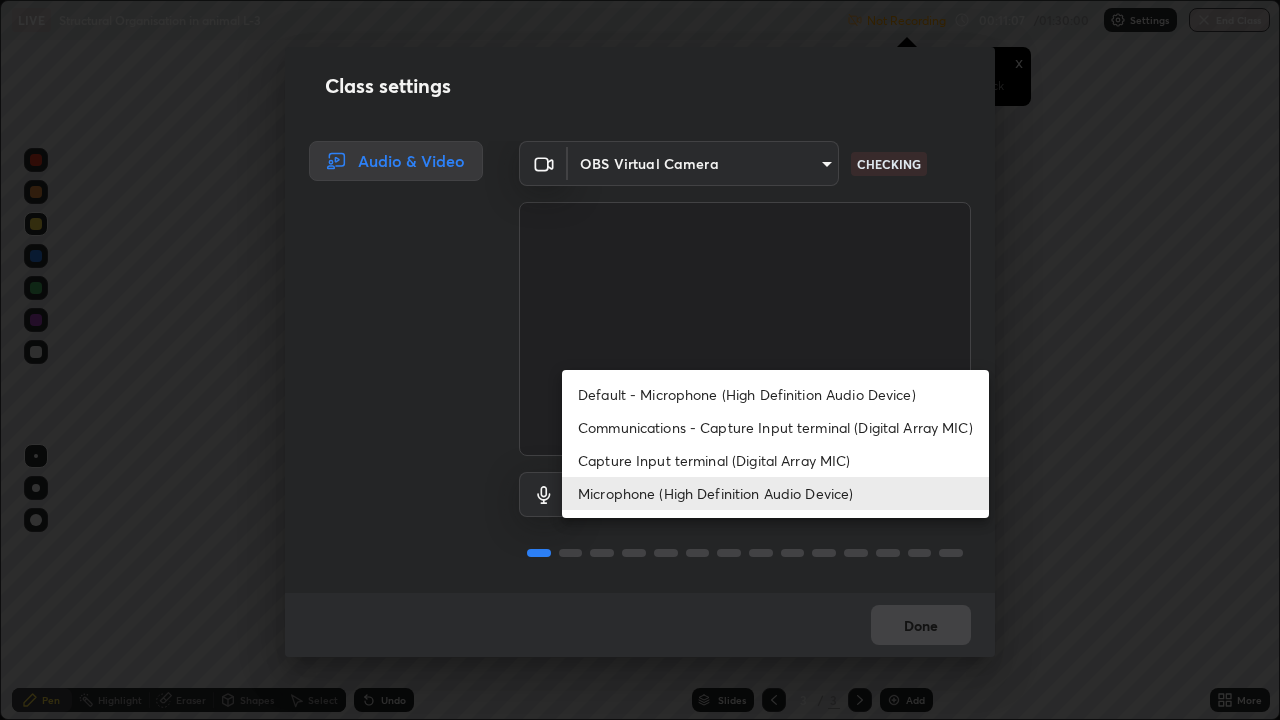 click on "Capture Input terminal (Digital Array MIC)" at bounding box center (775, 460) 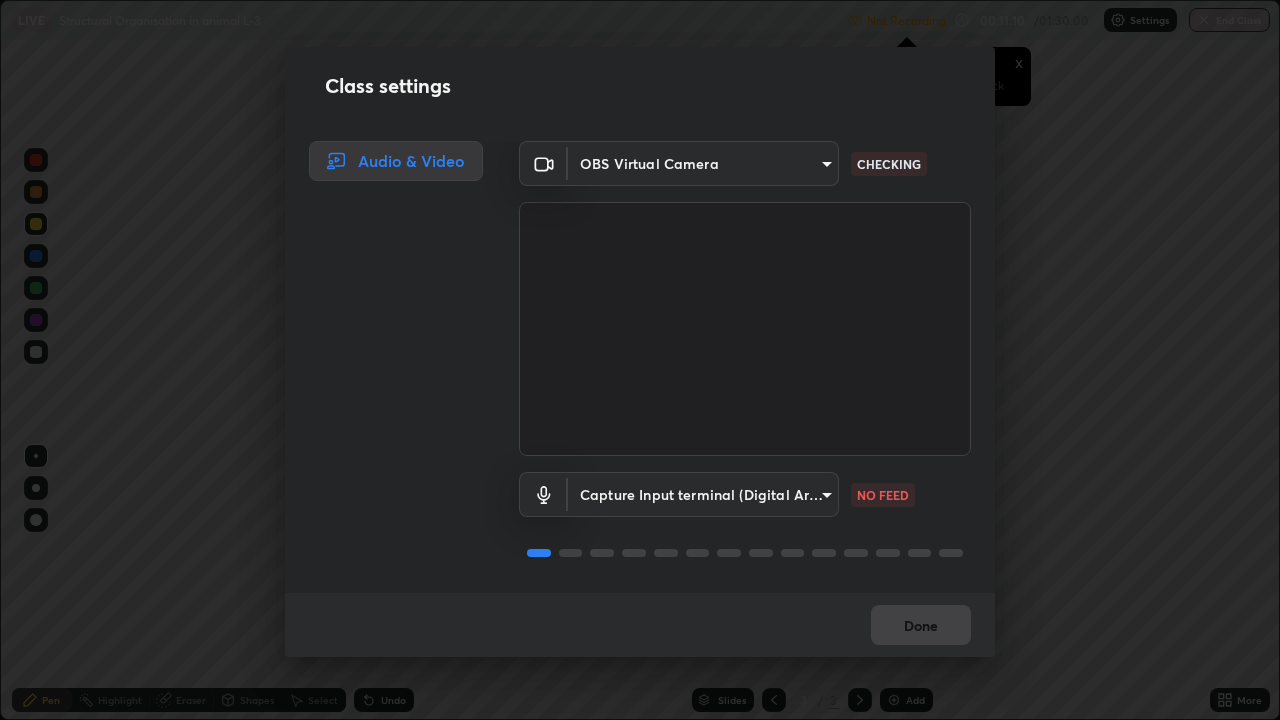 click on "Erase all LIVE Structural Organisation in animal L-3 Not Recording Recording has stopped Please call center admin to check x 00:11:10 /  01:30:00 Settings End Class Setting up your live class Structural Organisation in animal L-3 • L23 of Course on Zoology for NEET Conquer 2 [FIRST] [LAST] Pen Highlight Eraser Shapes Select Undo Slides 3 / 3 Add More No doubts shared Encourage your learners to ask a doubt for better clarity Report an issue Reason for reporting Buffering Chat not working Audio - Video sync issue Educator video quality low ​ Attach an image Report Class settings Audio & Video OBS Virtual Camera [HASH] CHECKING Capture Input terminal (Digital Array MIC) [HASH] NO FEED Done" at bounding box center [640, 360] 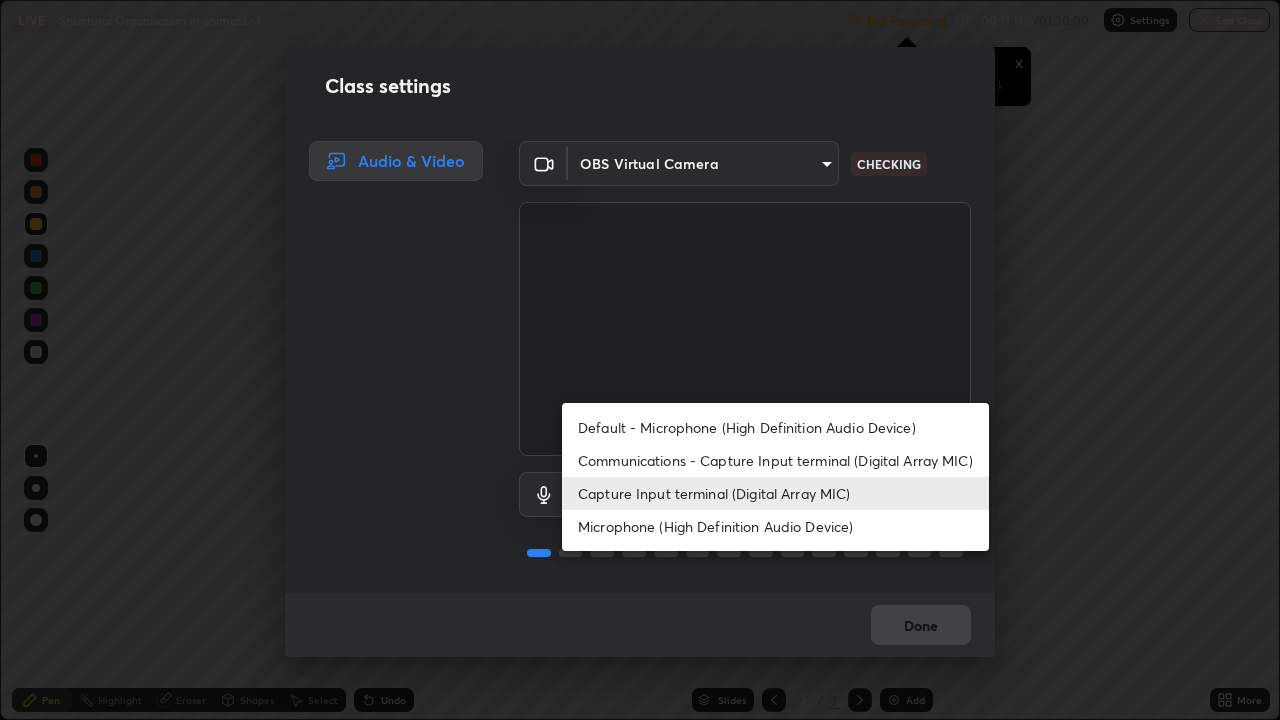 click on "Microphone (High Definition Audio Device)" at bounding box center [775, 526] 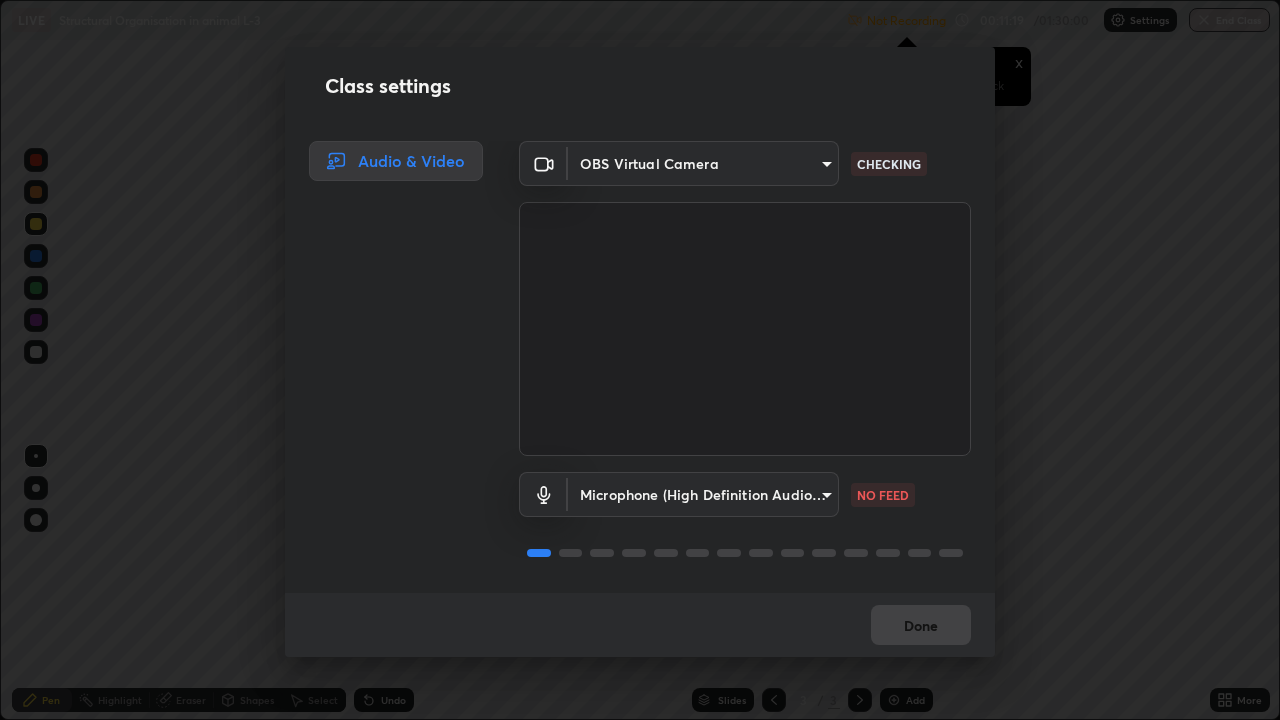click on "Done" at bounding box center [640, 625] 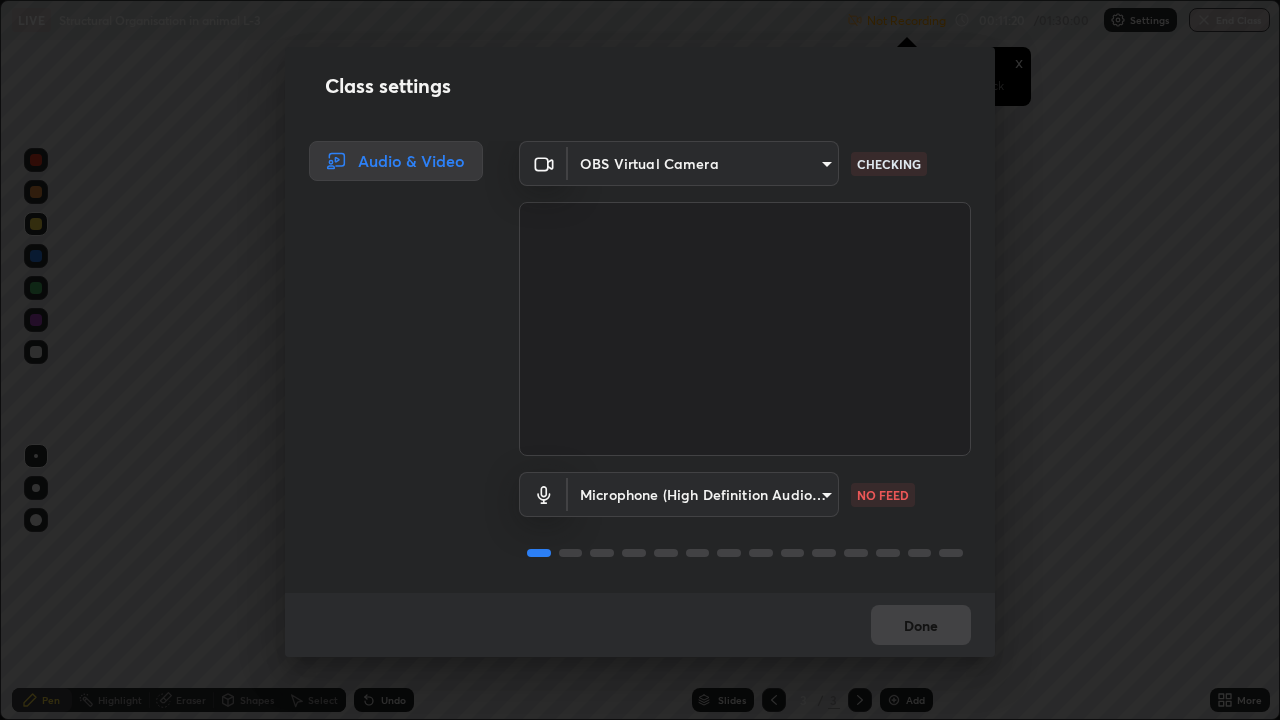 click on "NO FEED" at bounding box center [883, 495] 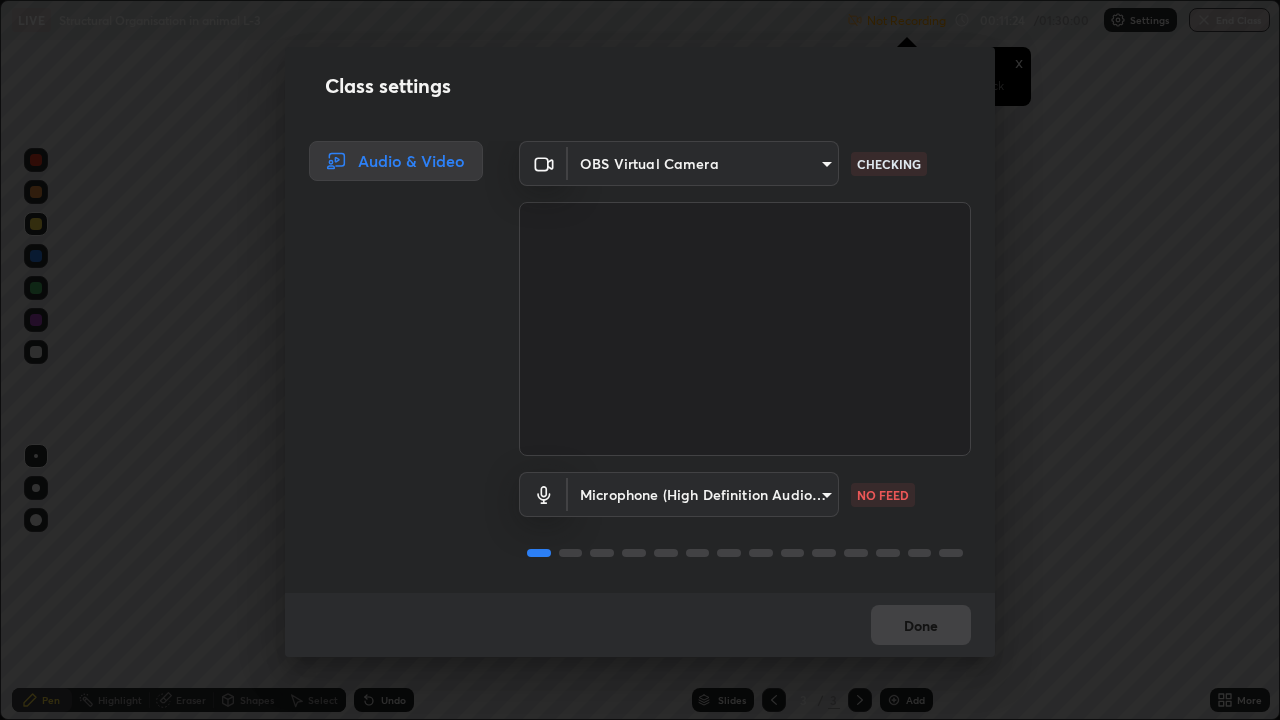 click on "Class settings Audio & Video OBS Virtual Camera [HASH] CHECKING Microphone (High Definition Audio Device) [HASH] NO FEED Done" at bounding box center [640, 360] 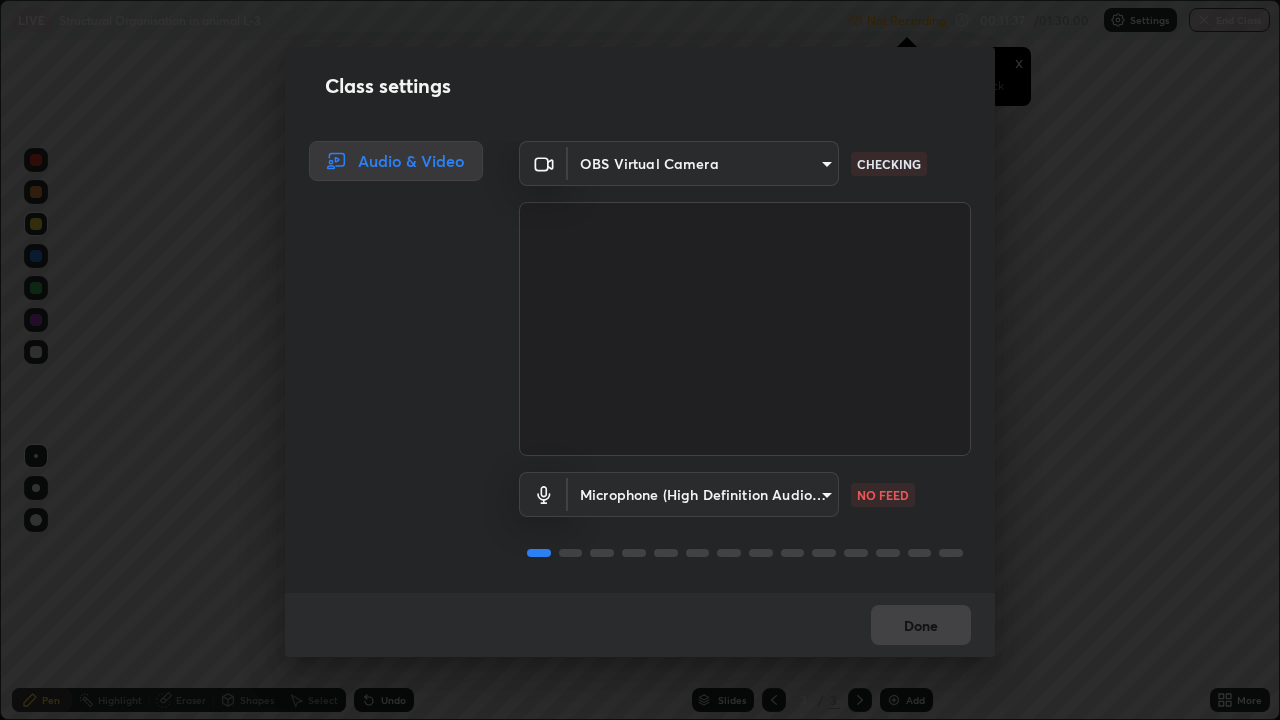 click on "Erase all LIVE Structural Organisation in animal L-3 Not Recording Recording has stopped Please call center admin to check x 00:11:37 /  01:30:00 Settings End Class Setting up your live class Structural Organisation in animal L-3 • L23 of Course on Zoology for NEET Conquer 2 [FIRST] [LAST] Pen Highlight Eraser Shapes Select Undo Slides 3 / 3 Add More No doubts shared Encourage your learners to ask a doubt for better clarity Report an issue Reason for reporting Buffering Chat not working Audio - Video sync issue Educator video quality low ​ Attach an image Report Class settings Audio & Video OBS Virtual Camera [HASH] CHECKING Microphone (High Definition Audio Device) [HASH] NO FEED Done" at bounding box center (640, 360) 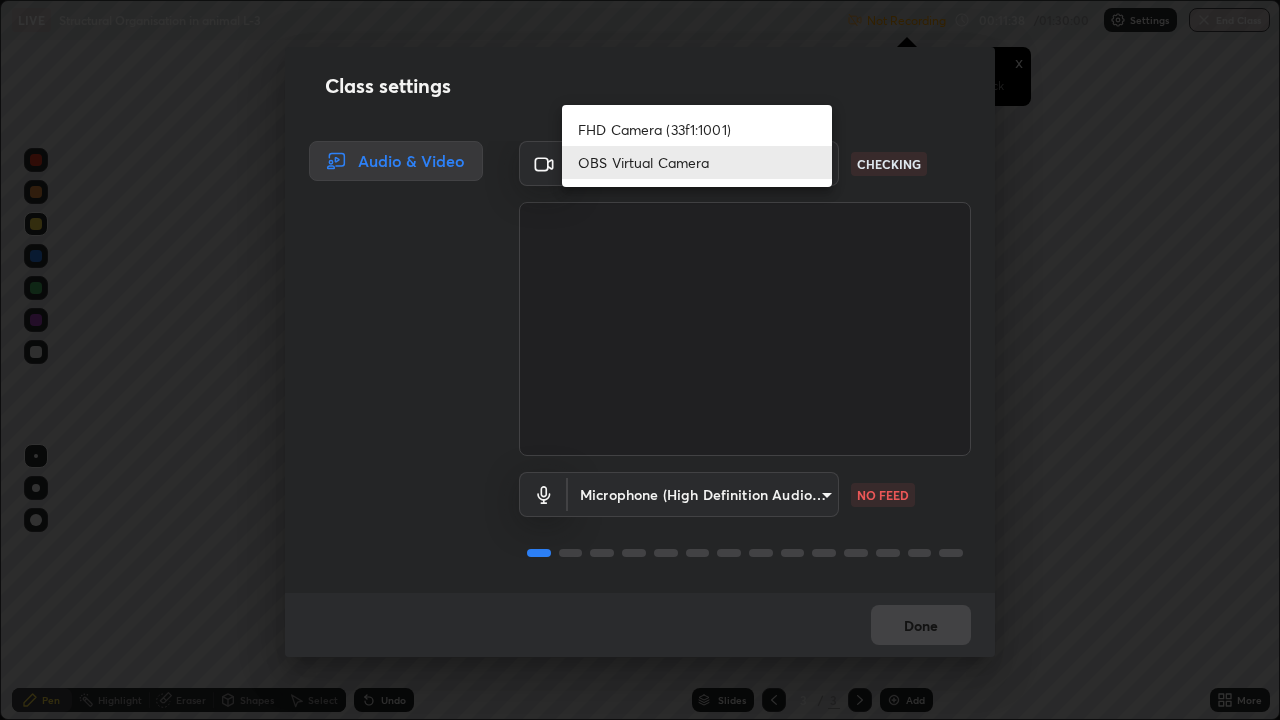click on "OBS Virtual Camera" at bounding box center [697, 162] 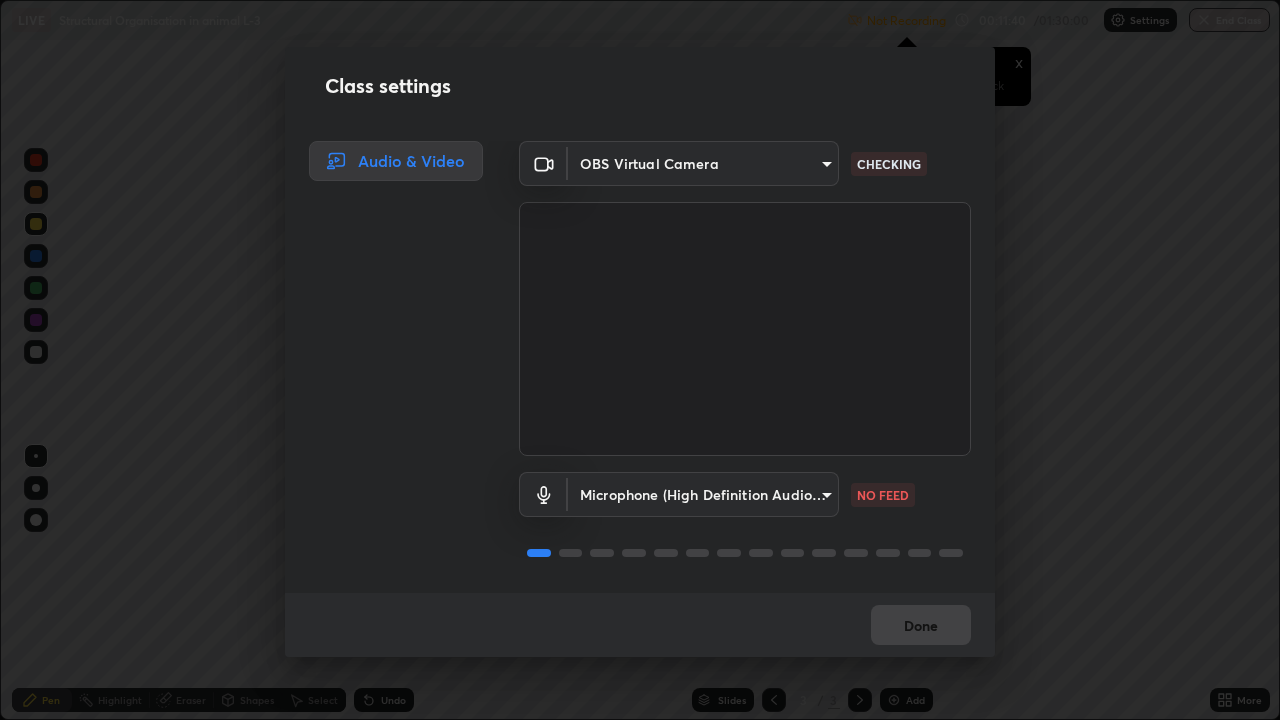click on "Done" at bounding box center [640, 625] 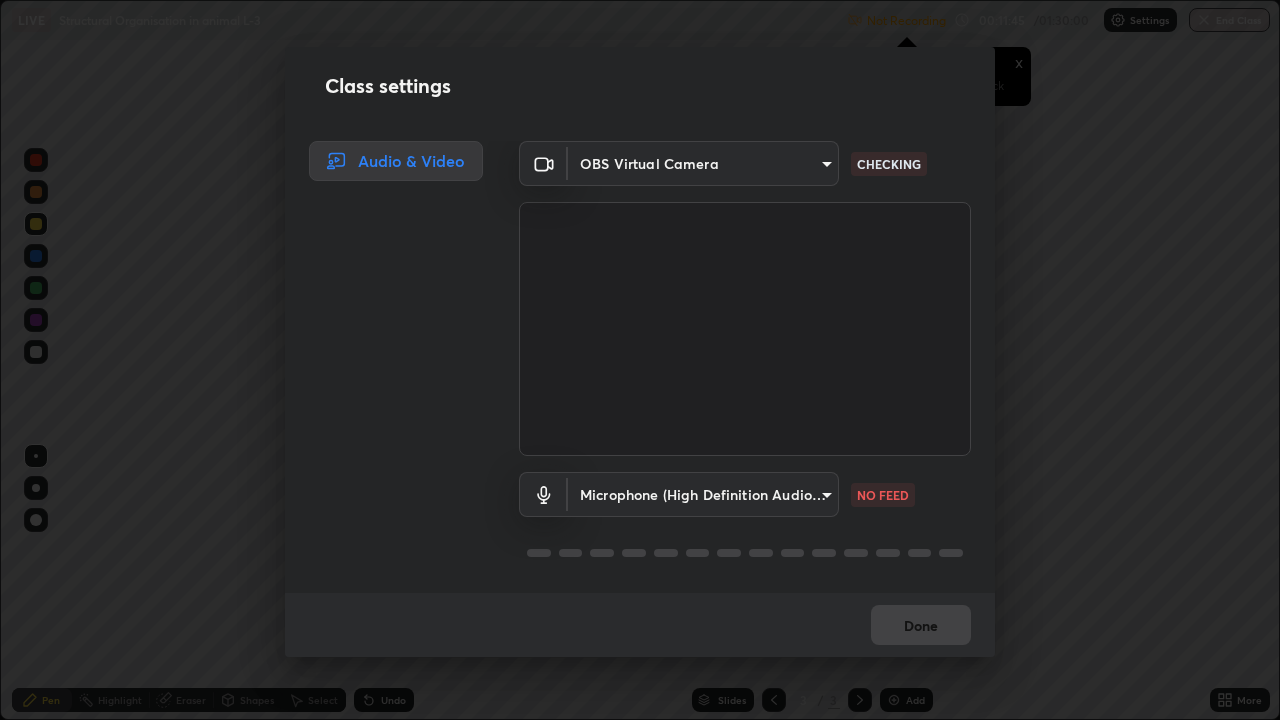 click on "Class settings Audio & Video OBS Virtual Camera [HASH] CHECKING Microphone (High Definition Audio Device) [HASH] NO FEED Done" at bounding box center [640, 360] 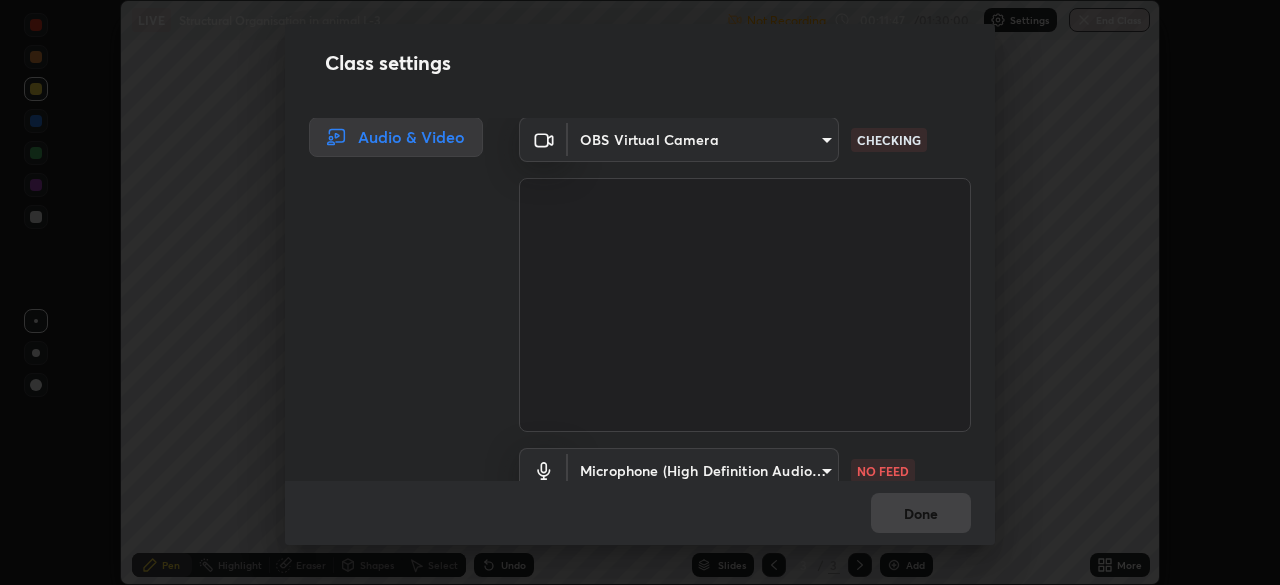 scroll, scrollTop: 585, scrollLeft: 1280, axis: both 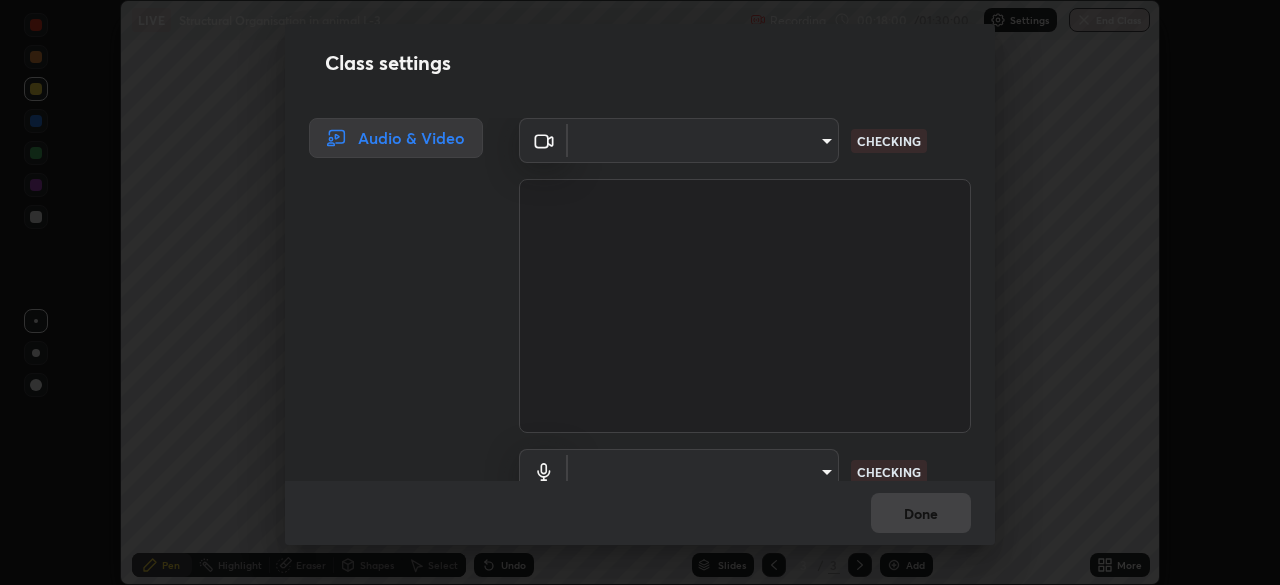 type on "e68af464f7f9ec2662c8dd58f0462b2d9bd4a3adfc91c634b4d9ed550f7d79d6" 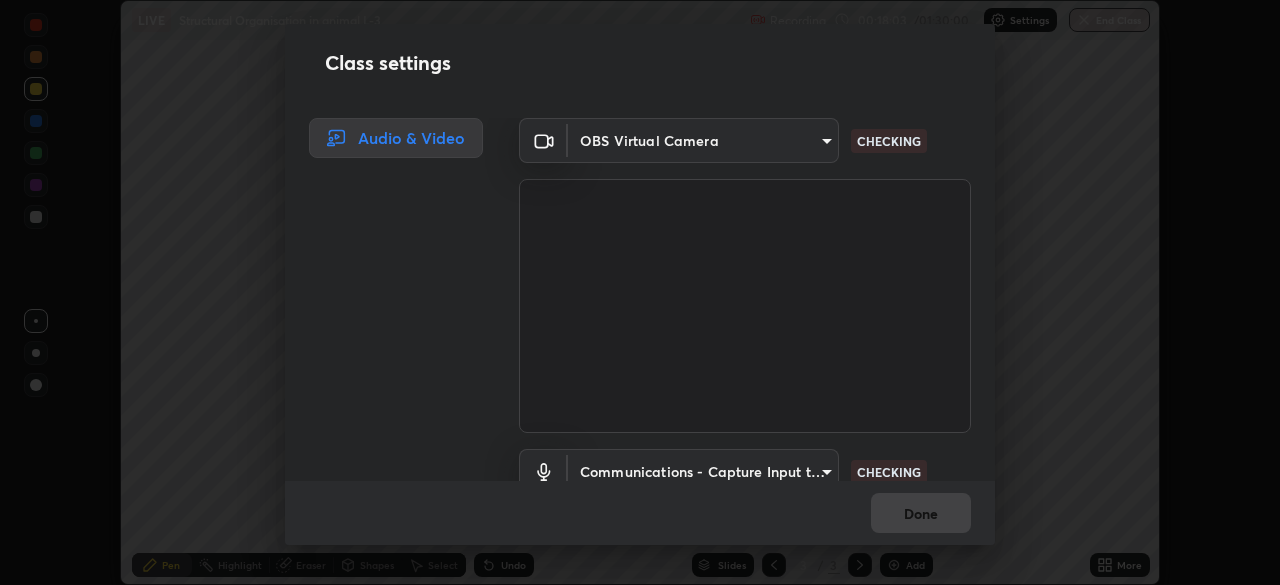 scroll, scrollTop: 91, scrollLeft: 0, axis: vertical 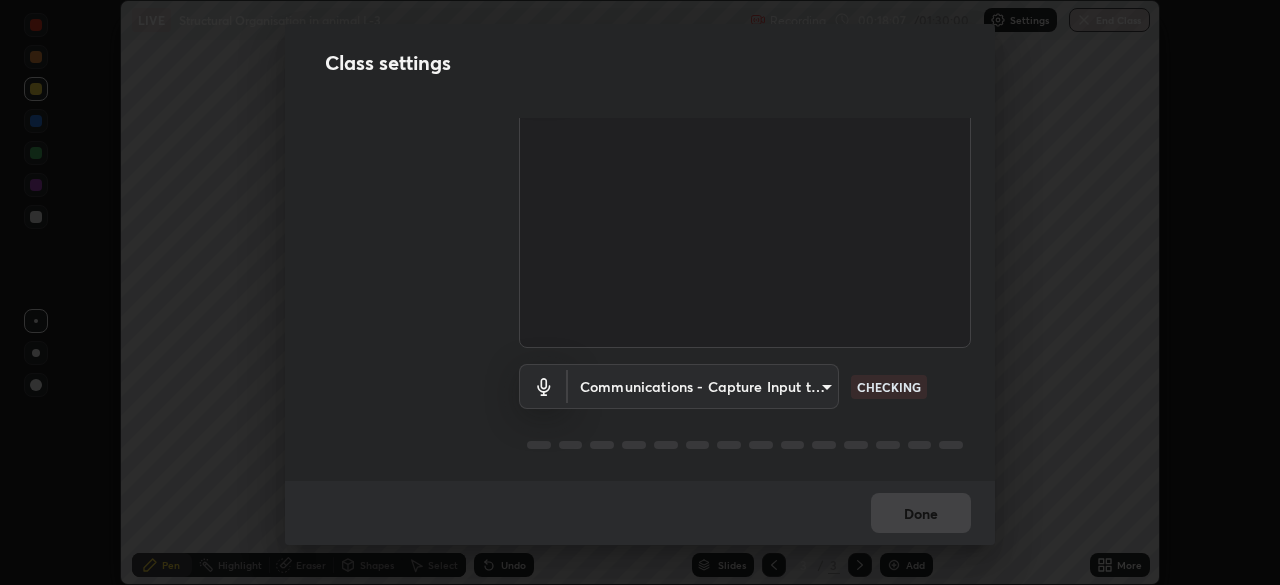 click on "Erase all LIVE Structural Organisation in animal L-3 Recording 00:18:07 /  01:30:00 Settings End Class Setting up your live class Structural Organisation in animal L-3 • L23 of Course on Zoology for NEET Conquer 2 [FULL_NAME] Pen Highlight Eraser Shapes Select Undo Slides 3 / 3 Add More No doubts shared Encourage your learners to ask a doubt for better clarity Report an issue Reason for reporting Buffering Chat not working Audio - Video sync issue Educator video quality low ​ Attach an image Report Class settings Audio & Video OBS Virtual Camera [HASH] CHECKING Communications - Capture Input terminal (Digital Array MIC) communications CHECKING Done" at bounding box center (640, 292) 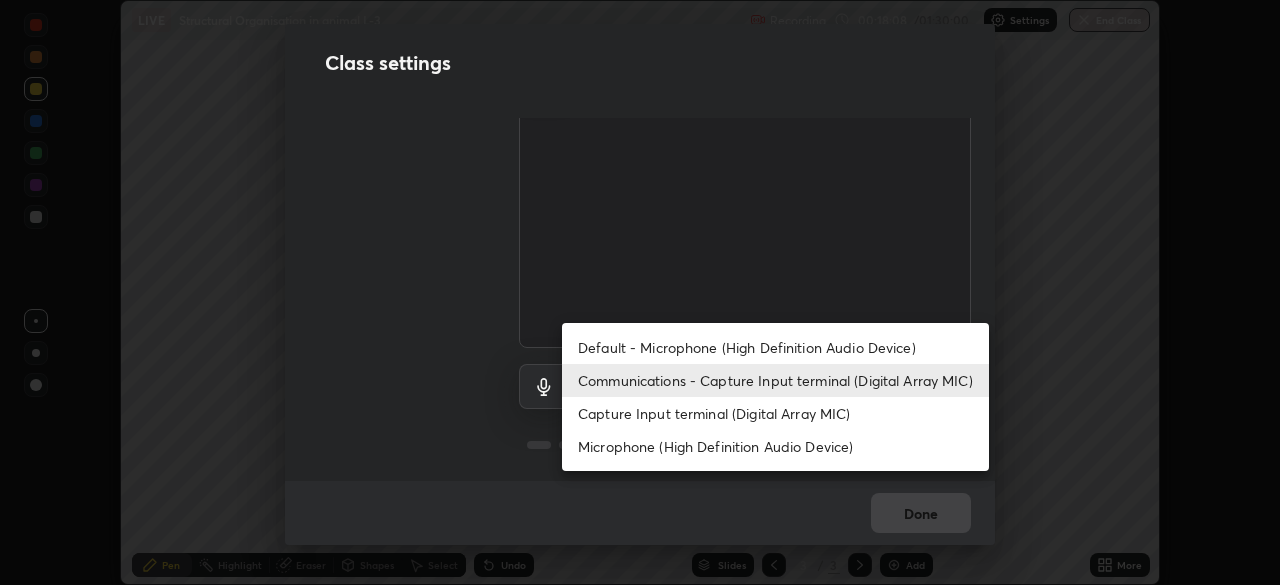 click on "Microphone (High Definition Audio Device)" at bounding box center (775, 446) 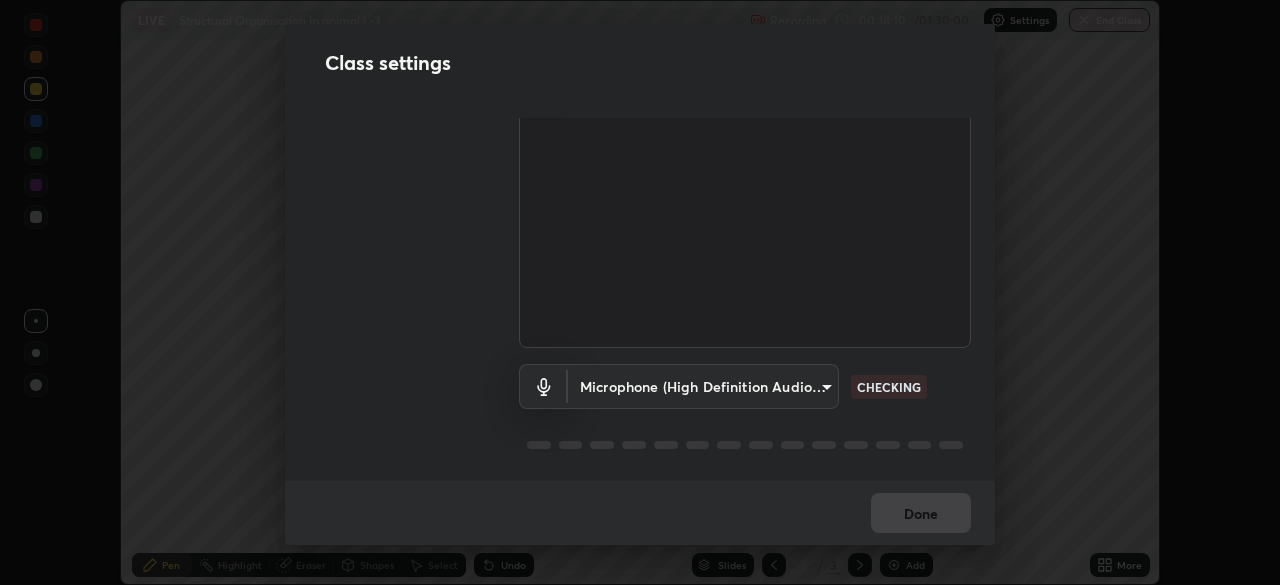 click on "Erase all LIVE Structural Organisation in animal L-3 Recording 00:18:10 /  01:30:00 Settings End Class Setting up your live class Structural Organisation in animal L-3 • L23 of Course on Zoology for NEET Conquer 2 Vivekanand Tiwari Pen Highlight Eraser Shapes Select Undo Slides 3 / 3 Add More No doubts shared Encourage your learners to ask a doubt for better clarity Report an issue Reason for reporting Buffering Chat not working Audio - Video sync issue Educator video quality low ​ Attach an image Report Class settings Audio & Video OBS Virtual Camera e68af464f7f9ec2662c8dd58f0462b2d9bd4a3adfc91c634b4d9ed550f7d79d6 CHECKING Microphone (High Definition Audio Device) a7f7b396406f2fc47ee5579249efe5499b1f1c2fa23e515da08d6be7c687742f CHECKING Done" at bounding box center (640, 292) 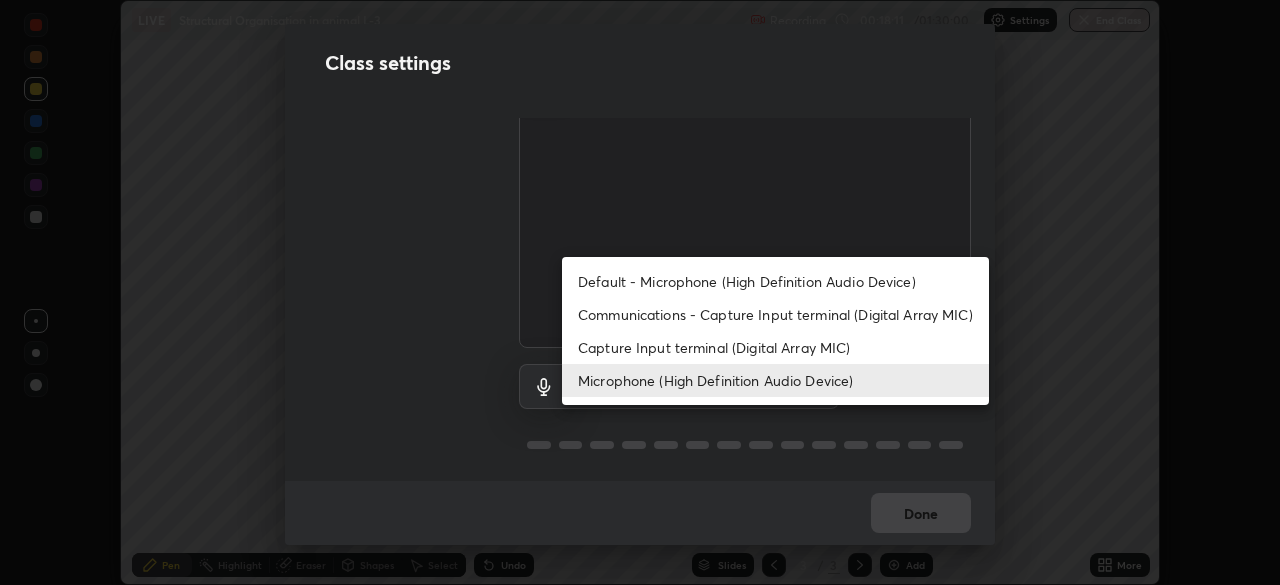 click on "Microphone (High Definition Audio Device)" at bounding box center [775, 380] 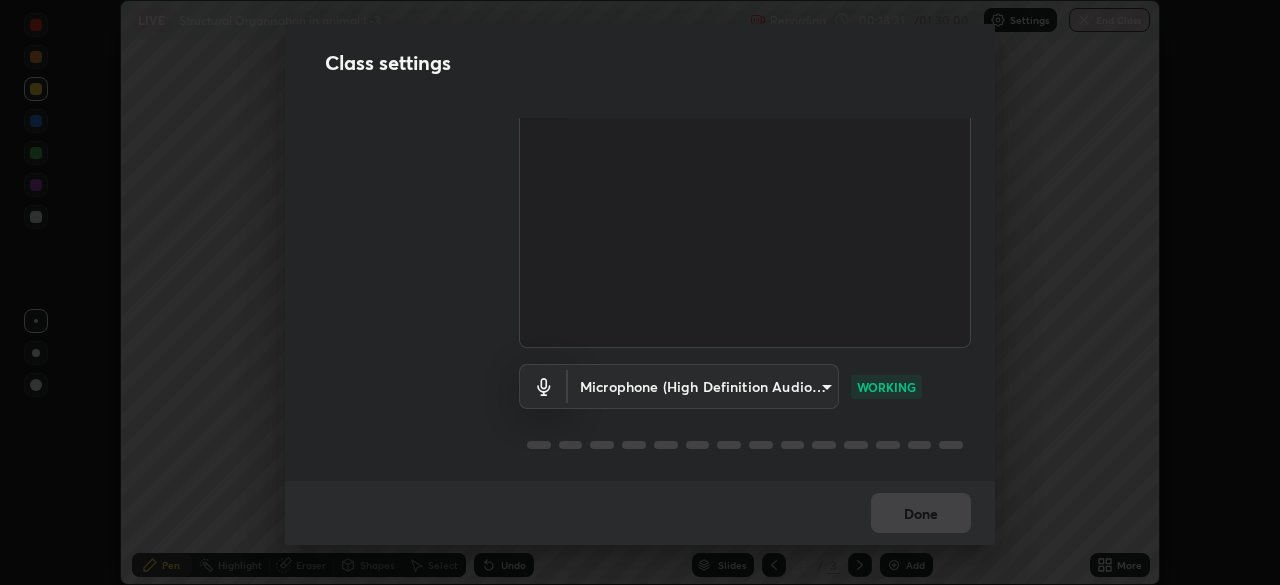 click on "Erase all LIVE Structural Organisation in animal L-3 Recording 00:18:31 /  01:30:00 Settings End Class Setting up your live class Structural Organisation in animal L-3 • L23 of Course on Zoology for NEET Conquer 2 Vivekanand Tiwari Pen Highlight Eraser Shapes Select Undo Slides 3 / 3 Add More No doubts shared Encourage your learners to ask a doubt for better clarity Report an issue Reason for reporting Buffering Chat not working Audio - Video sync issue Educator video quality low ​ Attach an image Report Class settings Audio & Video OBS Virtual Camera e68af464f7f9ec2662c8dd58f0462b2d9bd4a3adfc91c634b4d9ed550f7d79d6 CHECKING Microphone (High Definition Audio Device) a7f7b396406f2fc47ee5579249efe5499b1f1c2fa23e515da08d6be7c687742f WORKING Done" at bounding box center [640, 292] 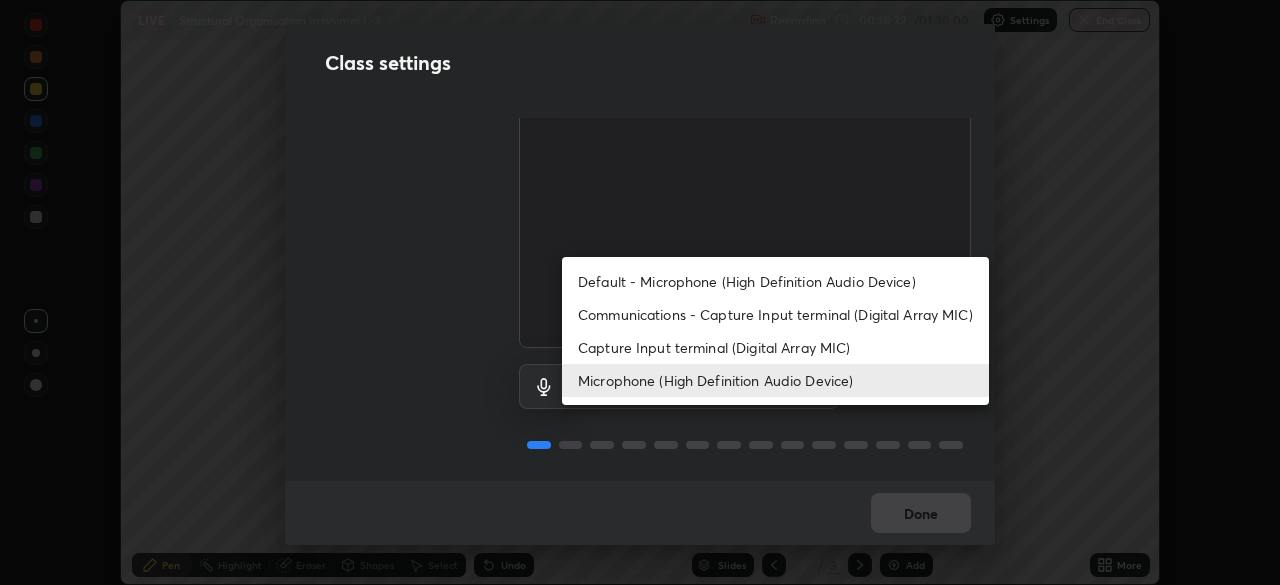 click on "Capture Input terminal (Digital Array MIC)" at bounding box center [775, 347] 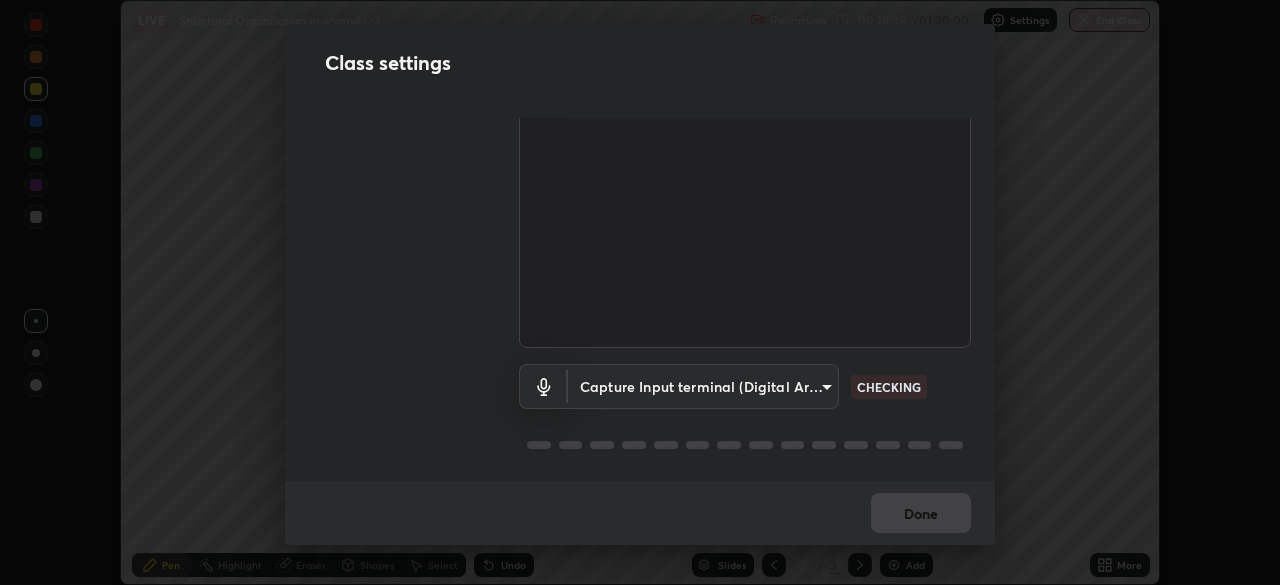 click on "Erase all LIVE Structural Organisation in animal L-3 Recording 00:18:35 /  01:30:00 Settings End Class Setting up your live class Structural Organisation in animal L-3 • L23 of Course on Zoology for NEET Conquer 2 Vivekanand Tiwari Pen Highlight Eraser Shapes Select Undo Slides 3 / 3 Add More No doubts shared Encourage your learners to ask a doubt for better clarity Report an issue Reason for reporting Buffering Chat not working Audio - Video sync issue Educator video quality low ​ Attach an image Report Class settings Audio & Video OBS Virtual Camera e68af464f7f9ec2662c8dd58f0462b2d9bd4a3adfc91c634b4d9ed550f7d79d6 CHECKING Capture Input terminal (Digital Array MIC) 8b57a750f828db792efd8d655db7f8dd14a6ed4f628cca00c24be0a764235fb0 CHECKING Done" at bounding box center (640, 292) 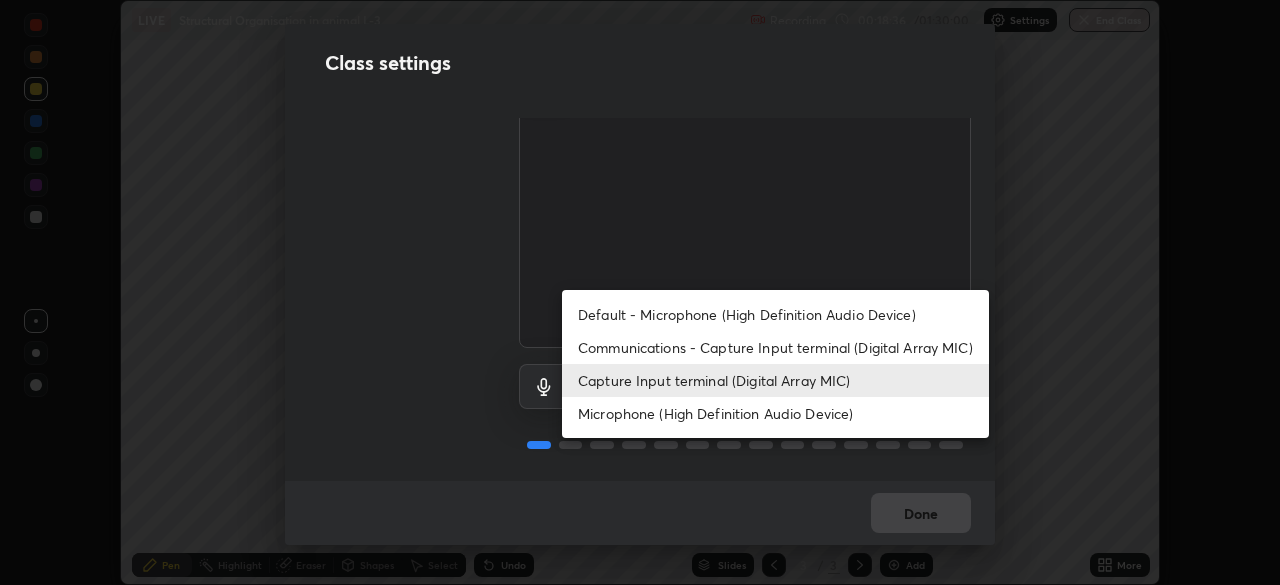 click on "Communications - Capture Input terminal (Digital Array MIC)" at bounding box center (775, 347) 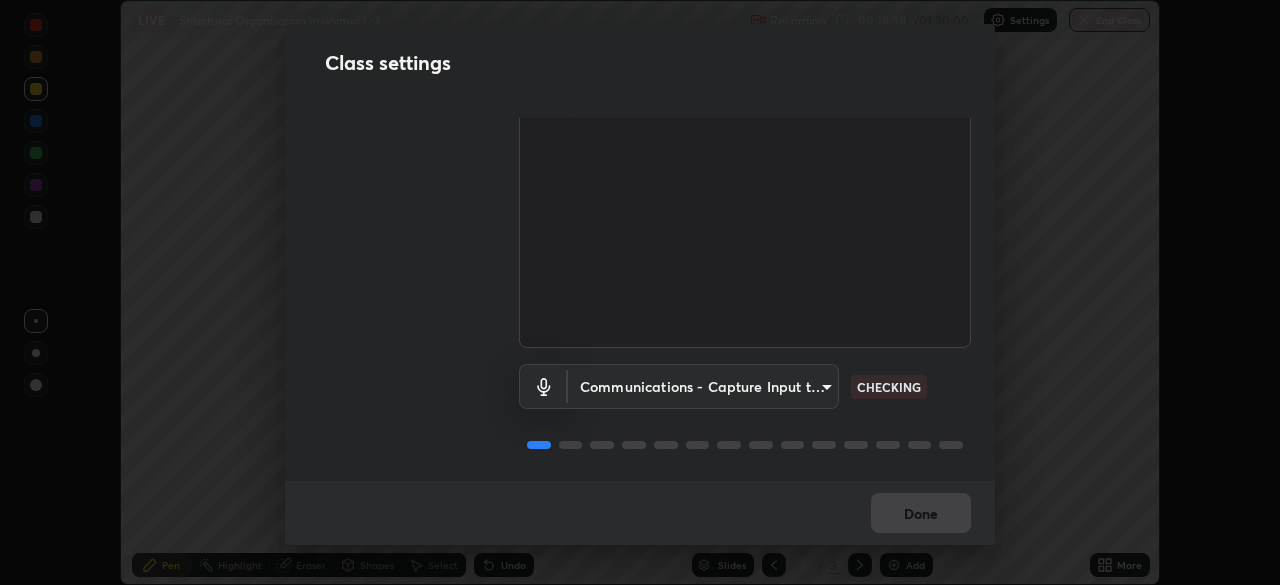 click on "Erase all LIVE Structural Organisation in animal L-3 Recording 00:18:38 /  01:30:00 Settings End Class Setting up your live class Structural Organisation in animal L-3 • L23 of Course on Zoology for NEET Conquer 2 Vivekanand Tiwari Pen Highlight Eraser Shapes Select Undo Slides 3 / 3 Add More No doubts shared Encourage your learners to ask a doubt for better clarity Report an issue Reason for reporting Buffering Chat not working Audio - Video sync issue Educator video quality low ​ Attach an image Report Class settings Audio & Video OBS Virtual Camera e68af464f7f9ec2662c8dd58f0462b2d9bd4a3adfc91c634b4d9ed550f7d79d6 CHECKING Communications - Capture Input terminal (Digital Array MIC) communications CHECKING Done" at bounding box center (640, 292) 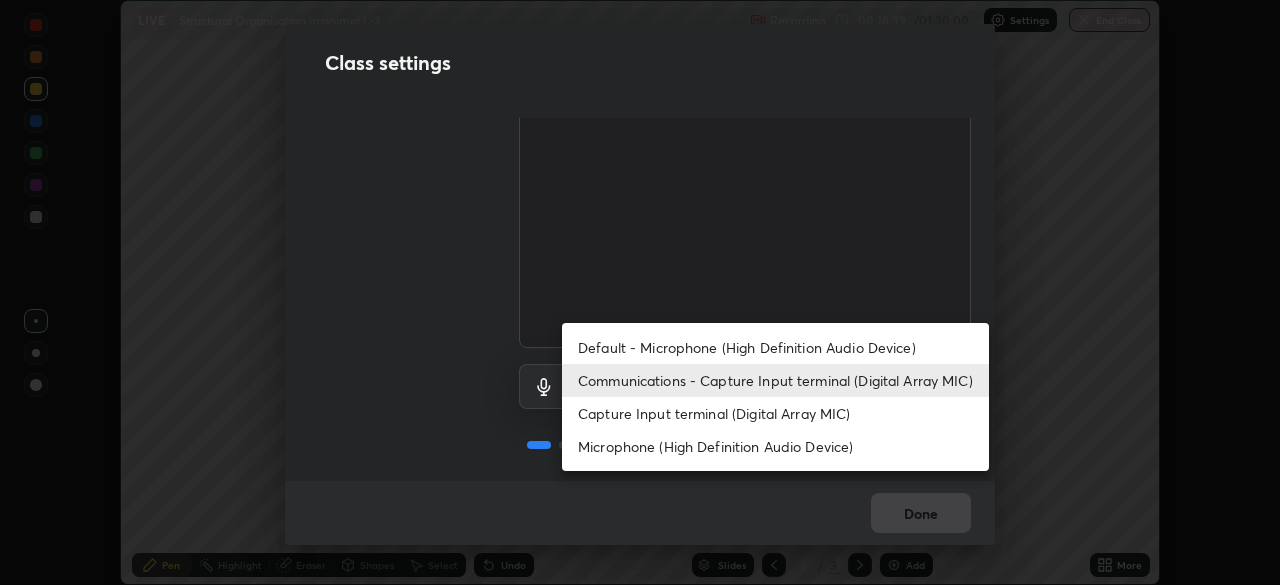 click on "Microphone (High Definition Audio Device)" at bounding box center [775, 446] 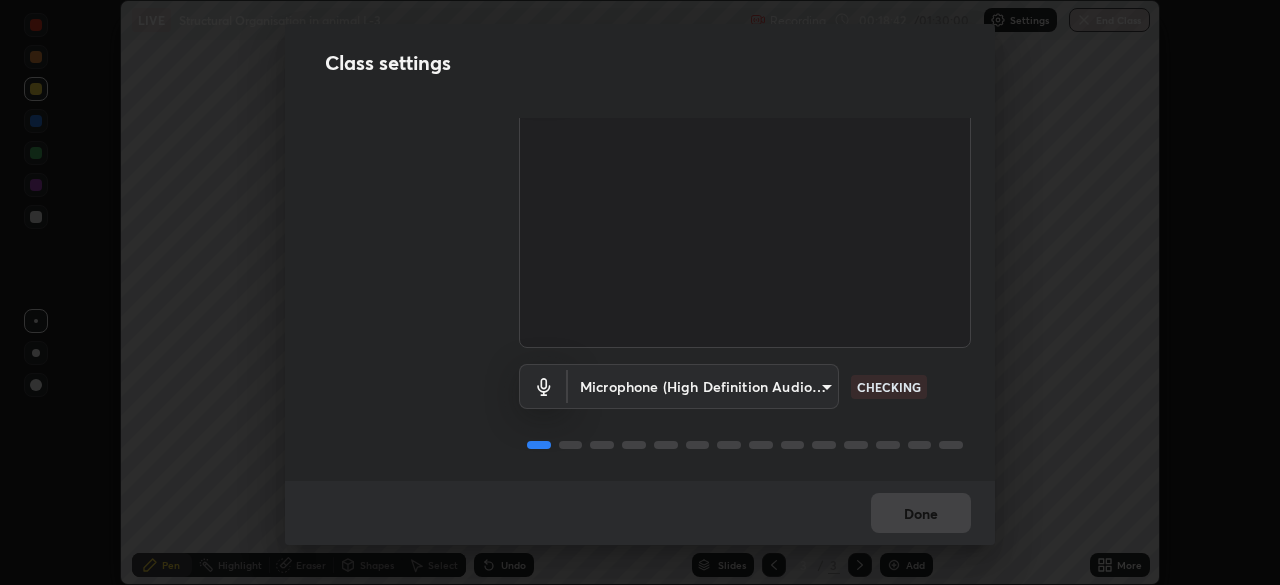 scroll, scrollTop: 0, scrollLeft: 0, axis: both 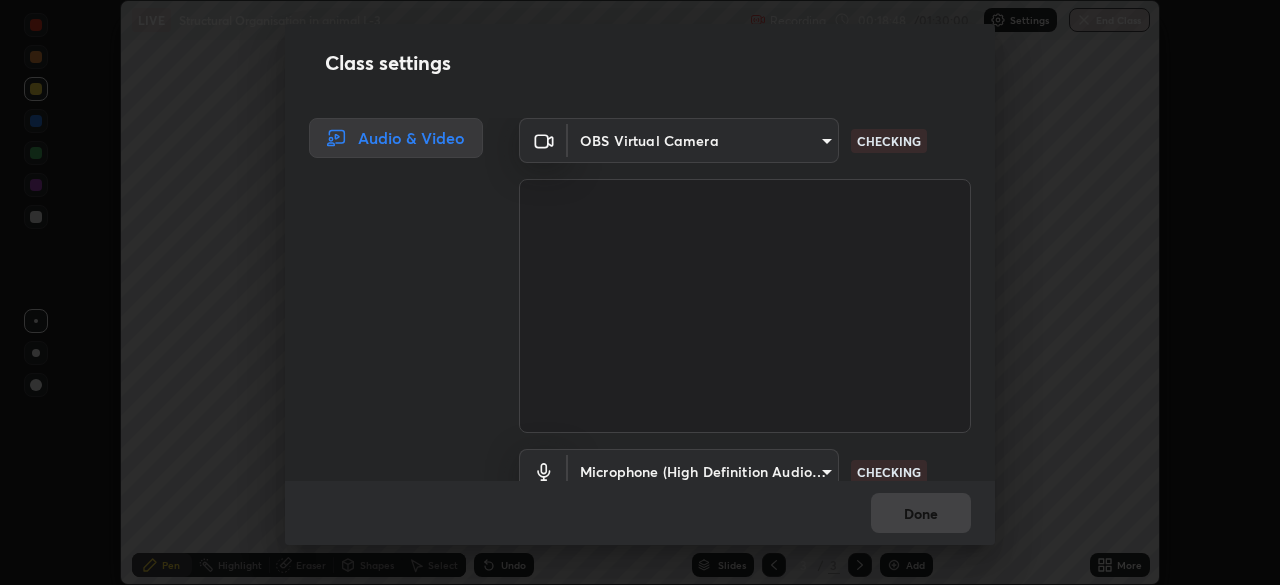 click on "Class settings Audio & Video OBS Virtual Camera e68af464f7f9ec2662c8dd58f0462b2d9bd4a3adfc91c634b4d9ed550f7d79d6 CHECKING Microphone (High Definition Audio Device) a7f7b396406f2fc47ee5579249efe5499b1f1c2fa23e515da08d6be7c687742f CHECKING Done" at bounding box center [640, 292] 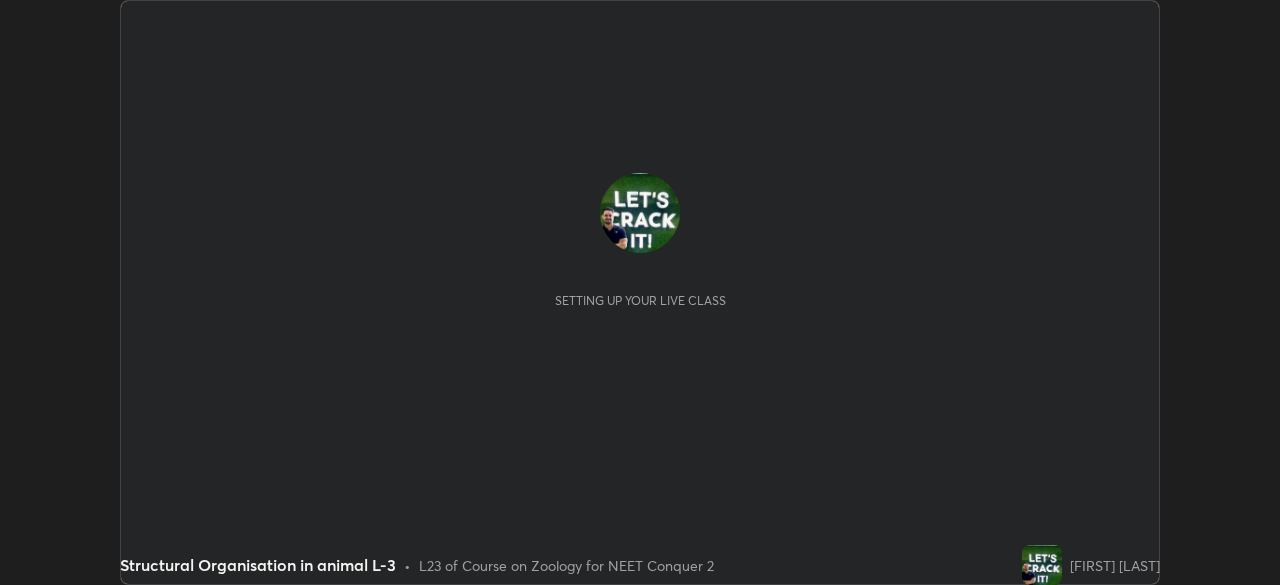 scroll, scrollTop: 0, scrollLeft: 0, axis: both 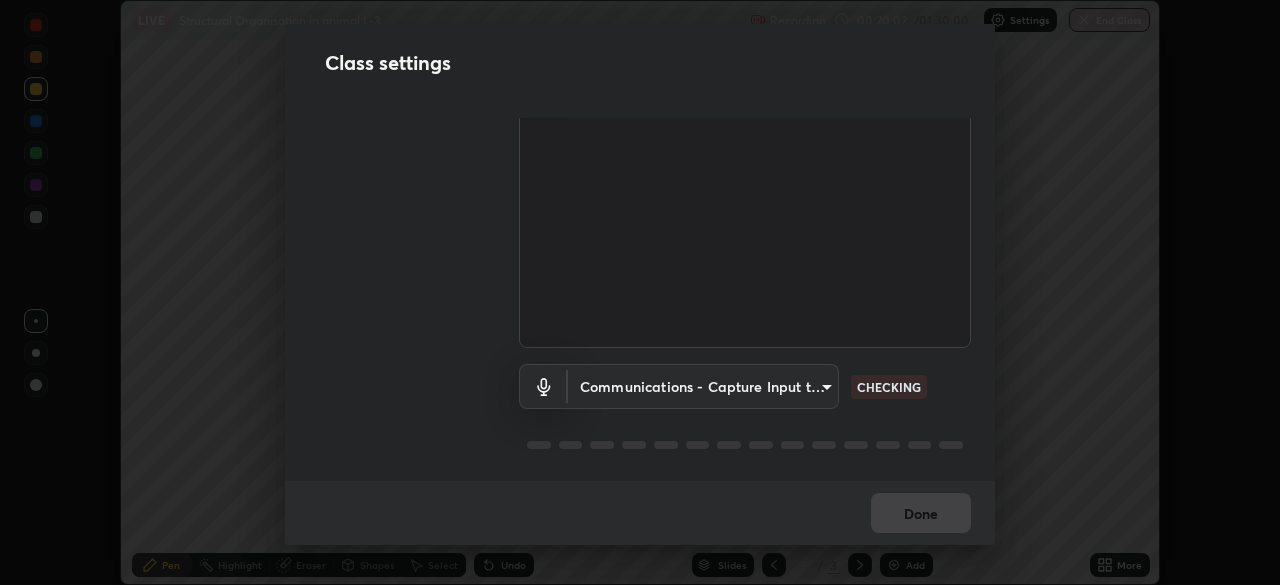 click on "Erase all LIVE Structural Organisation in animal L-3 Recording 00:20:02 / 01:30:00 Settings End Class Setting up your live class Structural Organisation in animal L-3 • L23 of Course on Zoology for NEET Conquer 2 [FIRST] [LAST] Pen Highlight Eraser Shapes Select Undo Slides 3 / 3 Add More No doubts shared Encourage your learners to ask a doubt for better clarity Report an issue Reason for reporting Buffering Chat not working Audio - Video sync issue Educator video quality low Attach an image Report Class settings Audio & Video OBS Virtual Camera [HASH] CHECKING Communications - Capture Input terminal (Digital Array MIC) communications CHECKING Done" at bounding box center (640, 292) 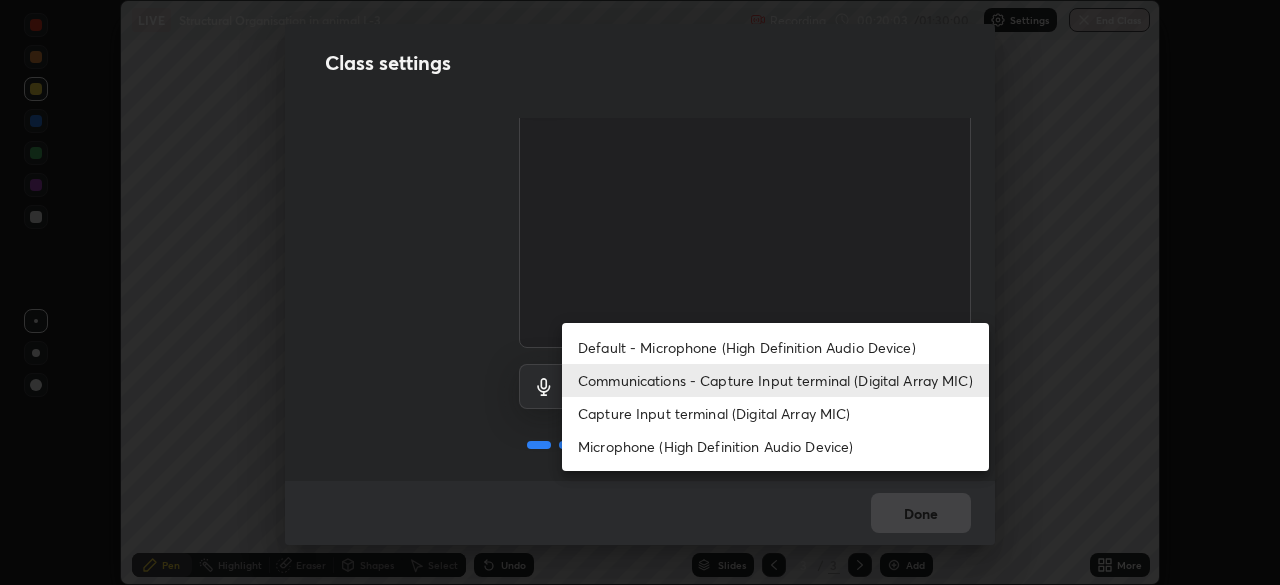 click on "Microphone (High Definition Audio Device)" at bounding box center [775, 446] 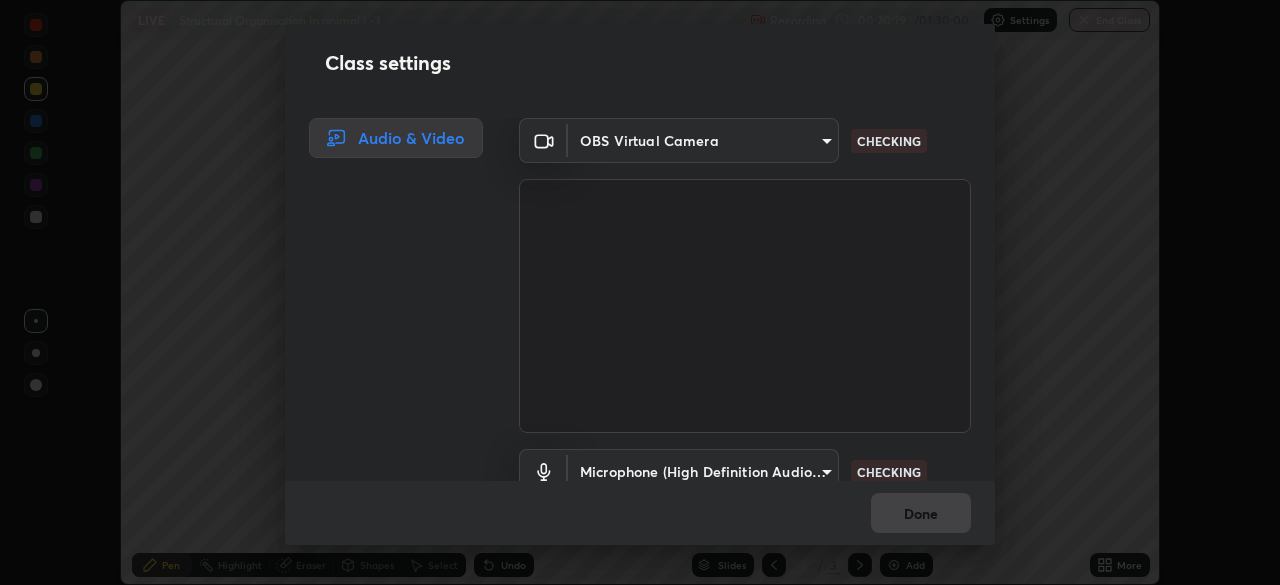 scroll, scrollTop: 91, scrollLeft: 0, axis: vertical 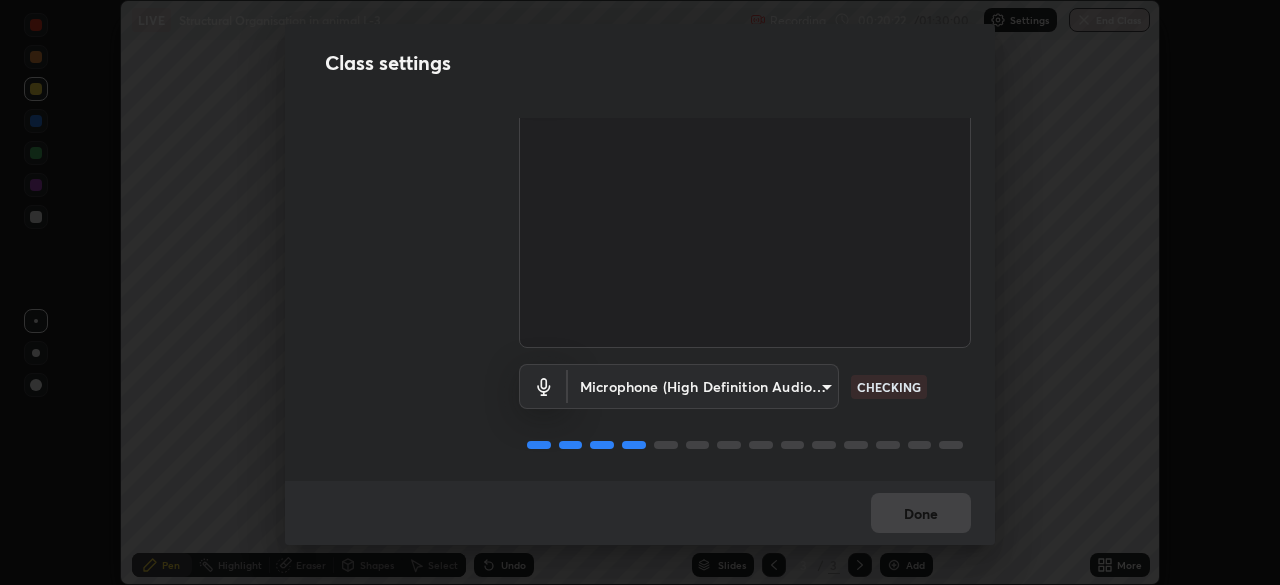 click on "Erase all LIVE Structural Organisation in animal L-3 Recording 00:20:22 / 01:30:00 Settings End Class Setting up your live class Structural Organisation in animal L-3 • L23 of Course on Zoology for NEET Conquer 2 [FIRST] [LAST] Pen Highlight Eraser Shapes Select Undo Slides 3 / 3 Add More No doubts shared Encourage your learners to ask a doubt for better clarity Report an issue Reason for reporting Buffering Chat not working Audio - Video sync issue Educator video quality low Attach an image Report Class settings Audio & Video OBS Virtual Camera [HASH] CHECKING Microphone (High Definition Audio Device) [HASH] CHECKING Done" at bounding box center (640, 292) 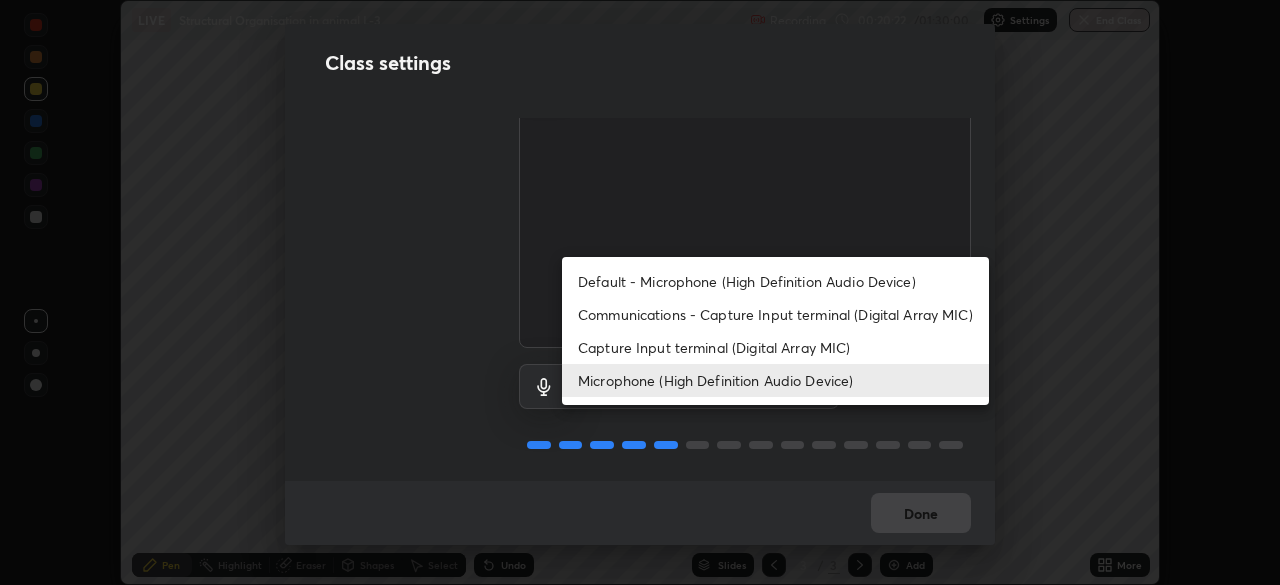 click on "Capture Input terminal (Digital Array MIC)" at bounding box center [775, 347] 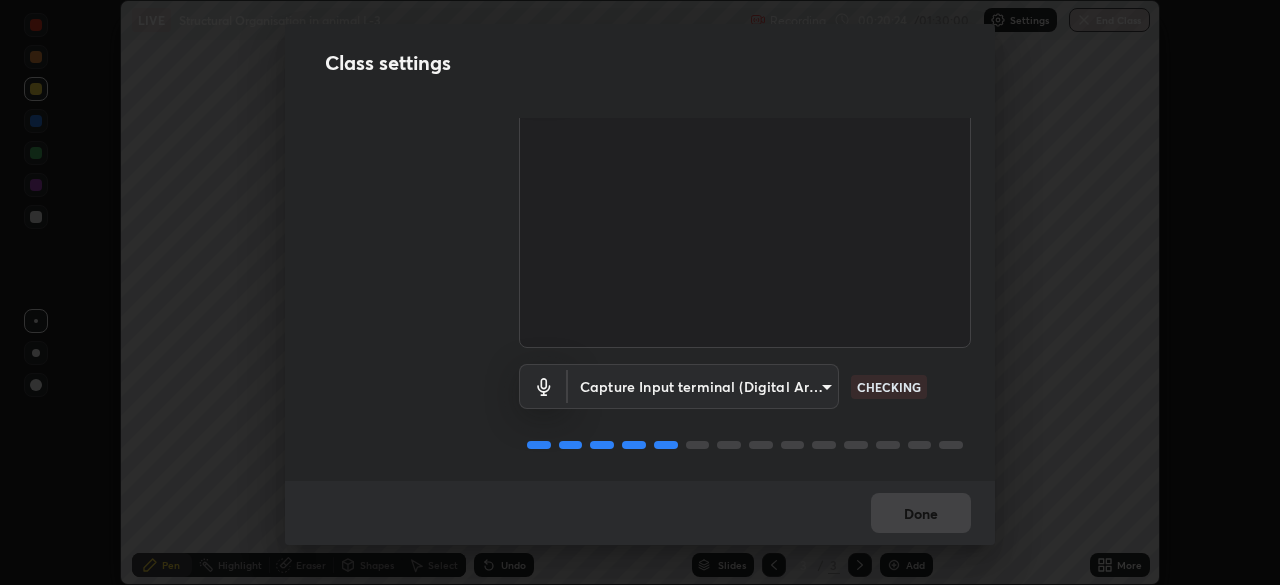 click on "Erase all LIVE Structural Organisation in animal L-3 Recording 00:20:24 / 01:30:00 Settings End Class Setting up your live class Structural Organisation in animal L-3 • L23 of Course on Zoology for NEET Conquer 2 [FIRST] [LAST] Pen Highlight Eraser Shapes Select Undo Slides 3 / 3 Add More No doubts shared Encourage your learners to ask a doubt for better clarity Report an issue Reason for reporting Buffering Chat not working Audio - Video sync issue Educator video quality low Attach an image Report Class settings Audio & Video OBS Virtual Camera [HASH] CHECKING Capture Input terminal (Digital Array MIC) [HASH] CHECKING Done" at bounding box center (640, 292) 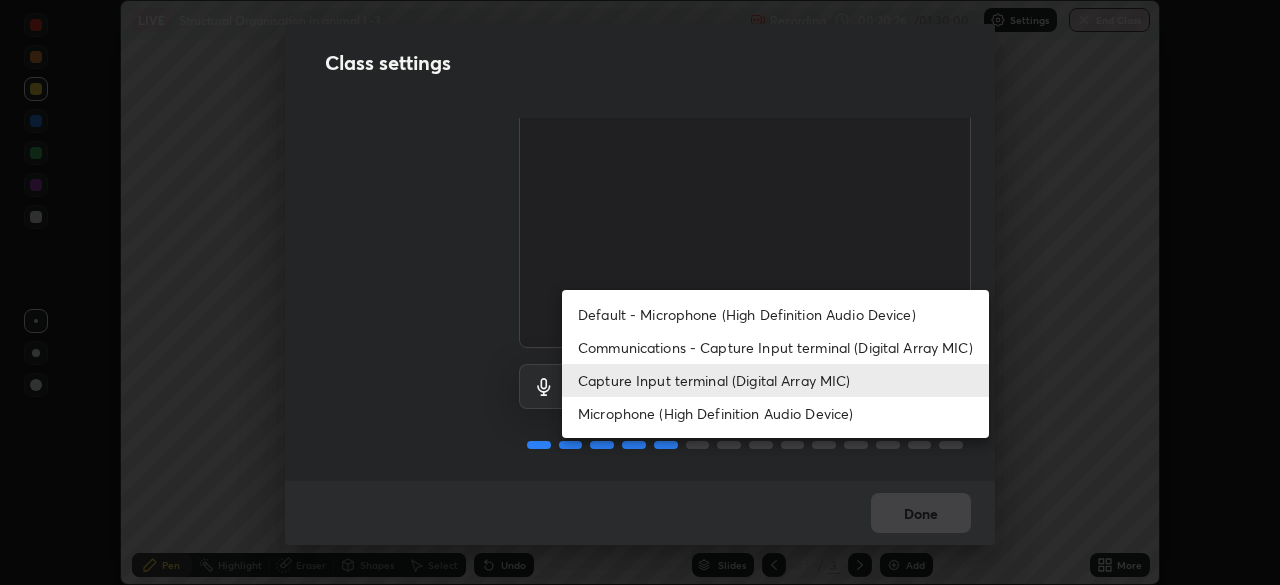 click on "Communications - Capture Input terminal (Digital Array MIC)" at bounding box center [775, 347] 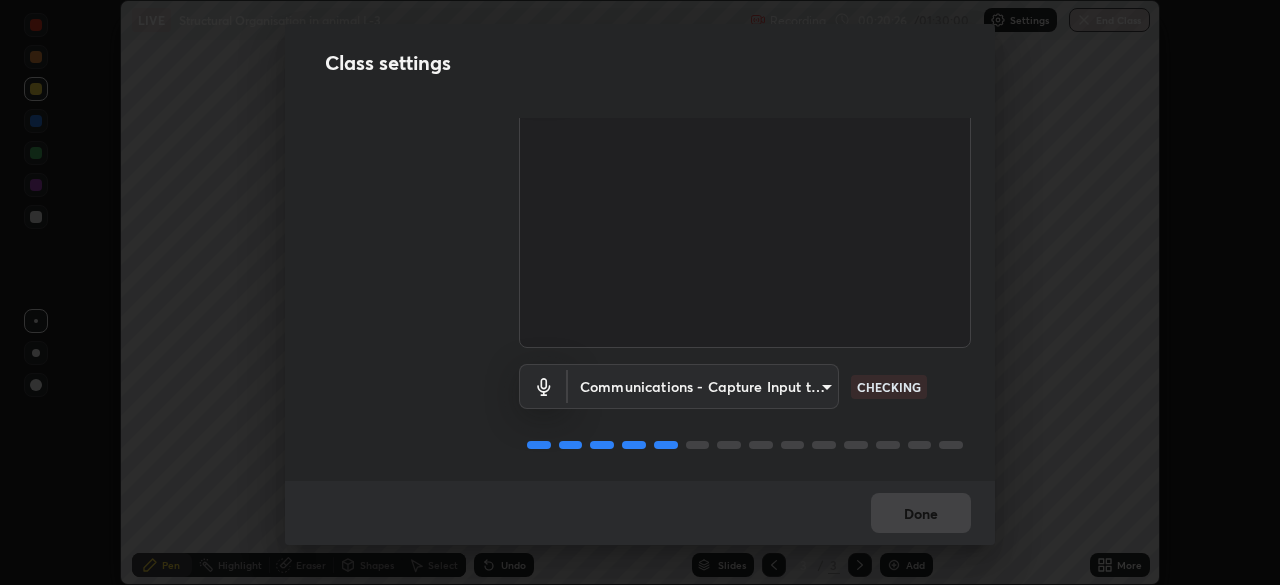 click on "Default - Microphone (High Definition Audio Device) Communications - Capture Input terminal (Digital Array MIC) Capture Input terminal (Digital Array MIC) Microphone (High Definition Audio Device)" at bounding box center (722, 371) 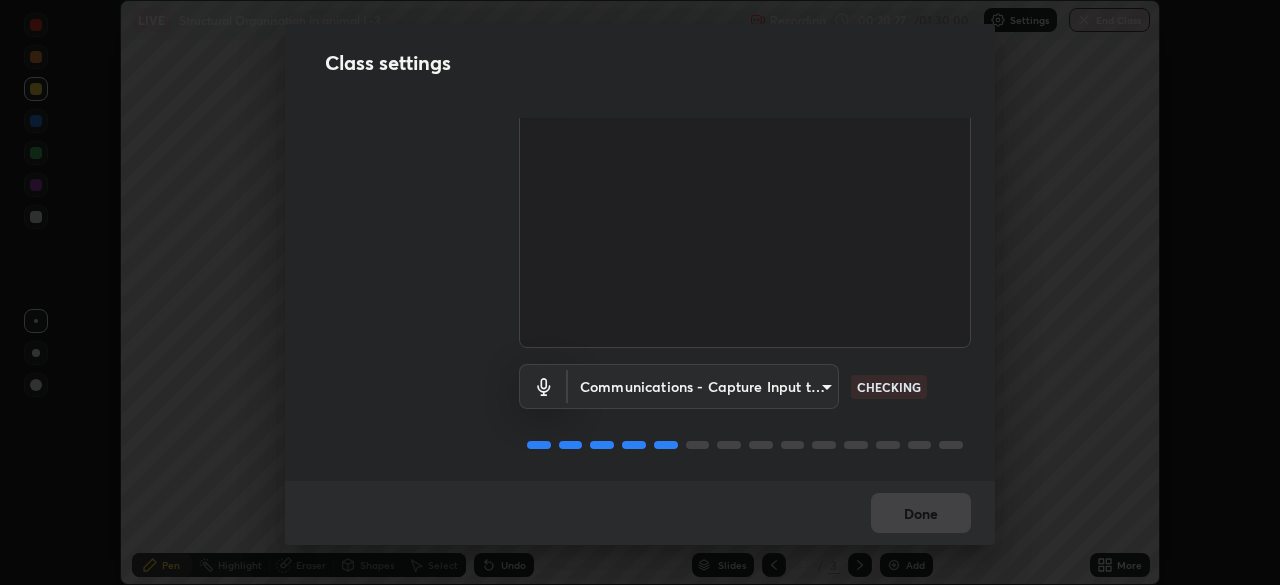 click on "Erase all LIVE Structural Organisation in animal L-3 Recording 00:20:27 /  01:30:00 Settings End Class Setting up your live class Structural Organisation in animal L-3 • L23 of Course on Zoology for NEET Conquer 2 Vivekanand Tiwari Pen Highlight Eraser Shapes Select Undo Slides 3 / 3 Add More No doubts shared Encourage your learners to ask a doubt for better clarity Report an issue Reason for reporting Buffering Chat not working Audio - Video sync issue Educator video quality low ​ Attach an image Report Class settings Audio & Video OBS Virtual Camera e68af464f7f9ec2662c8dd58f0462b2d9bd4a3adfc91c634b4d9ed550f7d79d6 CHECKING Communications - Capture Input terminal (Digital Array MIC) communications CHECKING Done" at bounding box center (640, 292) 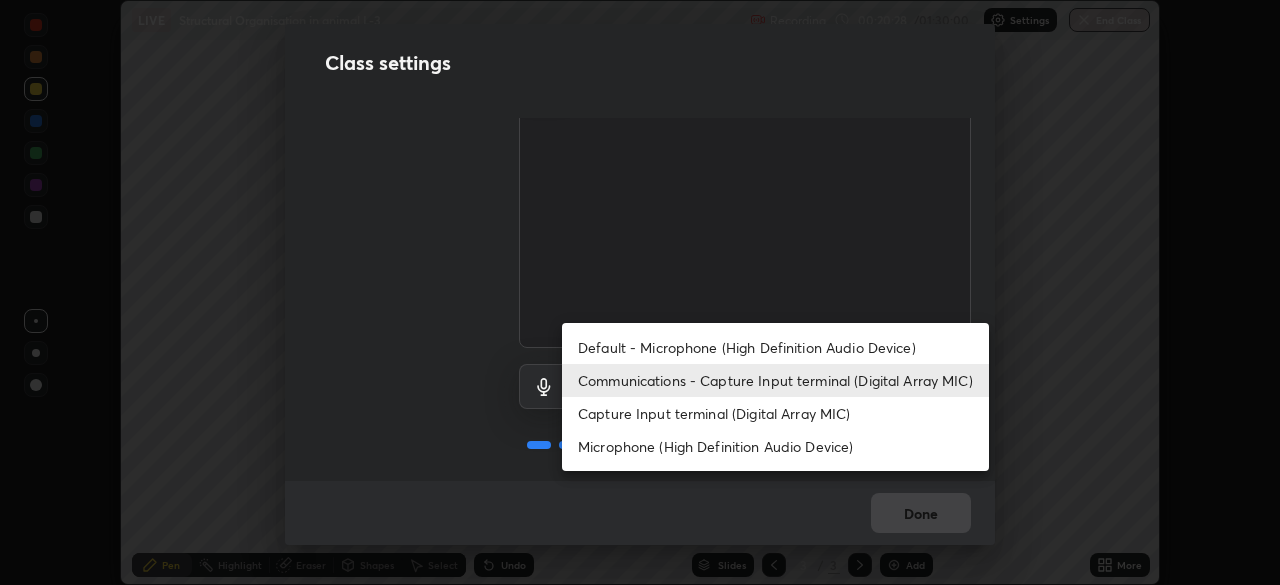 click on "Default - Microphone (High Definition Audio Device)" at bounding box center [775, 347] 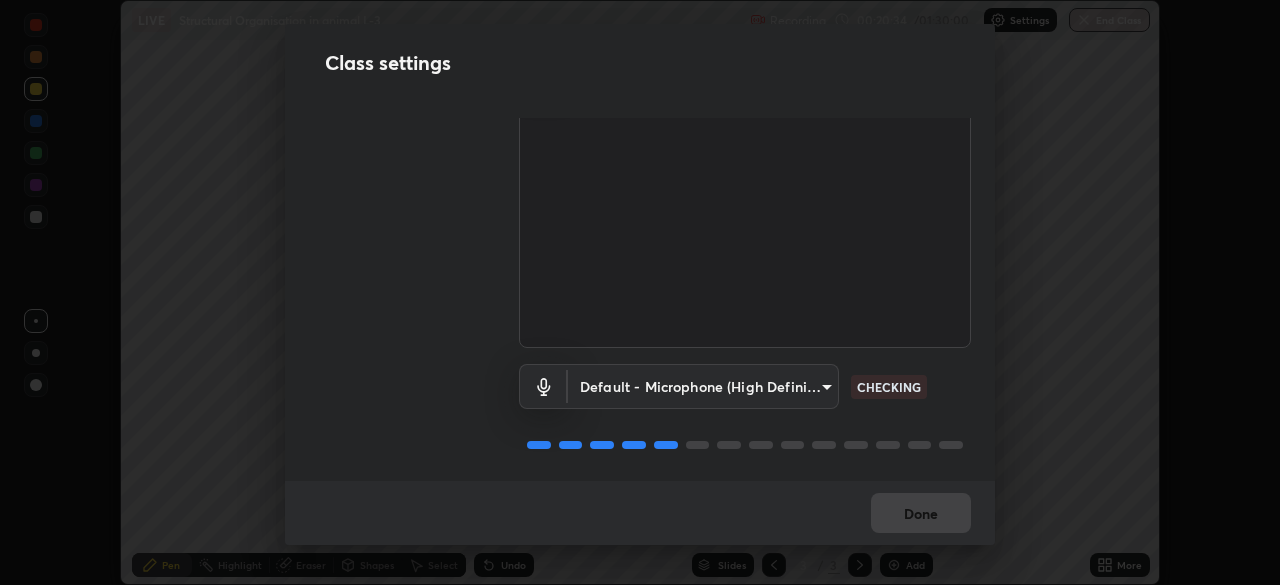 click on "Erase all LIVE Structural Organisation in animal L-3 Recording 00:20:34 /  01:30:00 Settings End Class Setting up your live class Structural Organisation in animal L-3 • L23 of Course on Zoology for NEET Conquer 2 Vivekanand Tiwari Pen Highlight Eraser Shapes Select Undo Slides 3 / 3 Add More No doubts shared Encourage your learners to ask a doubt for better clarity Report an issue Reason for reporting Buffering Chat not working Audio - Video sync issue Educator video quality low ​ Attach an image Report Class settings Audio & Video OBS Virtual Camera e68af464f7f9ec2662c8dd58f0462b2d9bd4a3adfc91c634b4d9ed550f7d79d6 CHECKING Default - Microphone (High Definition Audio Device) default CHECKING Done" at bounding box center (640, 292) 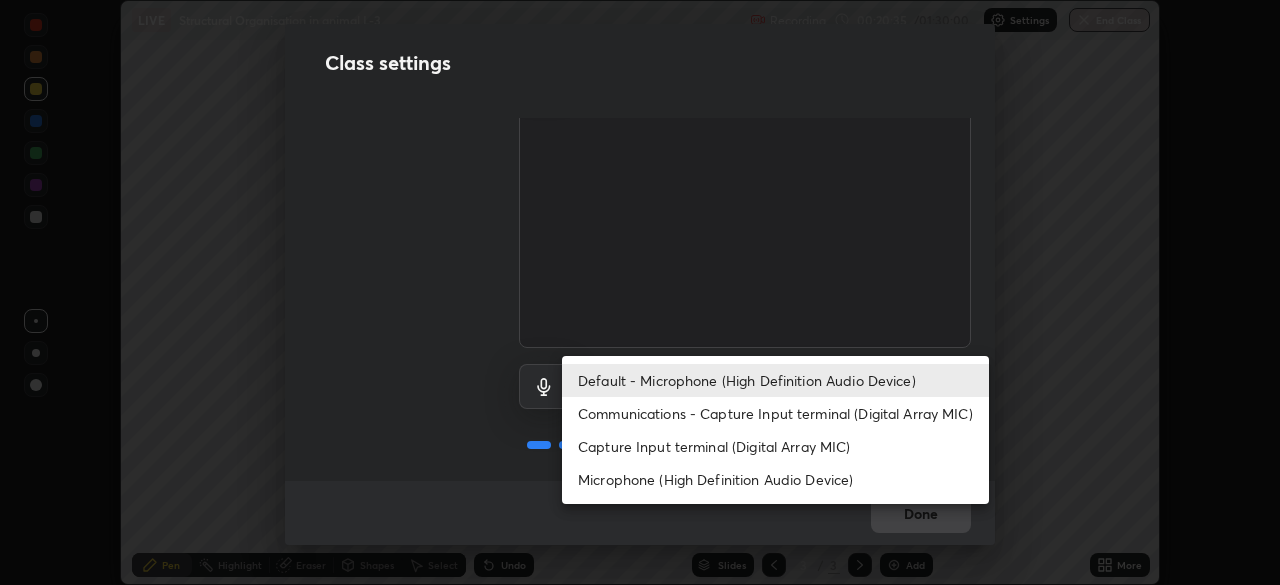 click on "Microphone (High Definition Audio Device)" at bounding box center [775, 479] 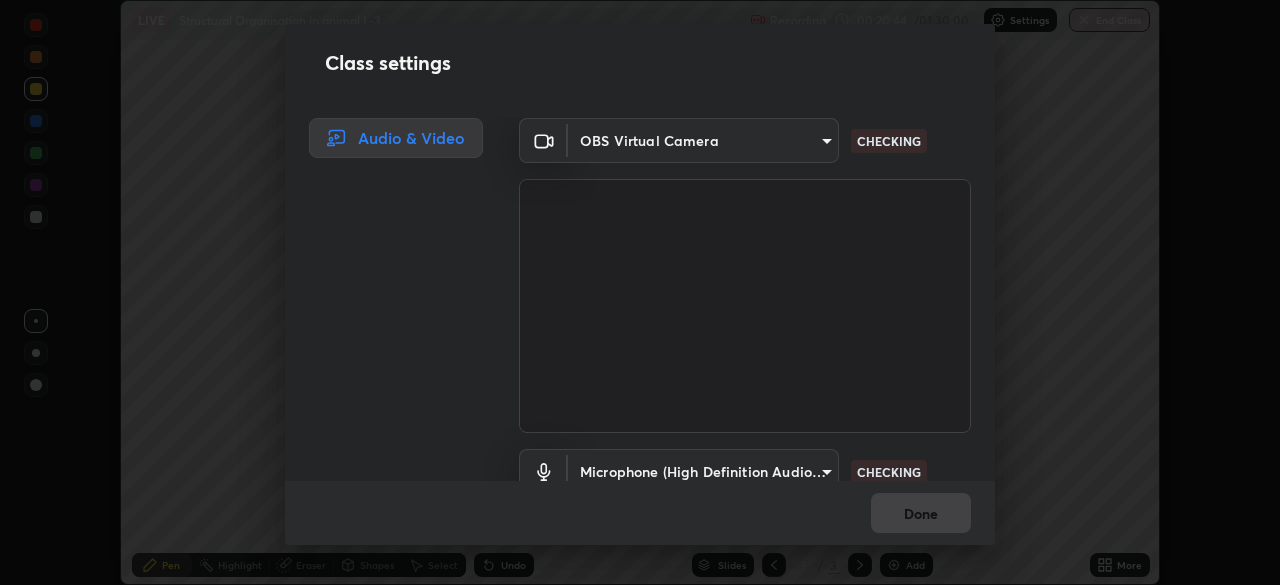 scroll, scrollTop: 91, scrollLeft: 0, axis: vertical 